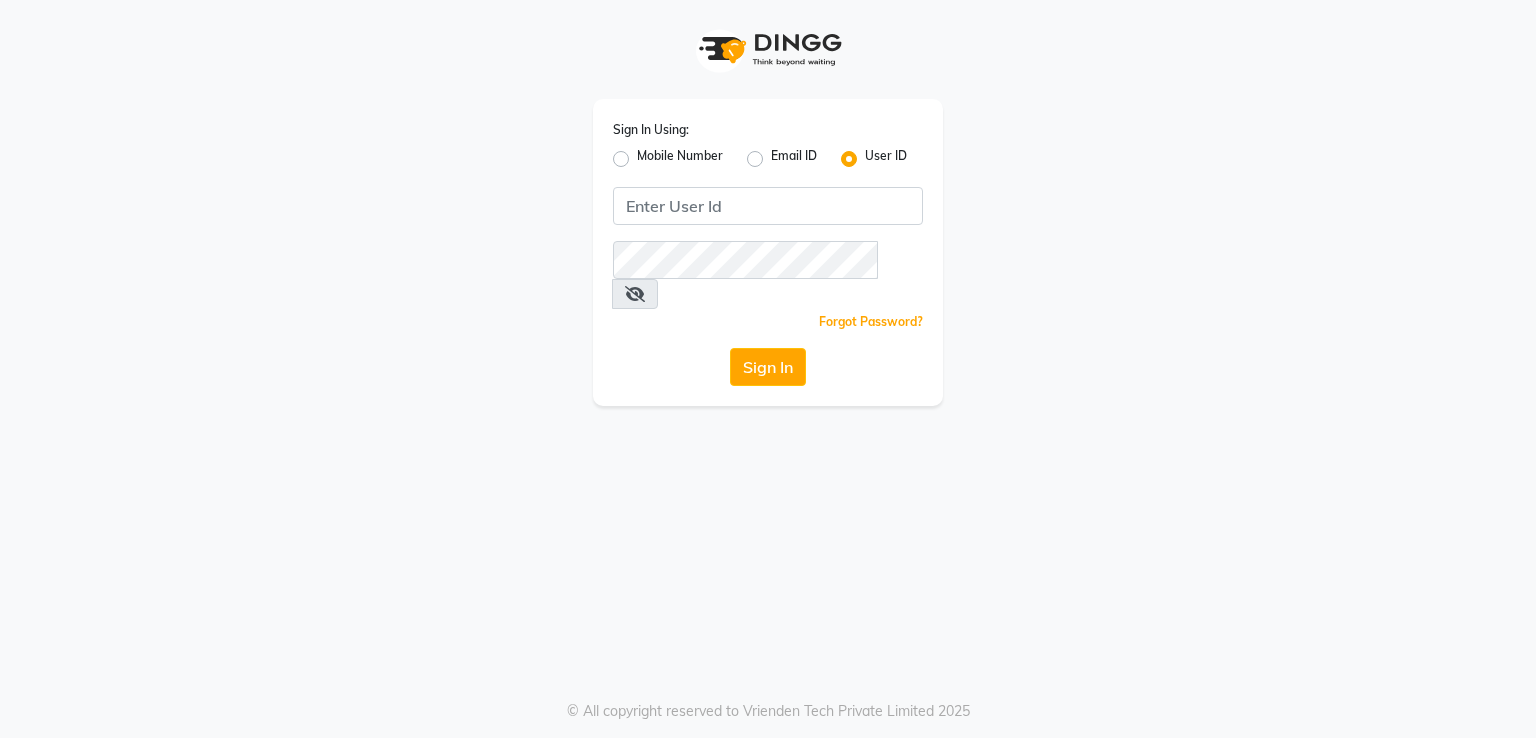 scroll, scrollTop: 0, scrollLeft: 0, axis: both 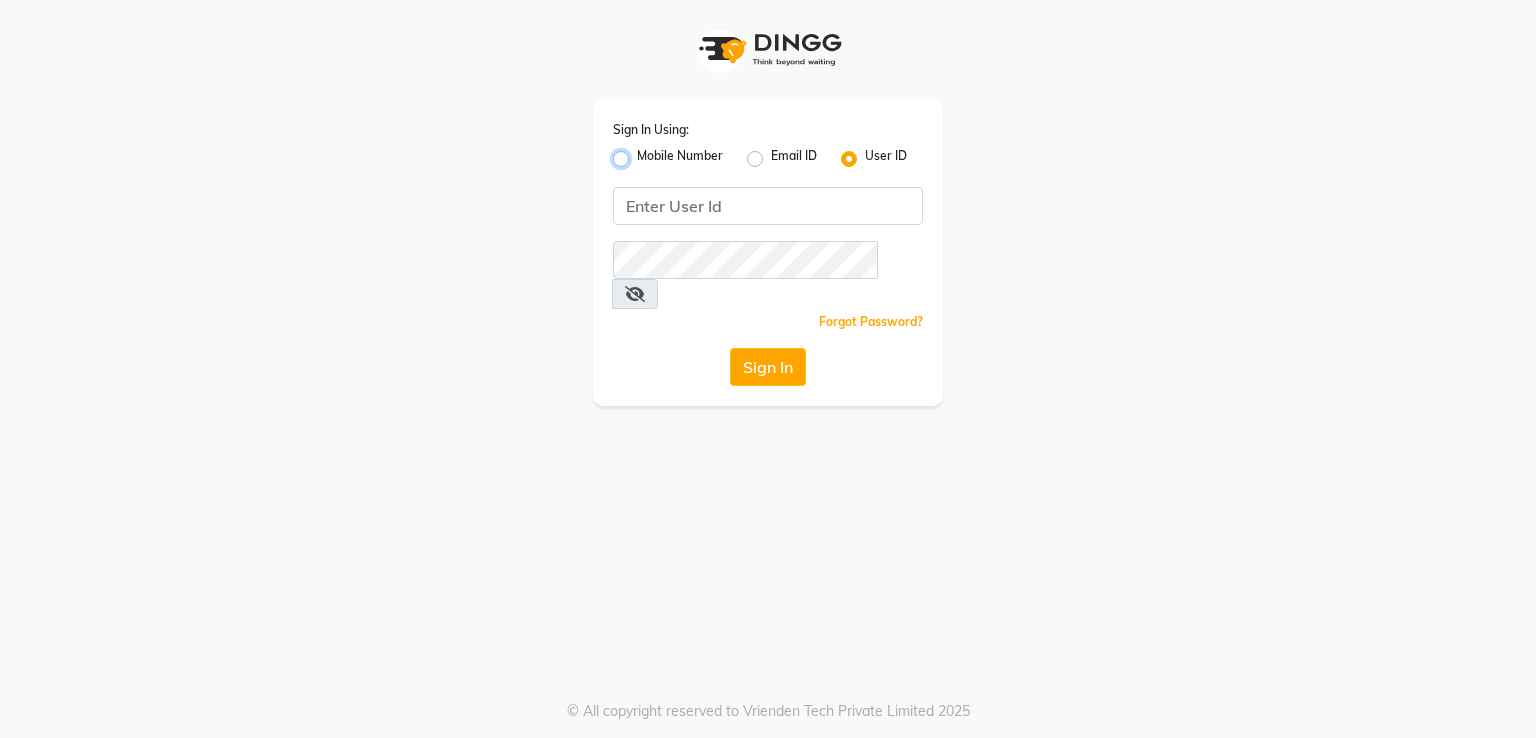 click on "Mobile Number" at bounding box center (643, 153) 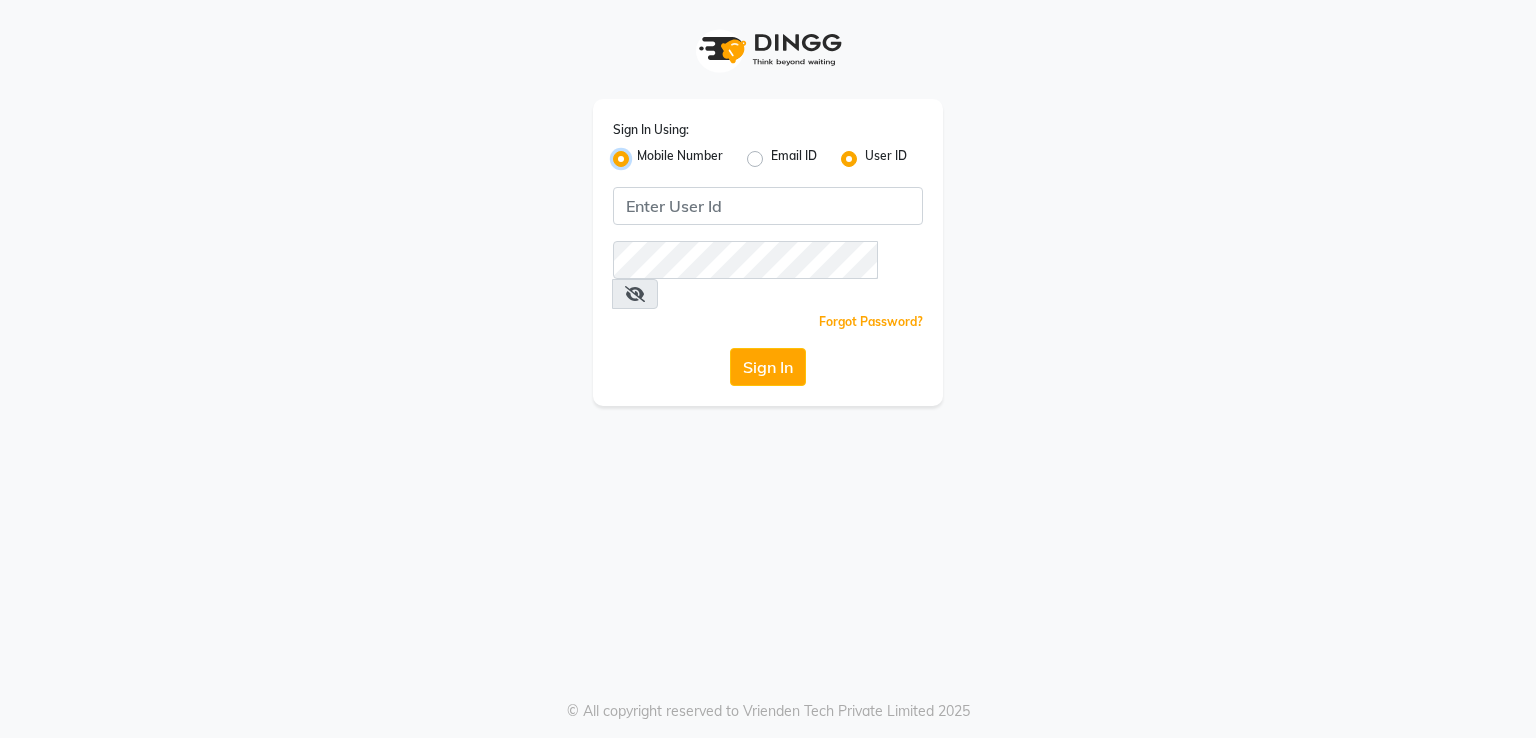 radio on "false" 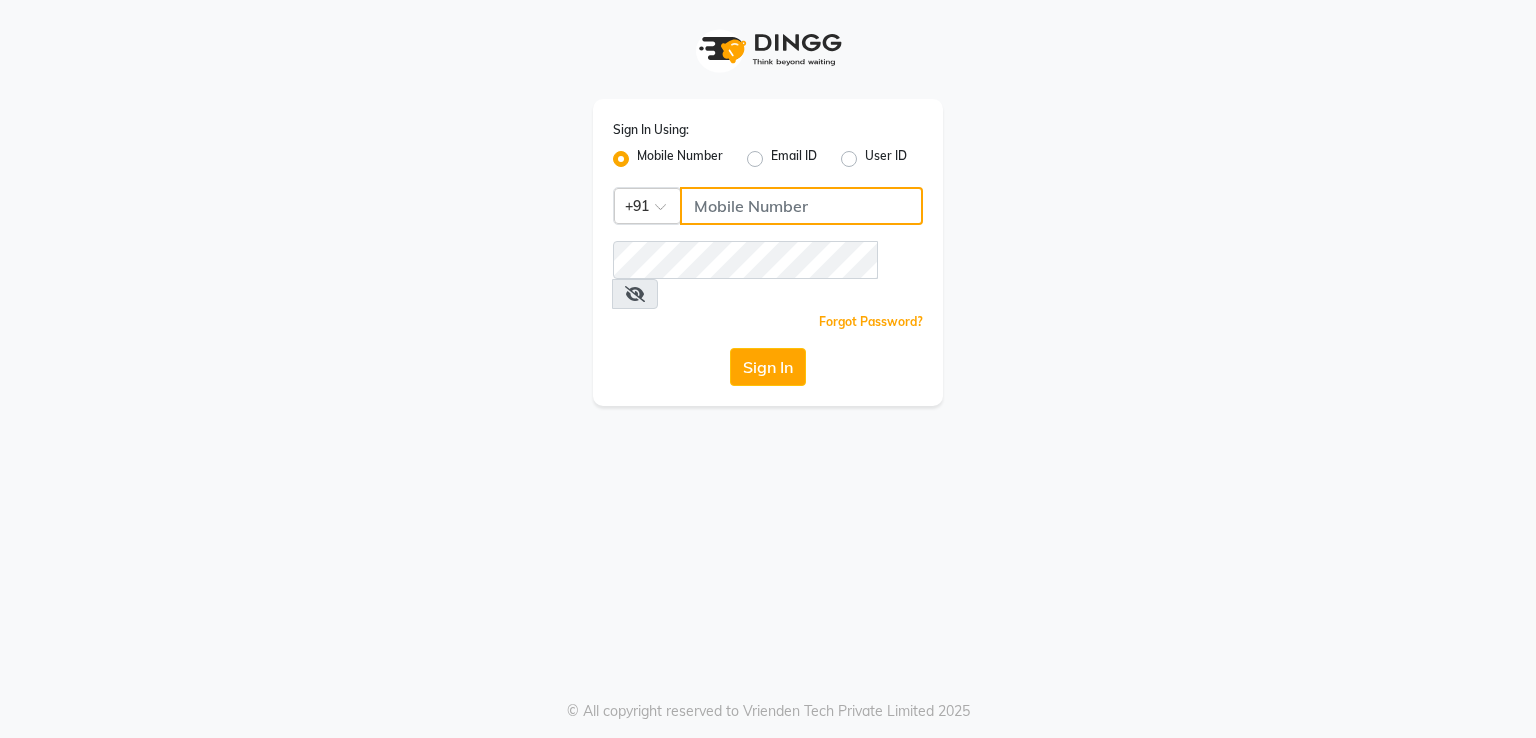 click 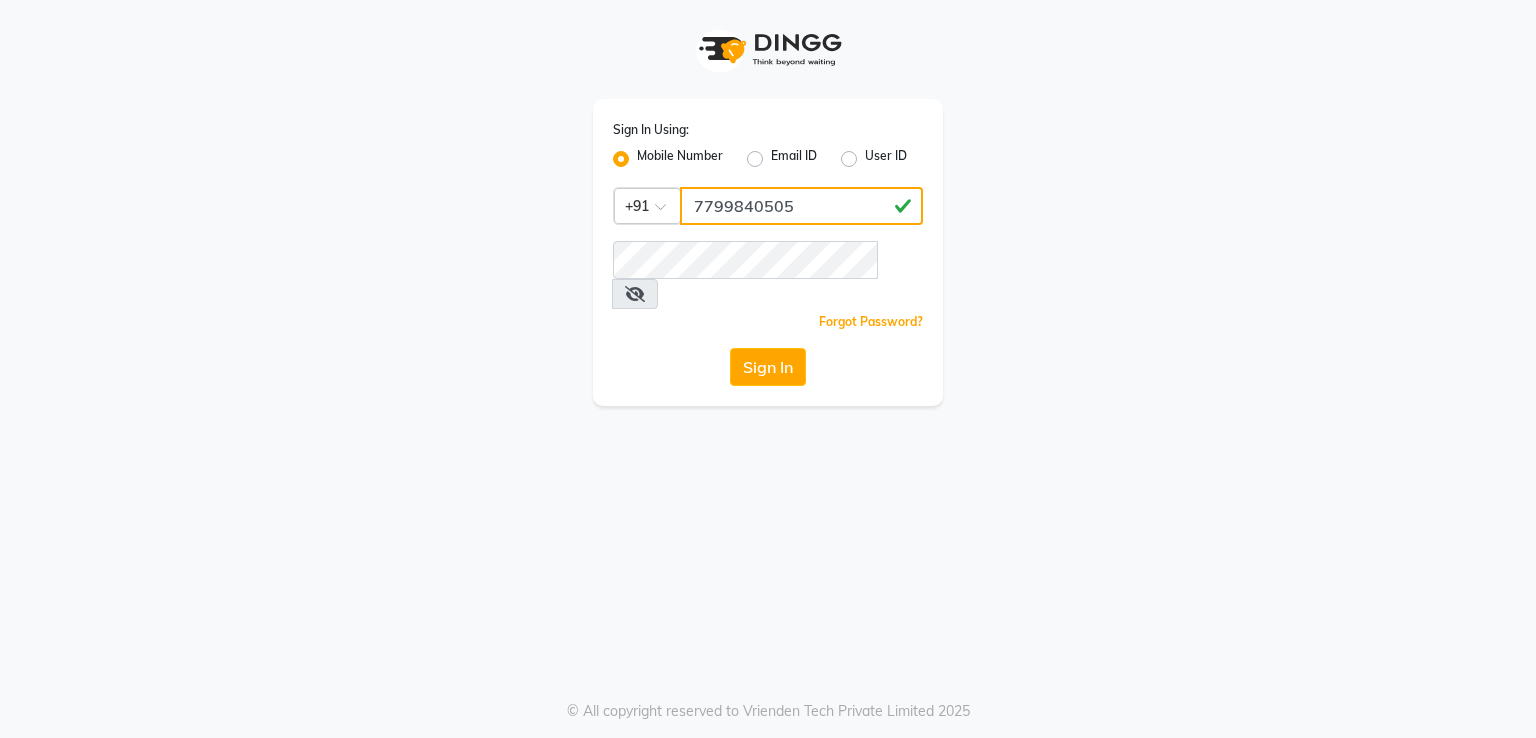 type on "7799840505" 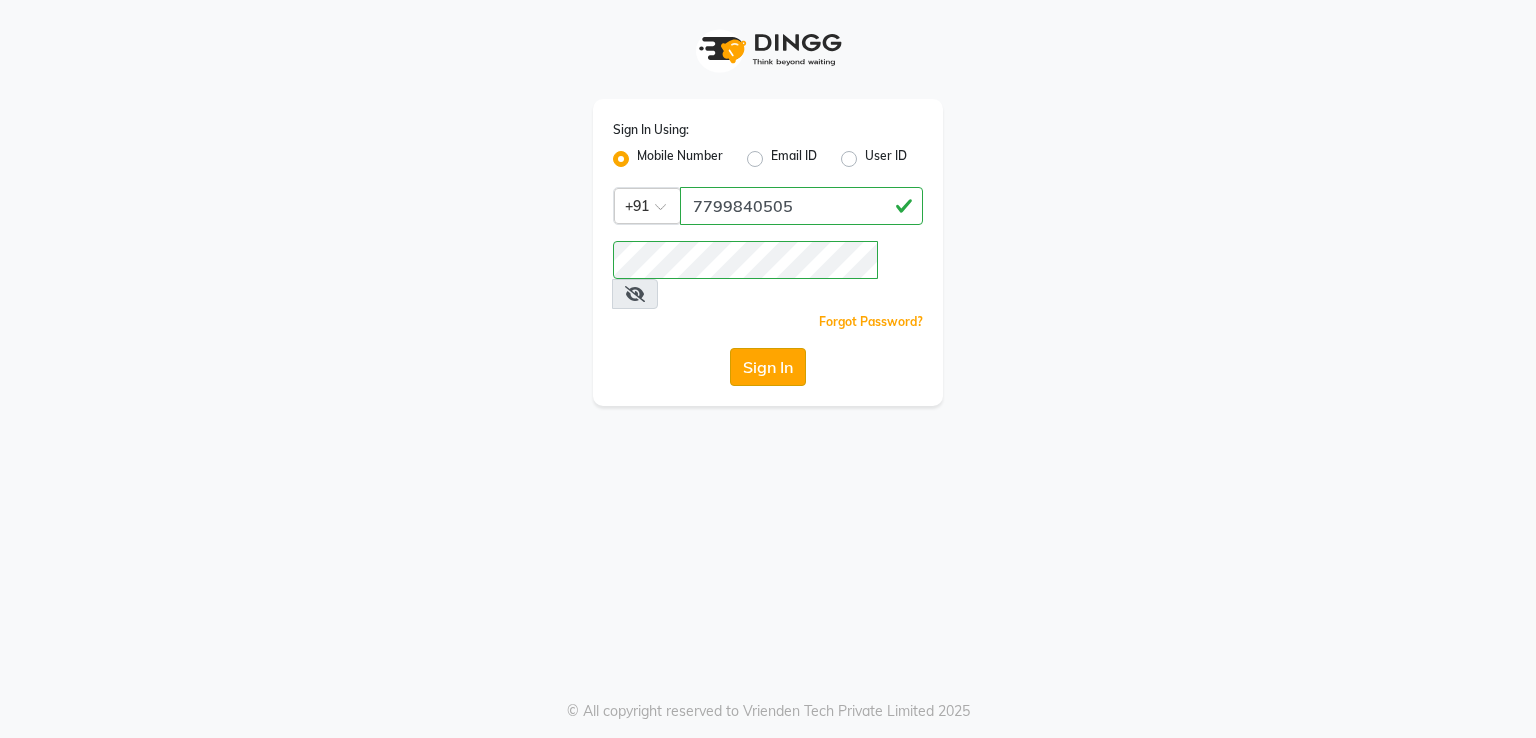 click on "Sign In" 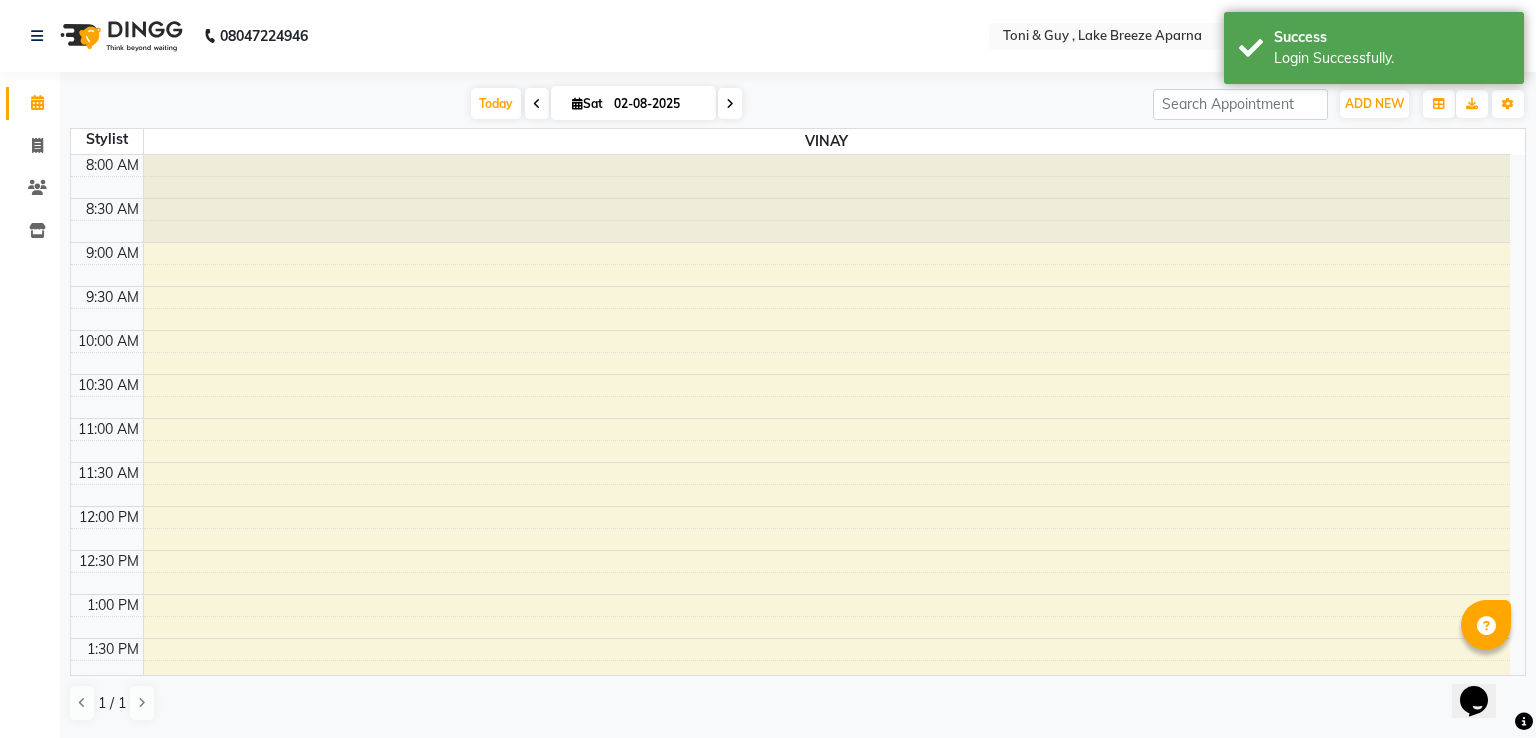scroll, scrollTop: 0, scrollLeft: 0, axis: both 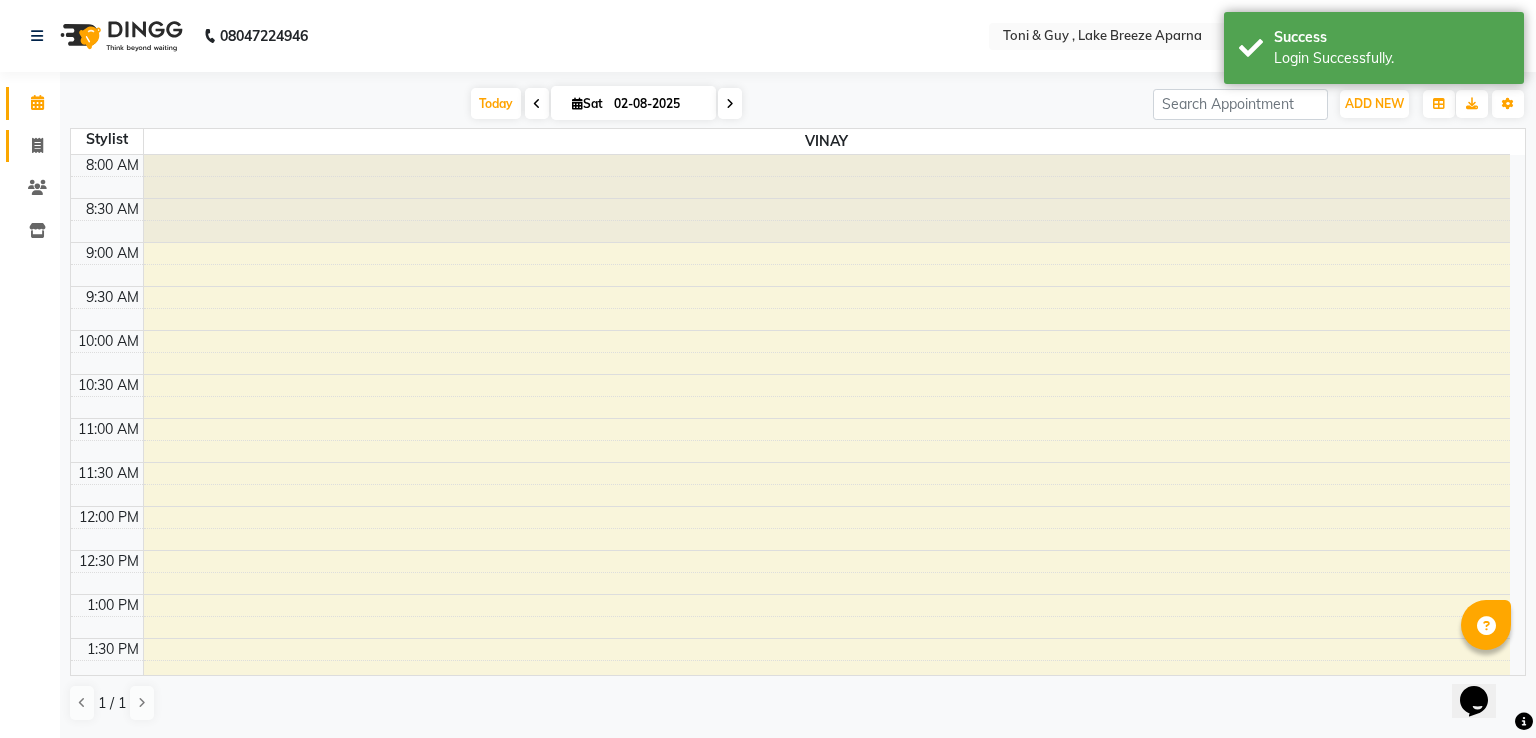 click 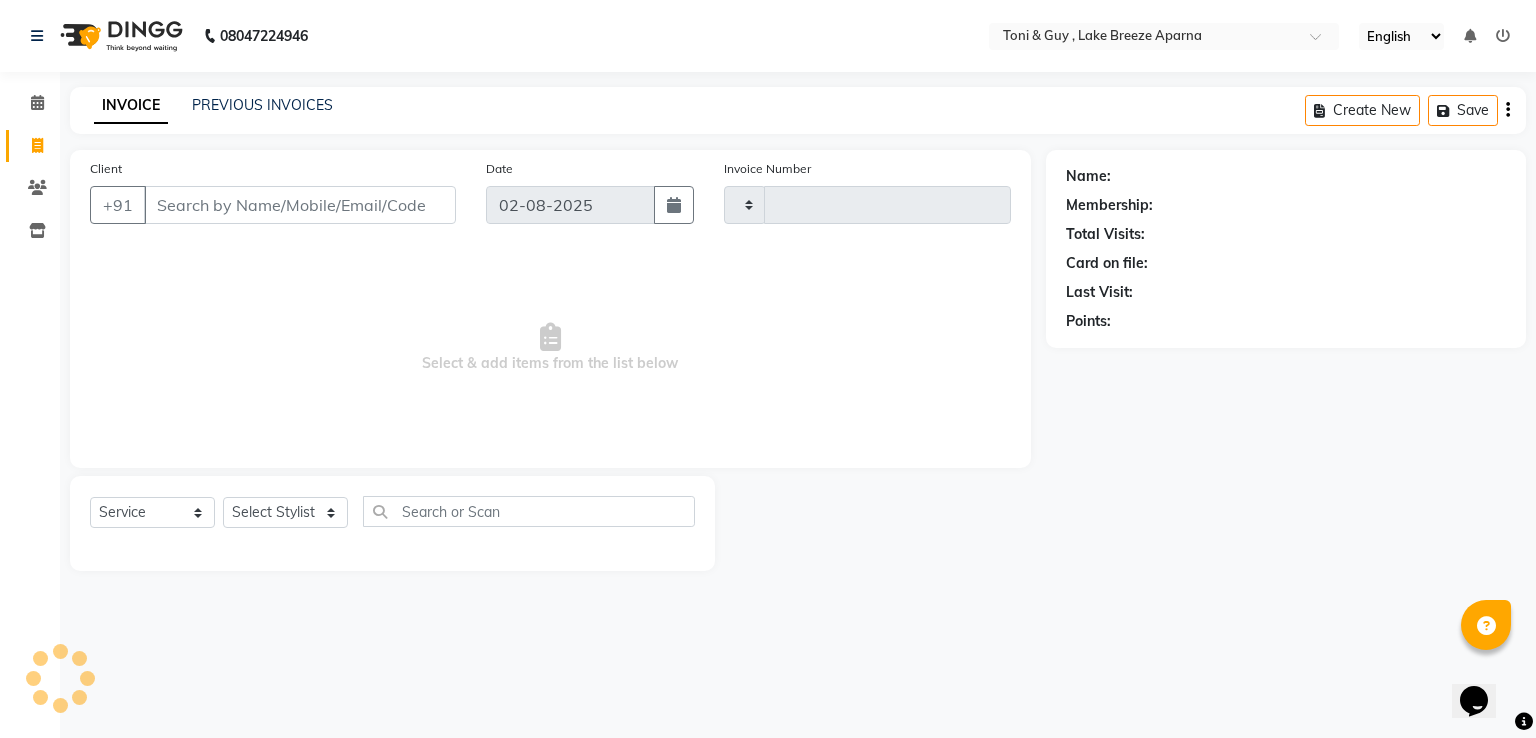 type on "0049" 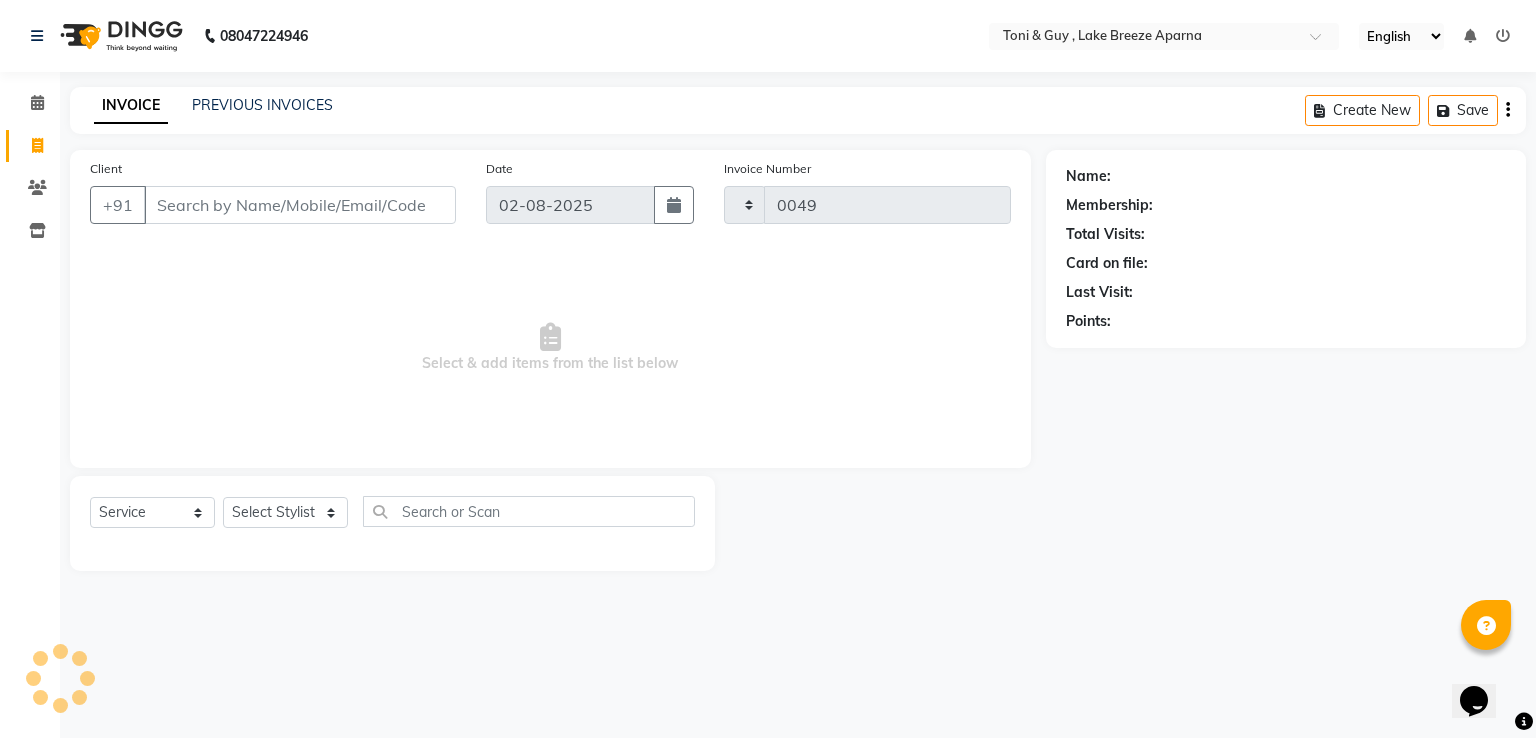 select on "8690" 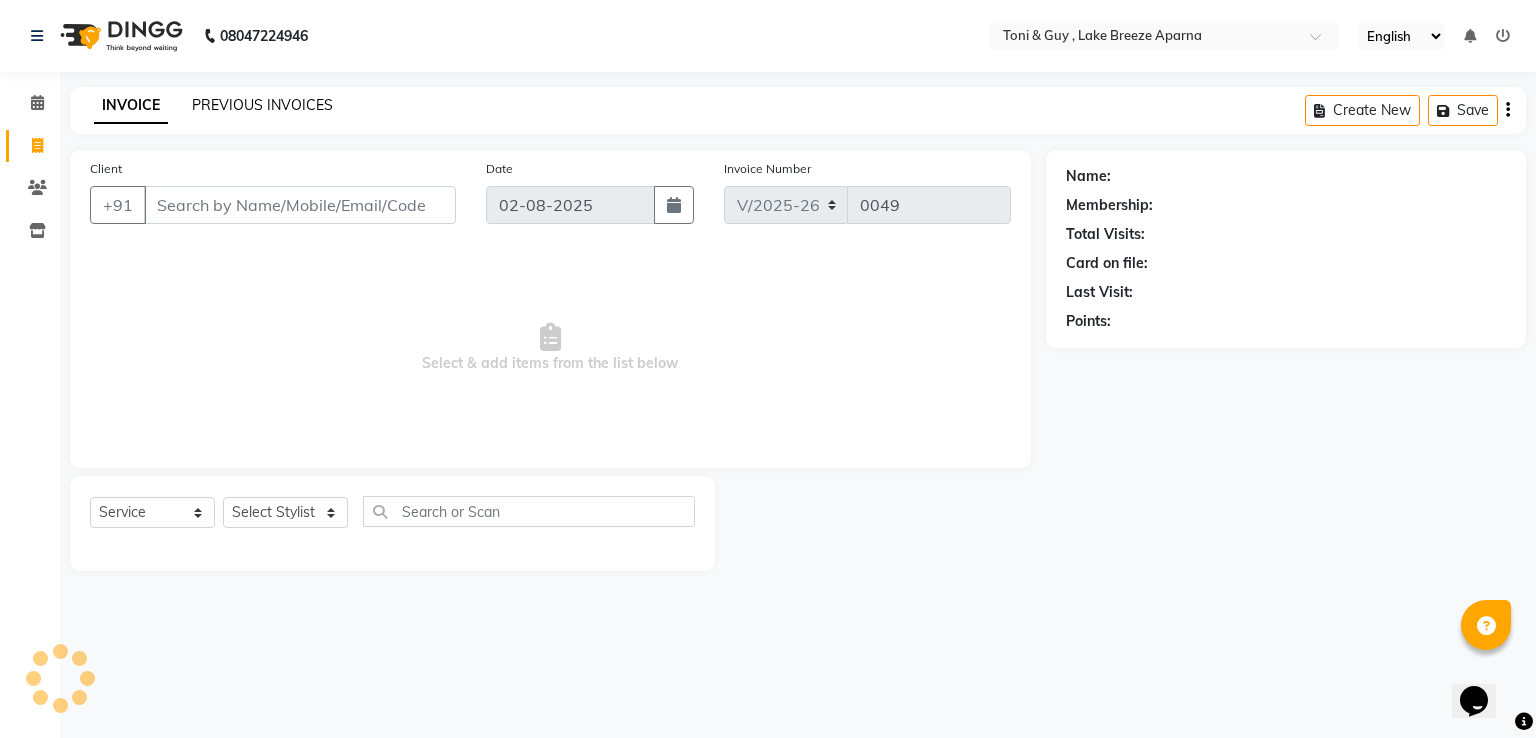 click on "PREVIOUS INVOICES" 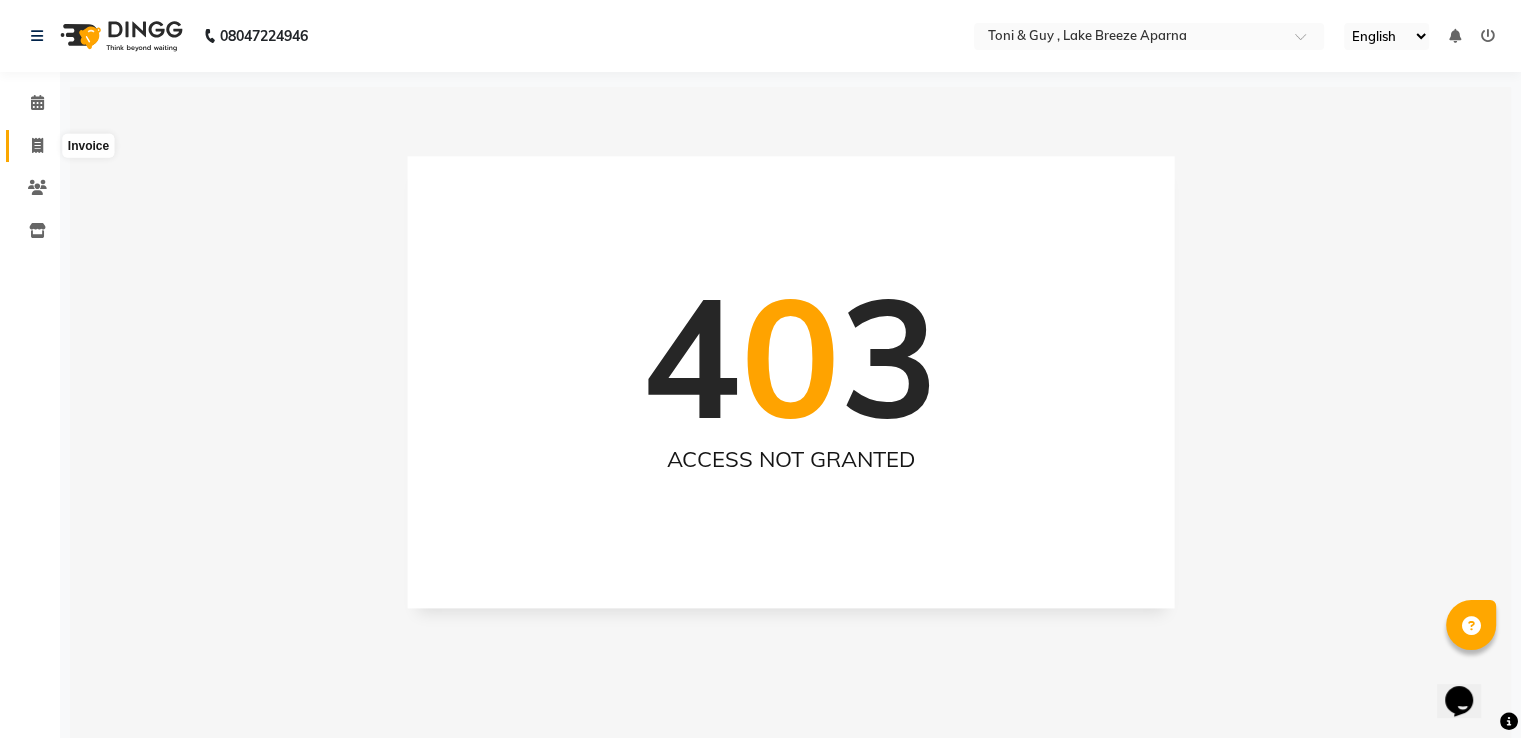 click 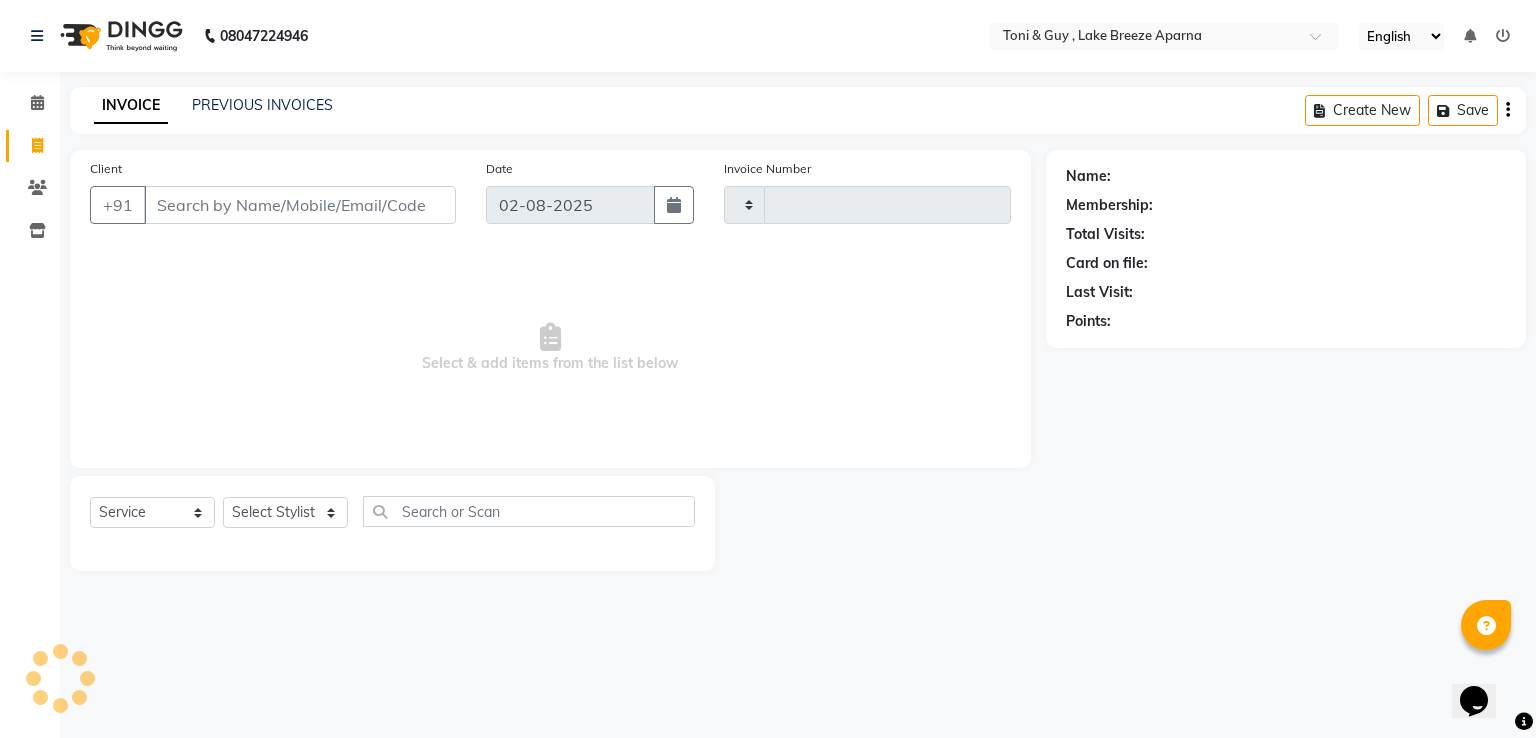 type on "0049" 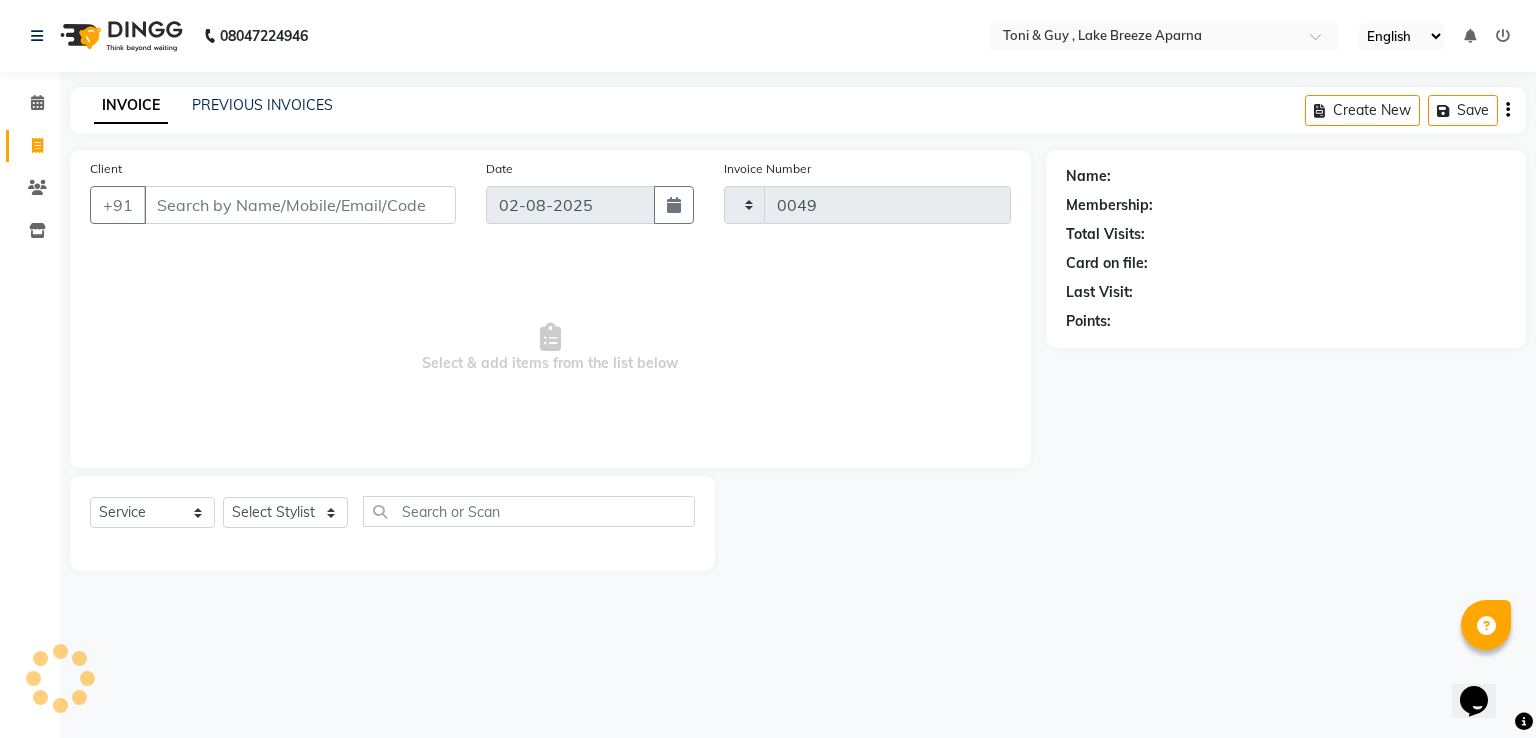 select on "8690" 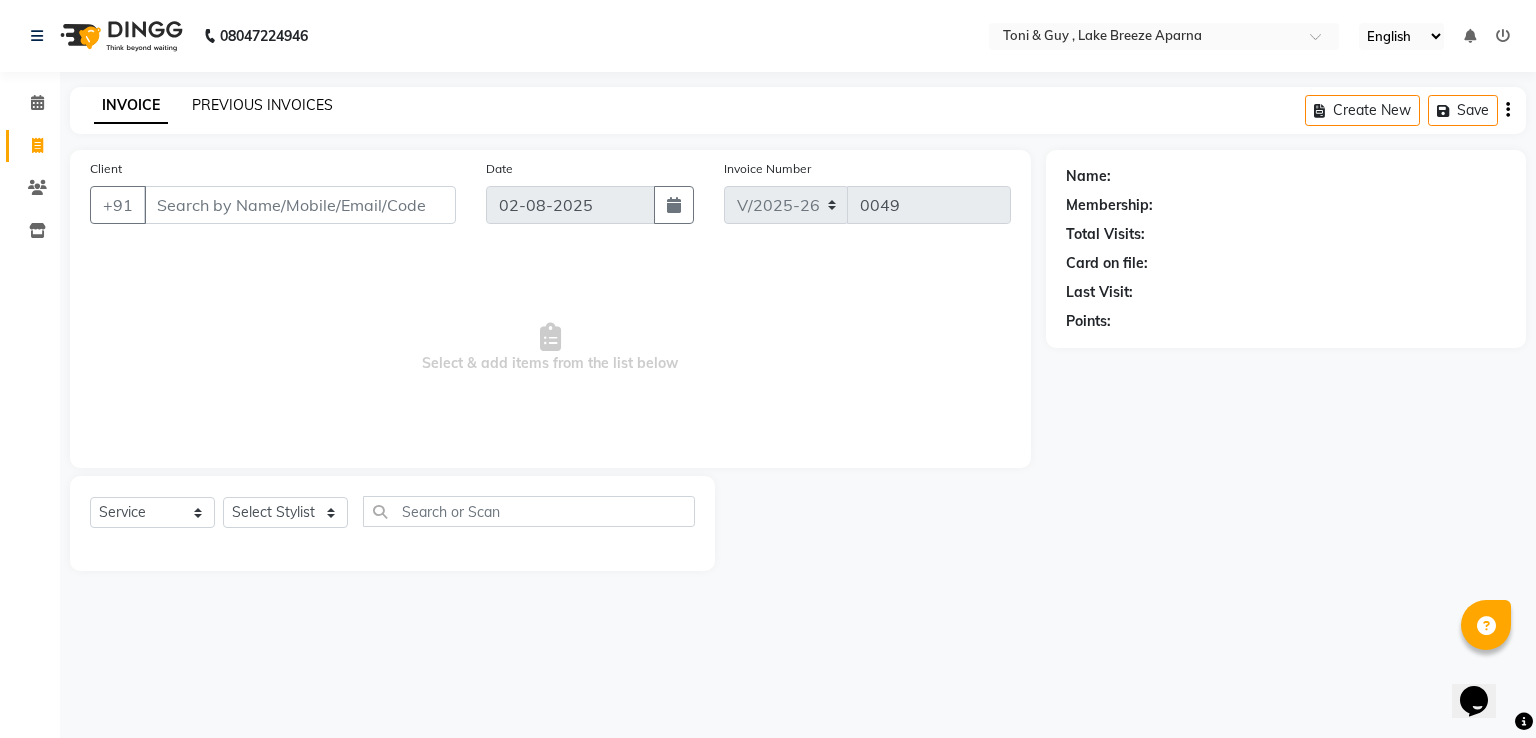 click on "PREVIOUS INVOICES" 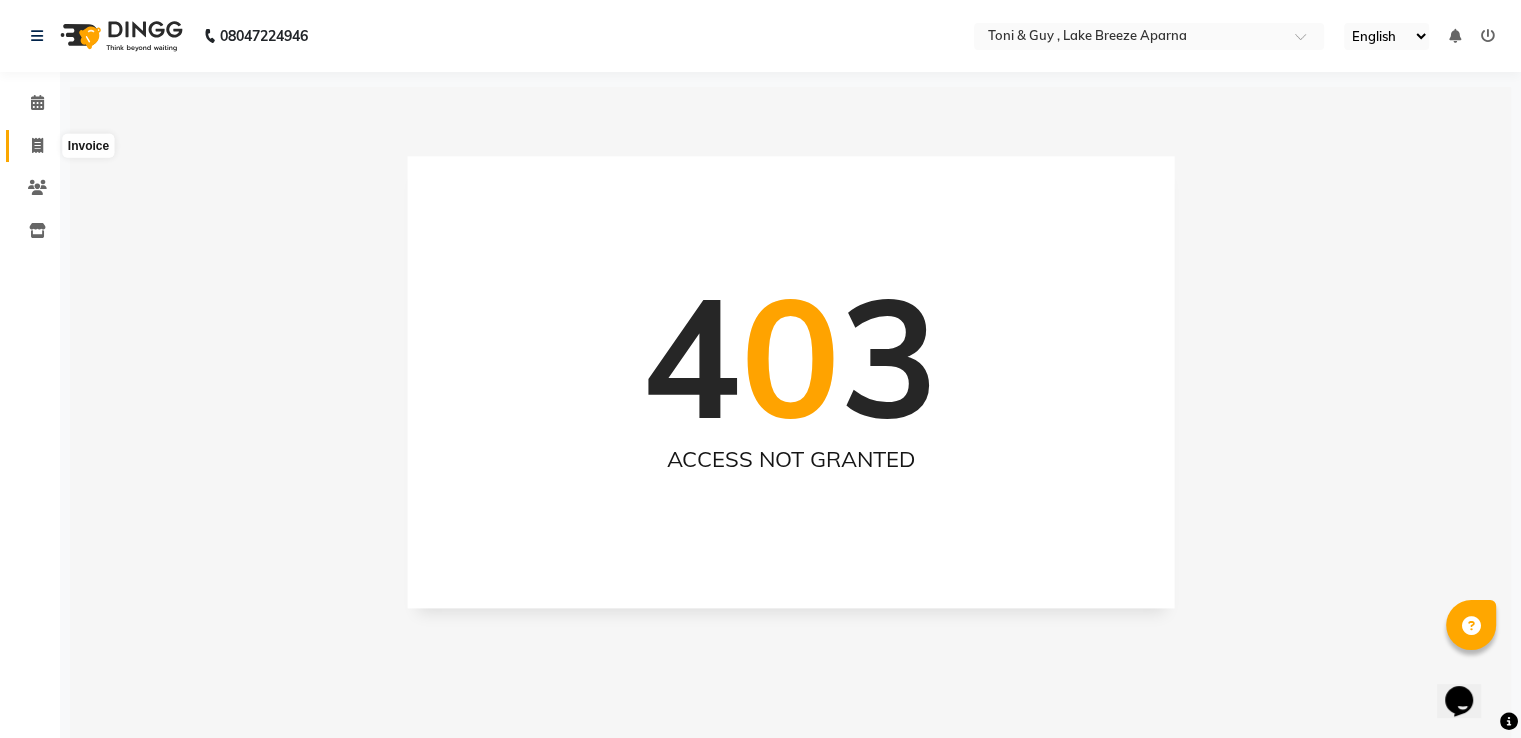 click 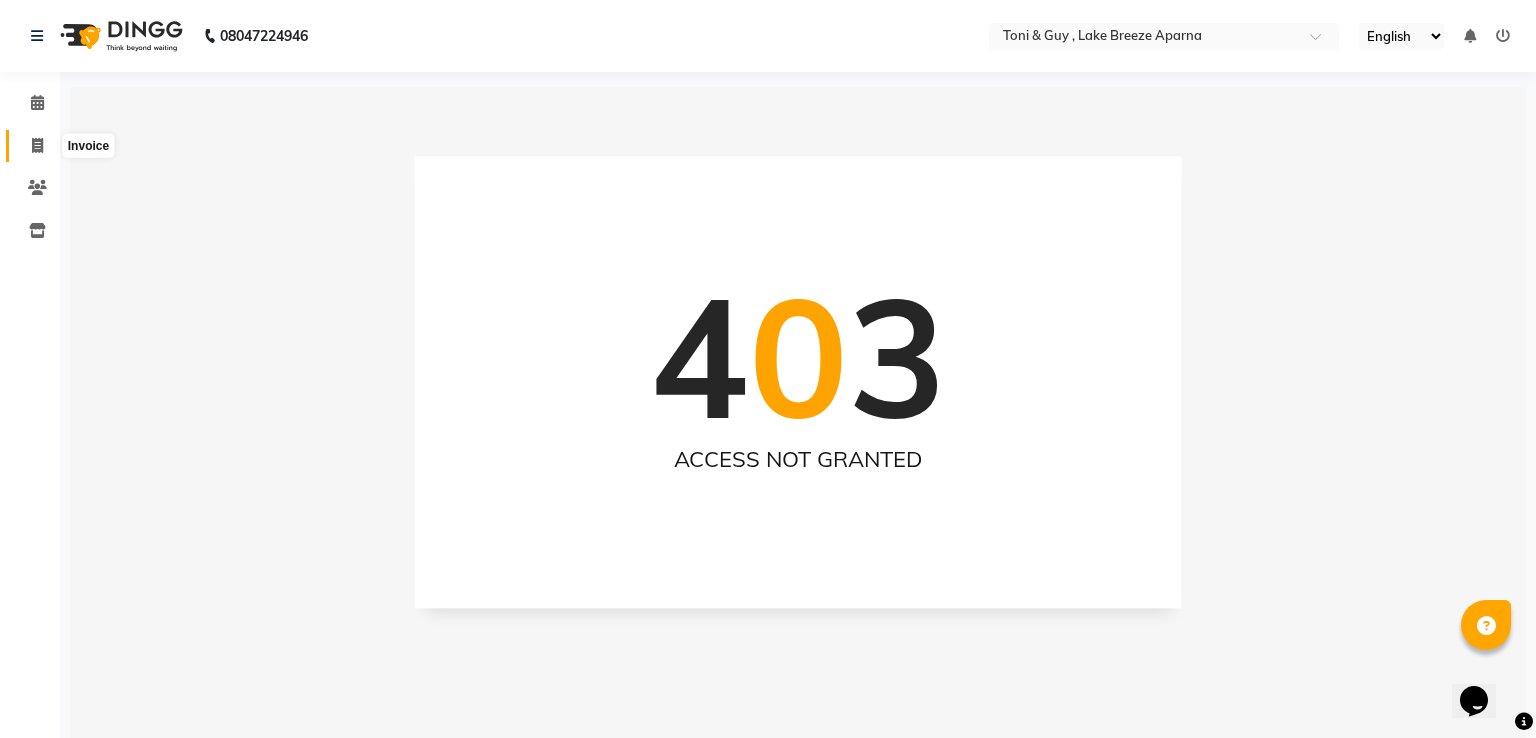 select on "service" 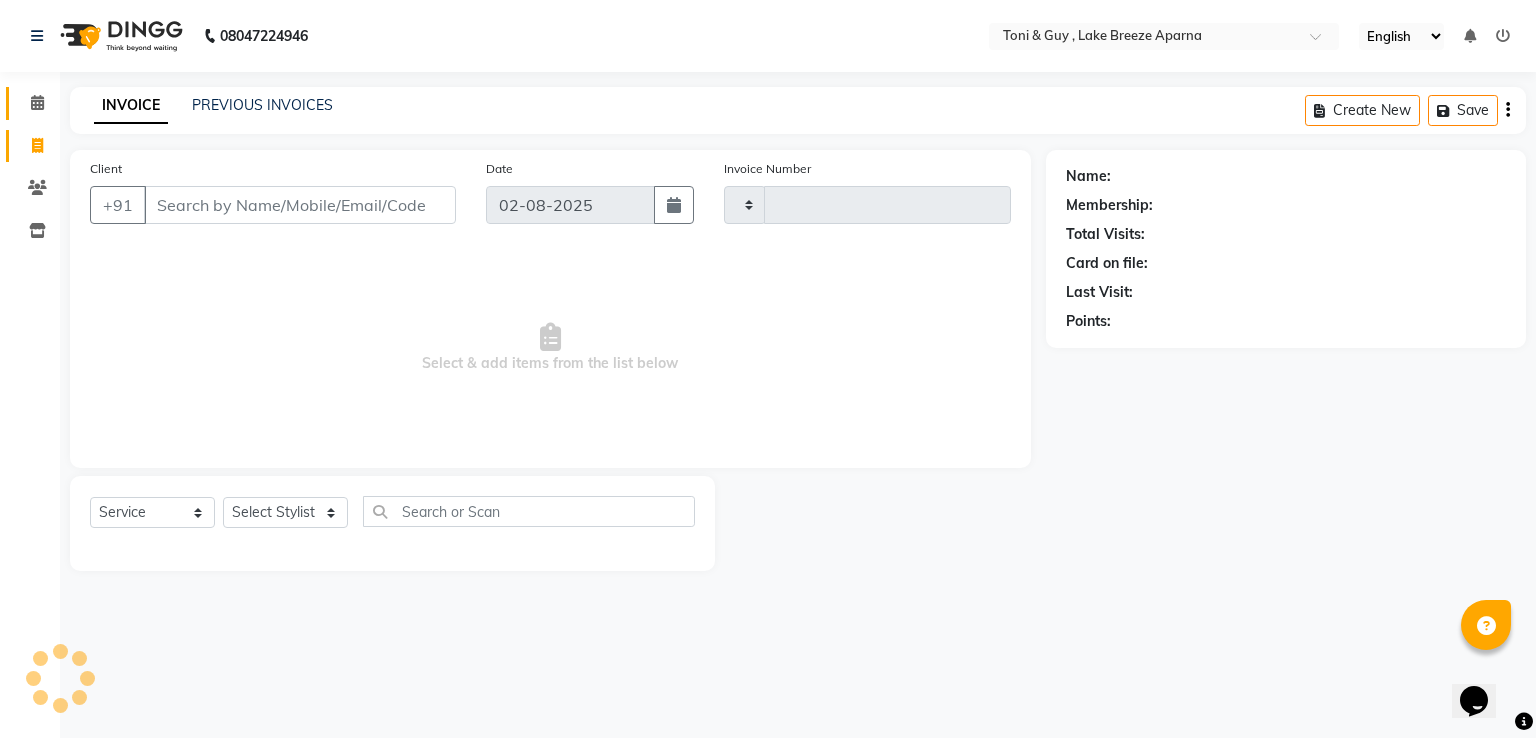 type on "0049" 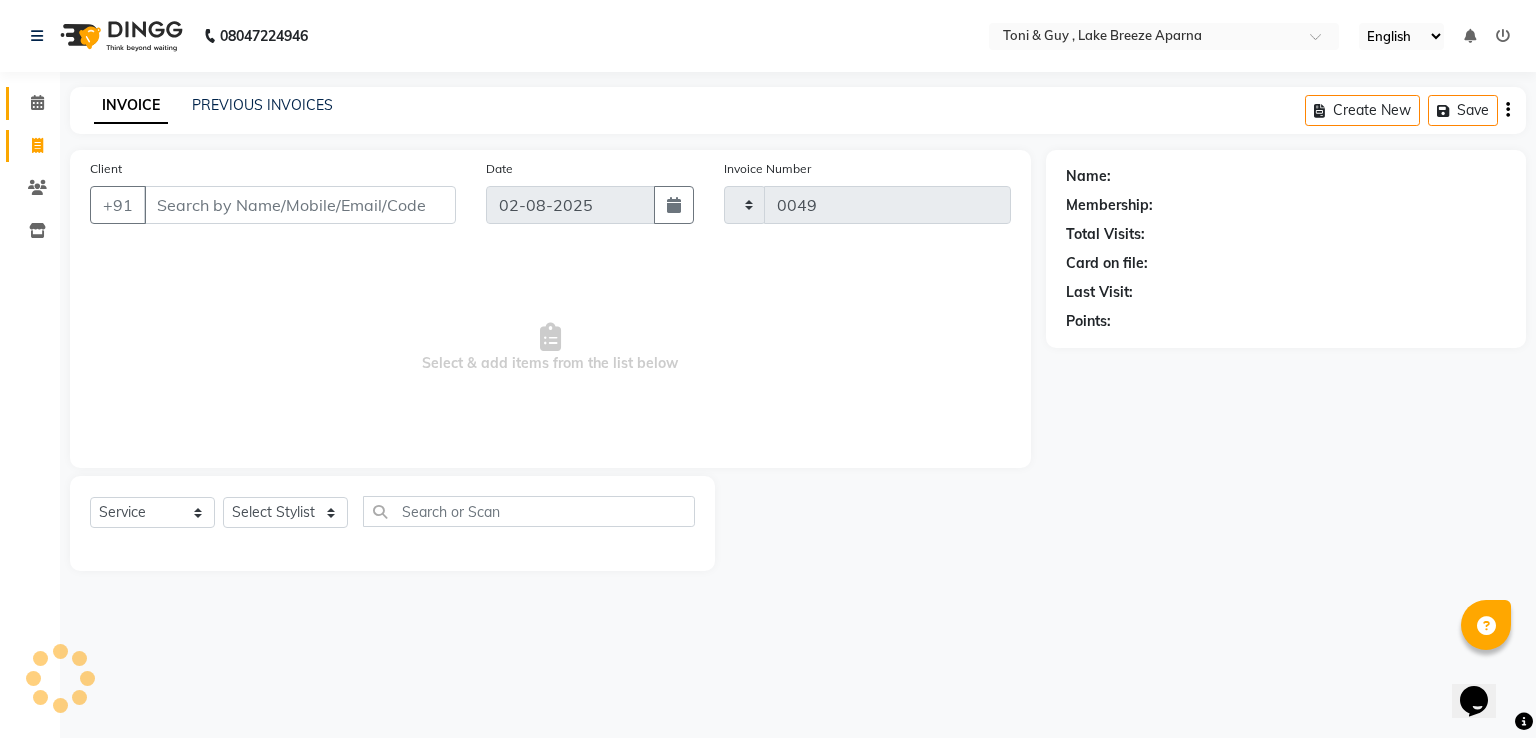 select on "8690" 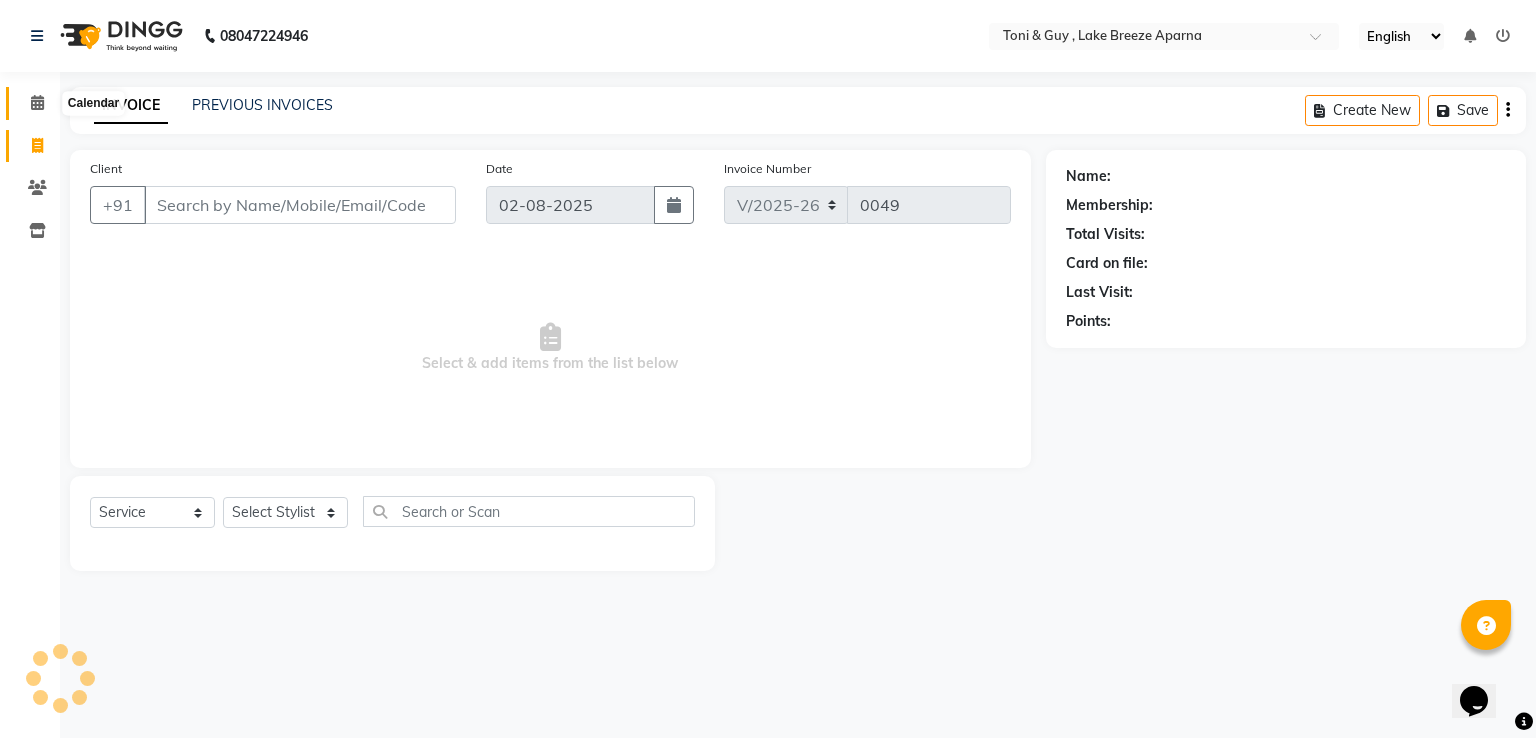 click 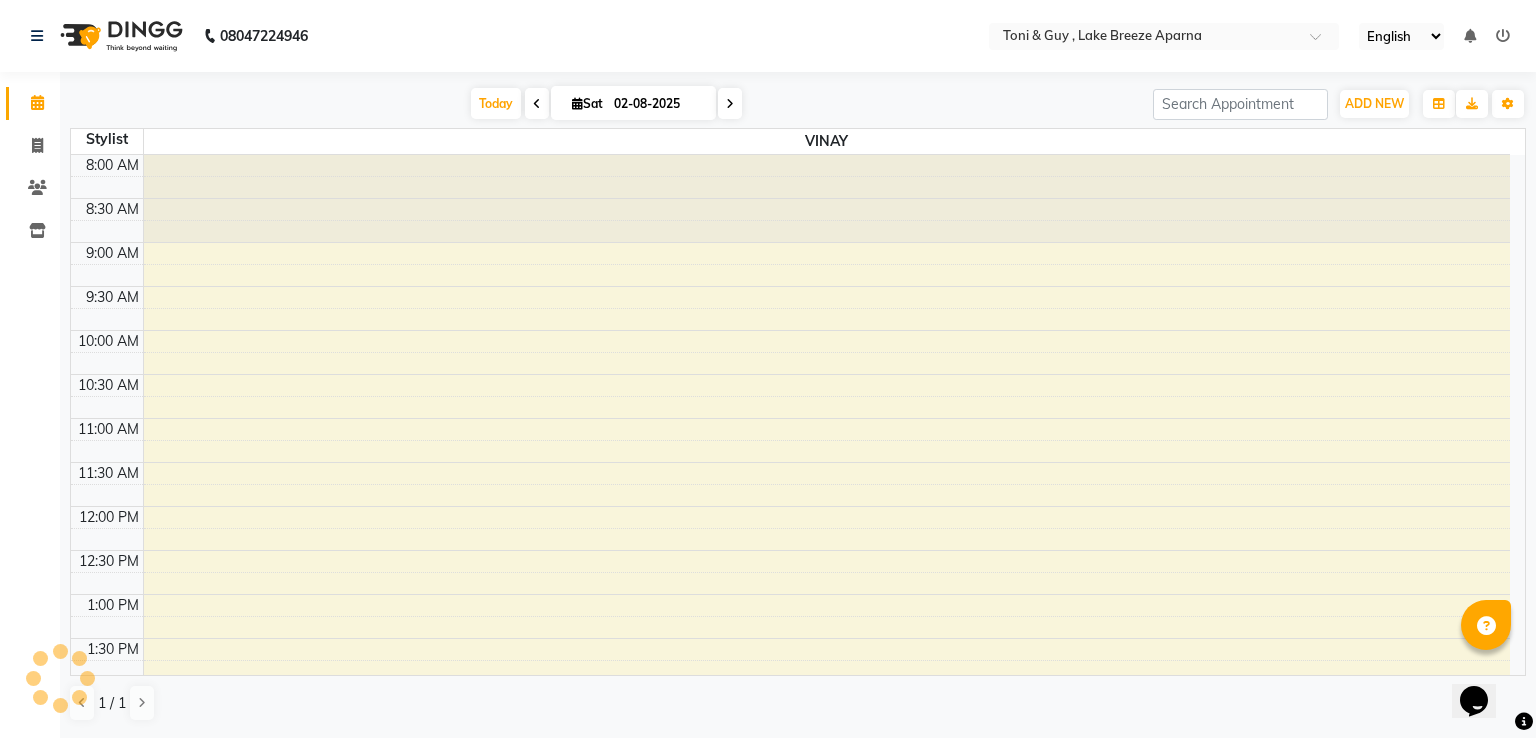 scroll, scrollTop: 0, scrollLeft: 0, axis: both 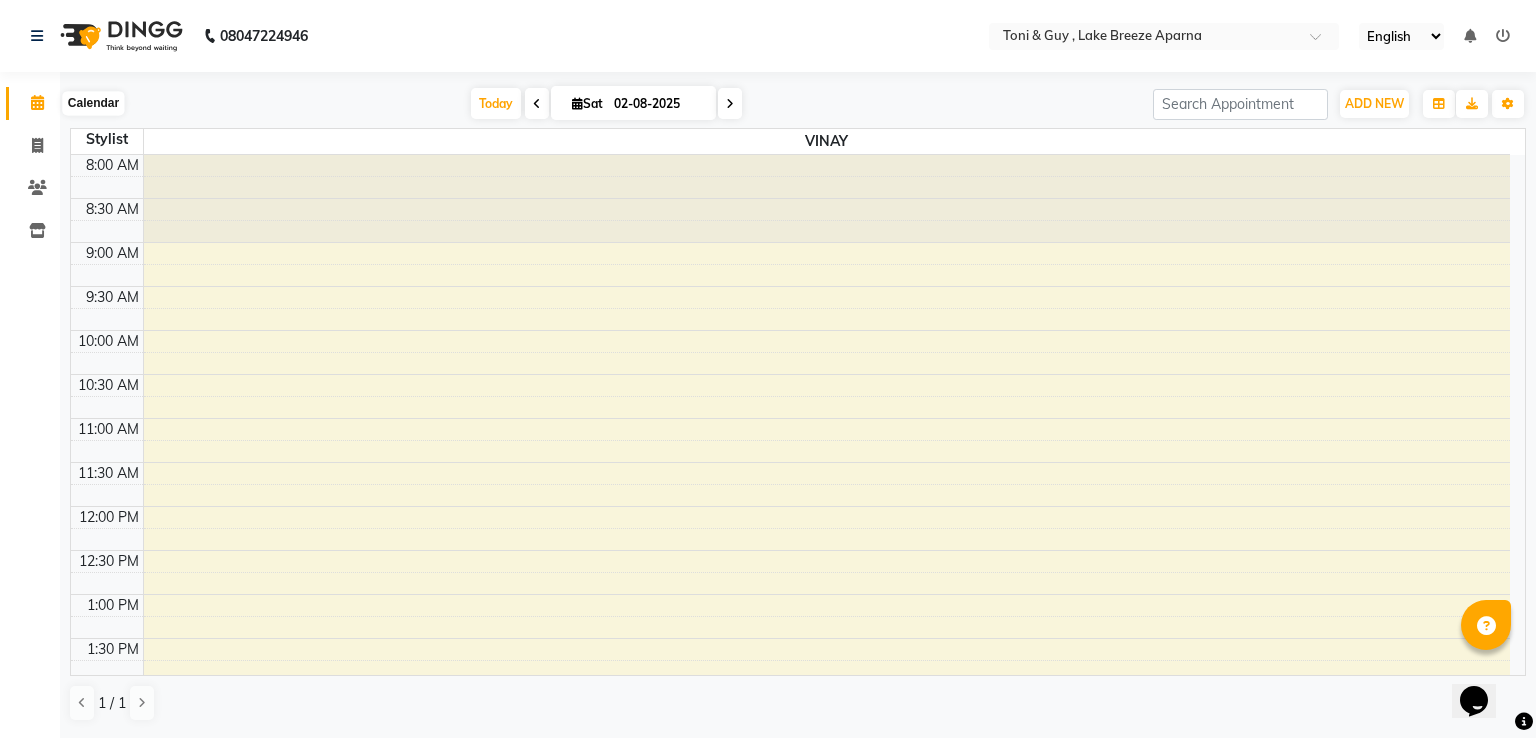 click 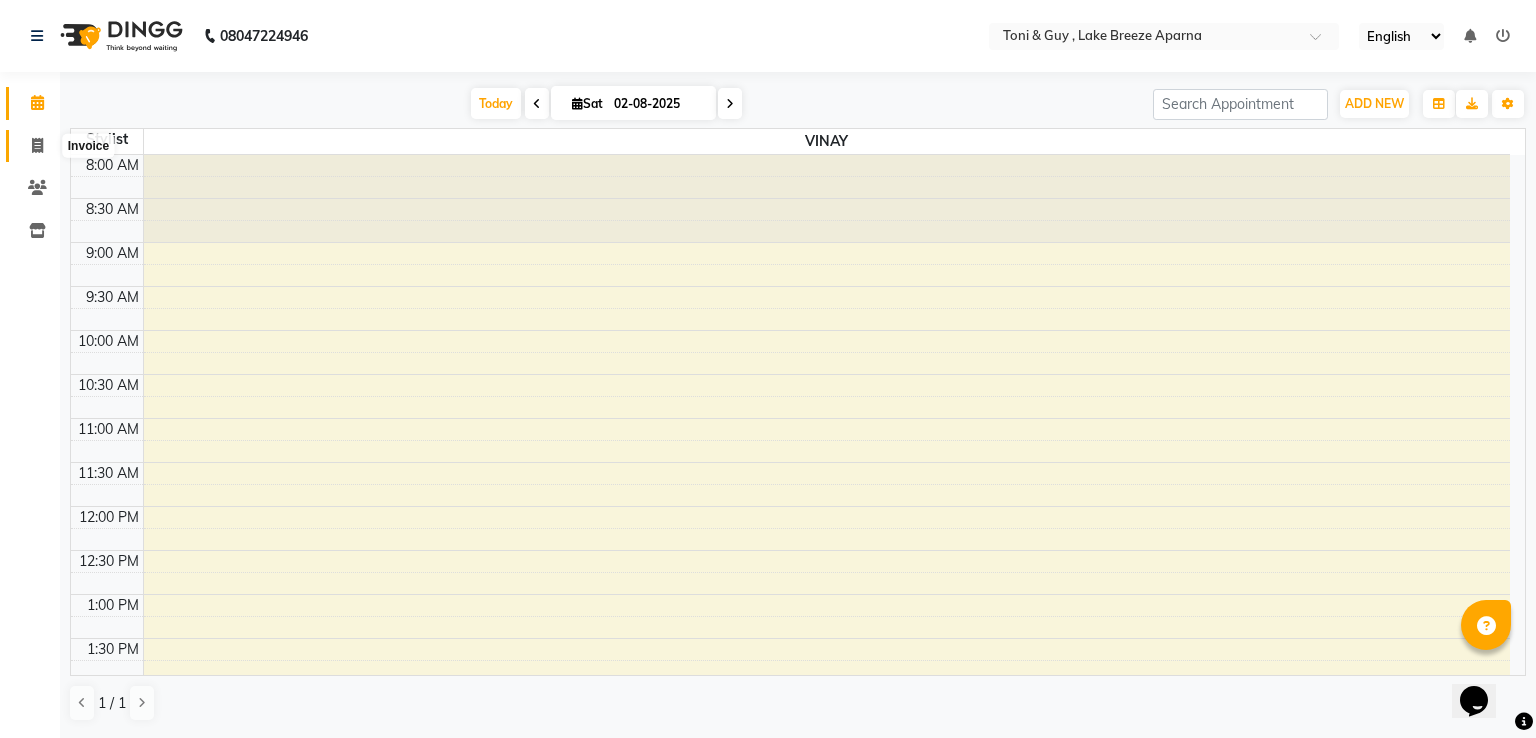 click 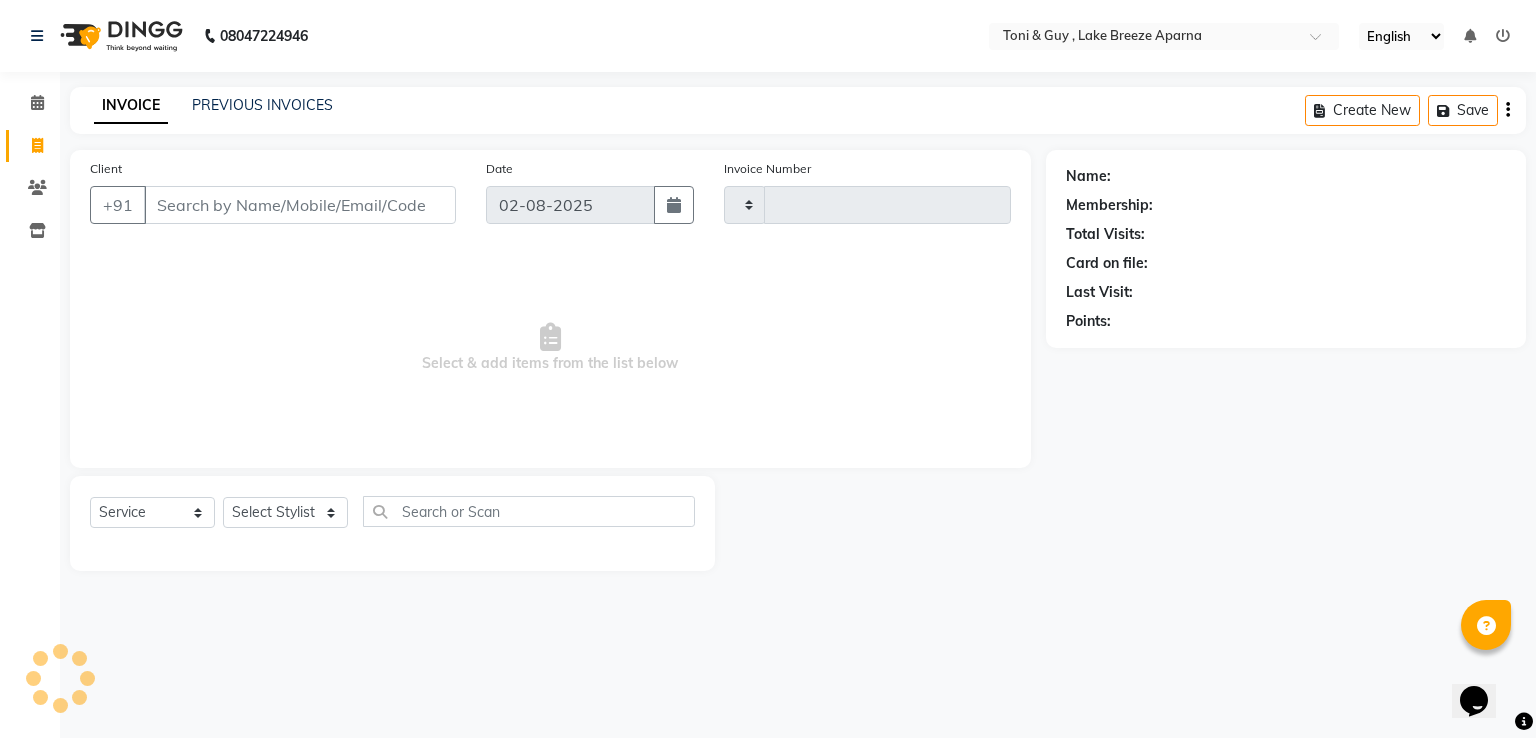 type on "0049" 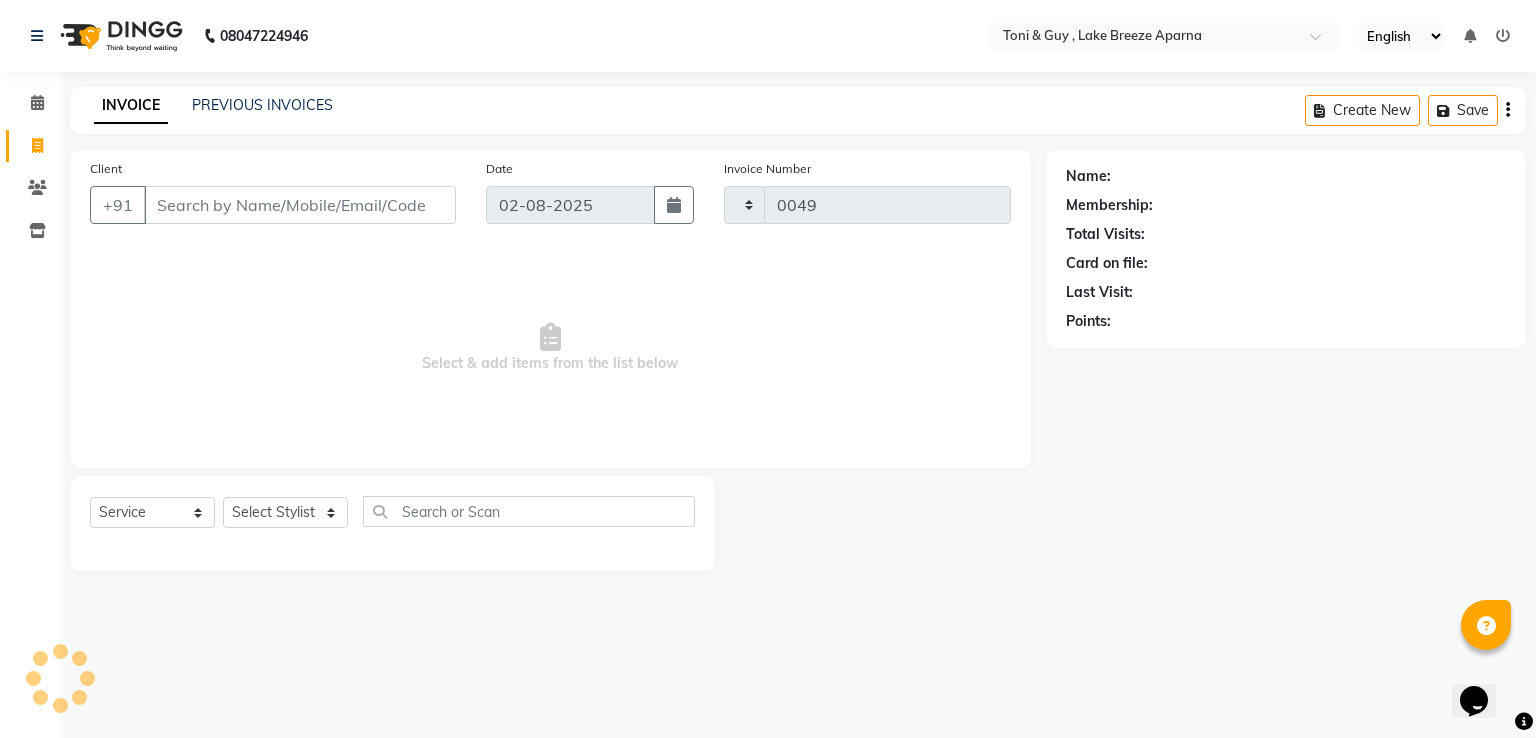 select on "8690" 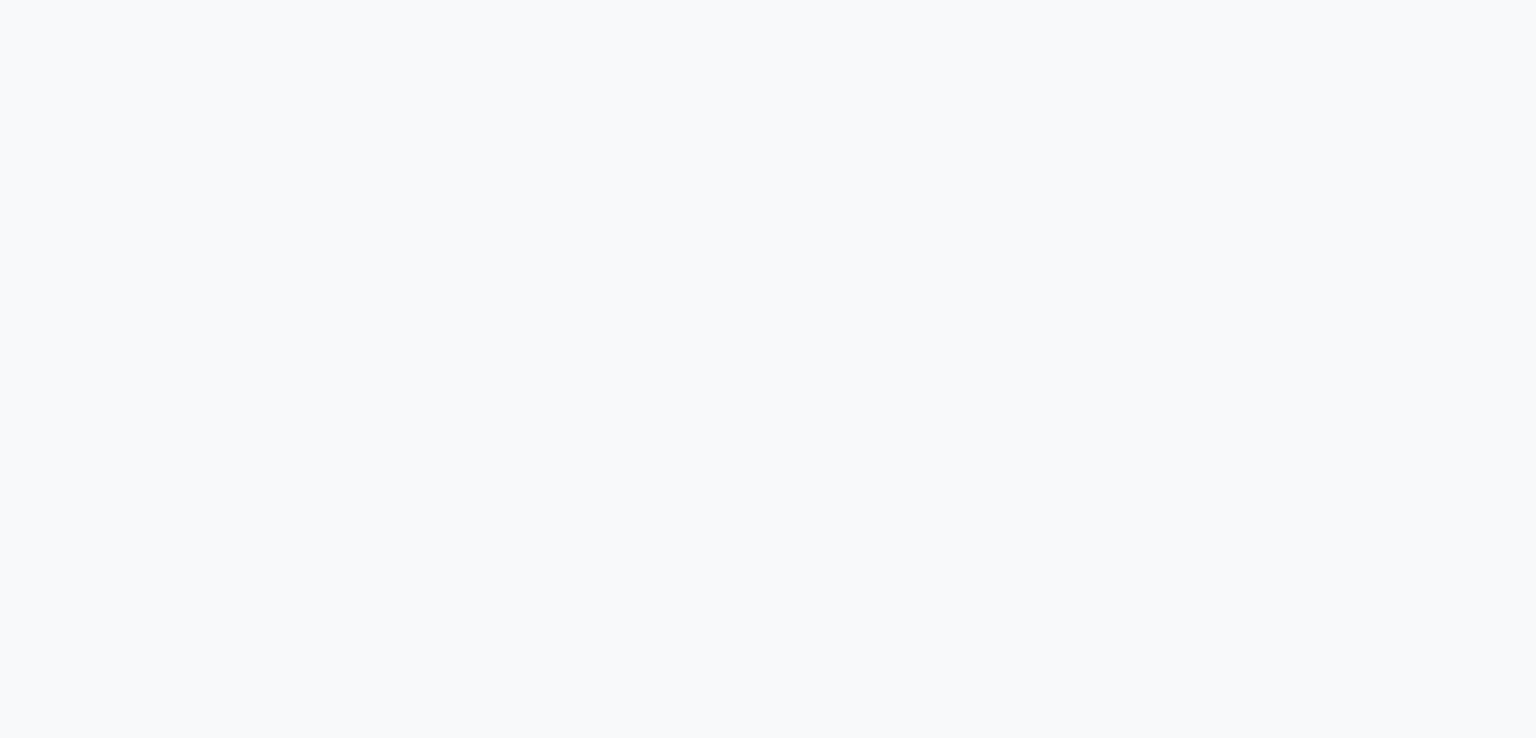 scroll, scrollTop: 0, scrollLeft: 0, axis: both 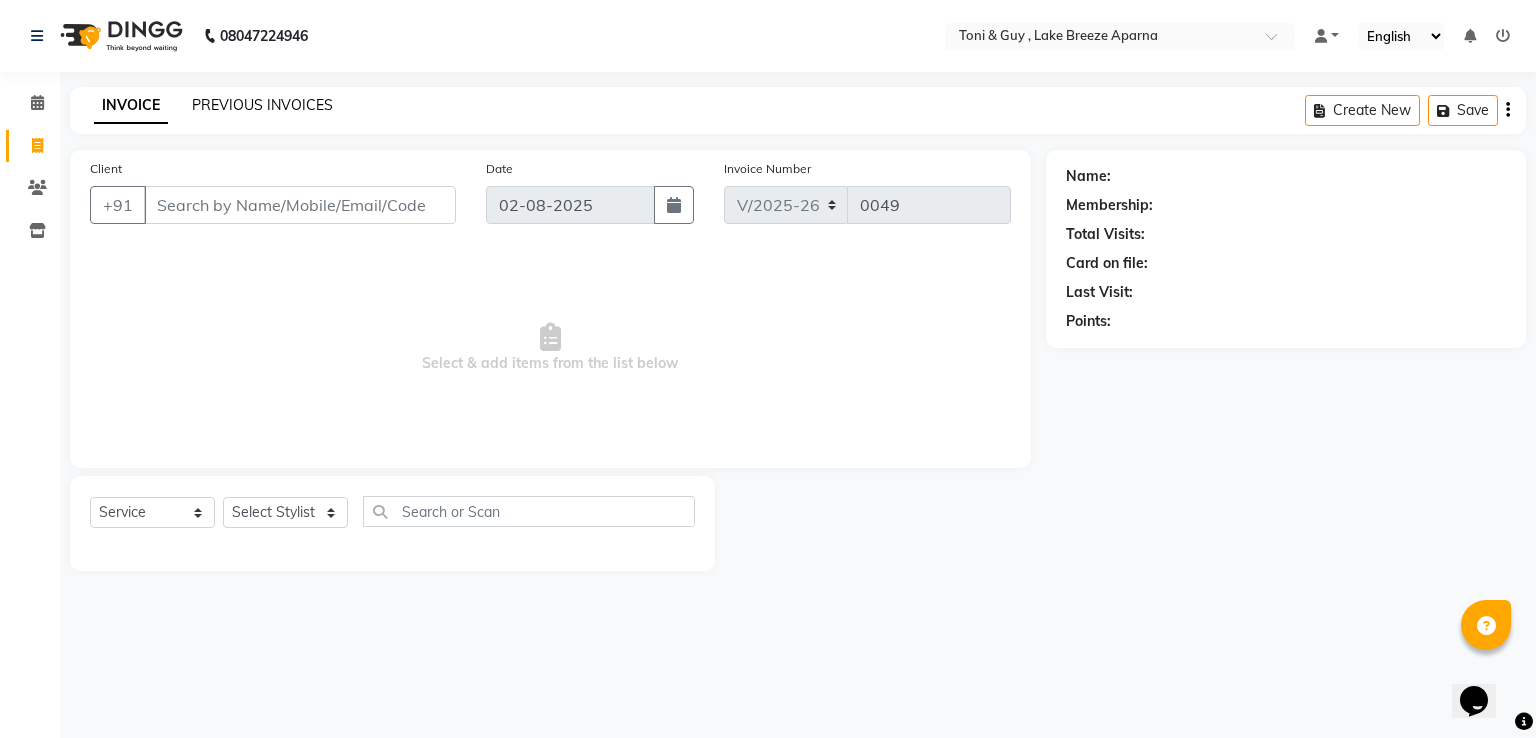click on "PREVIOUS INVOICES" 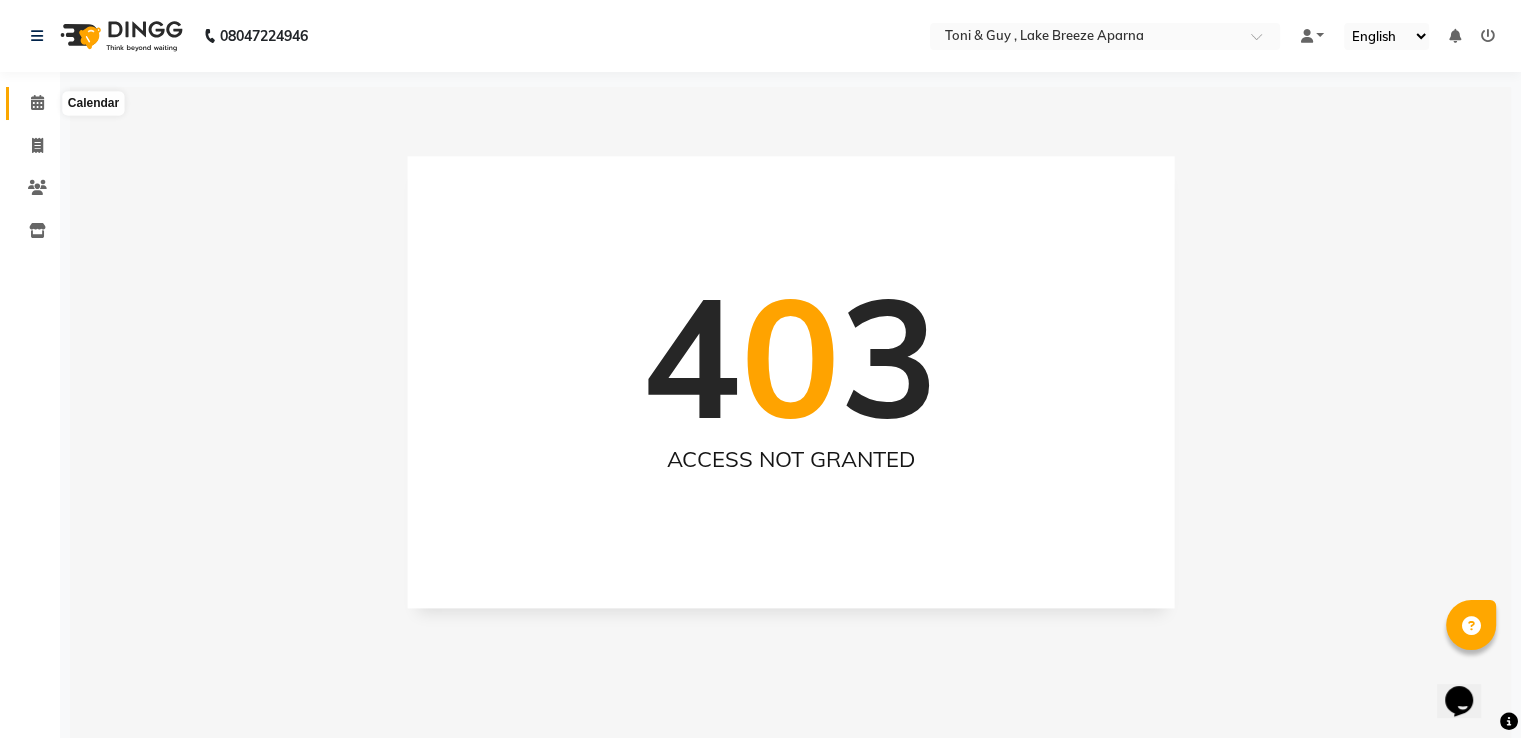 click 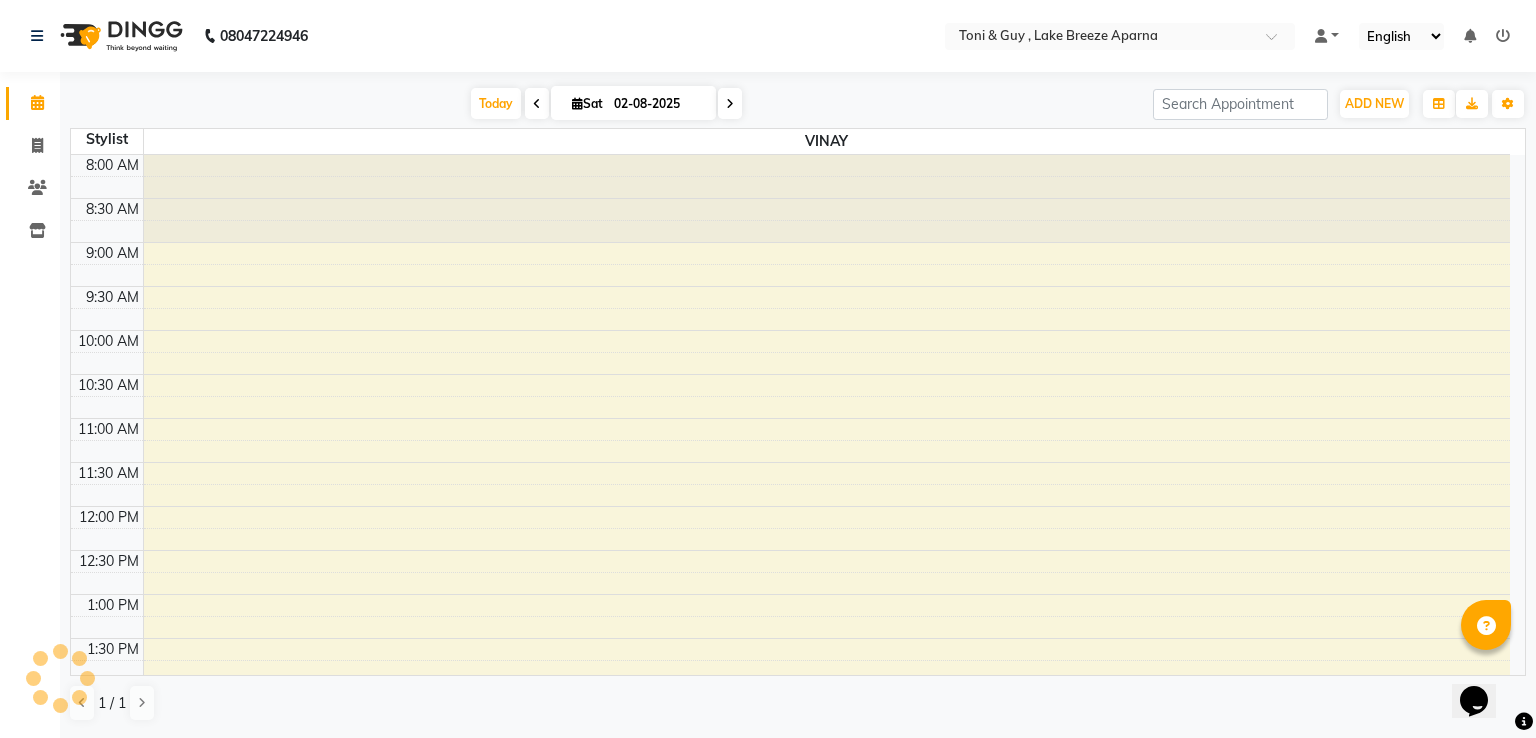 scroll, scrollTop: 0, scrollLeft: 0, axis: both 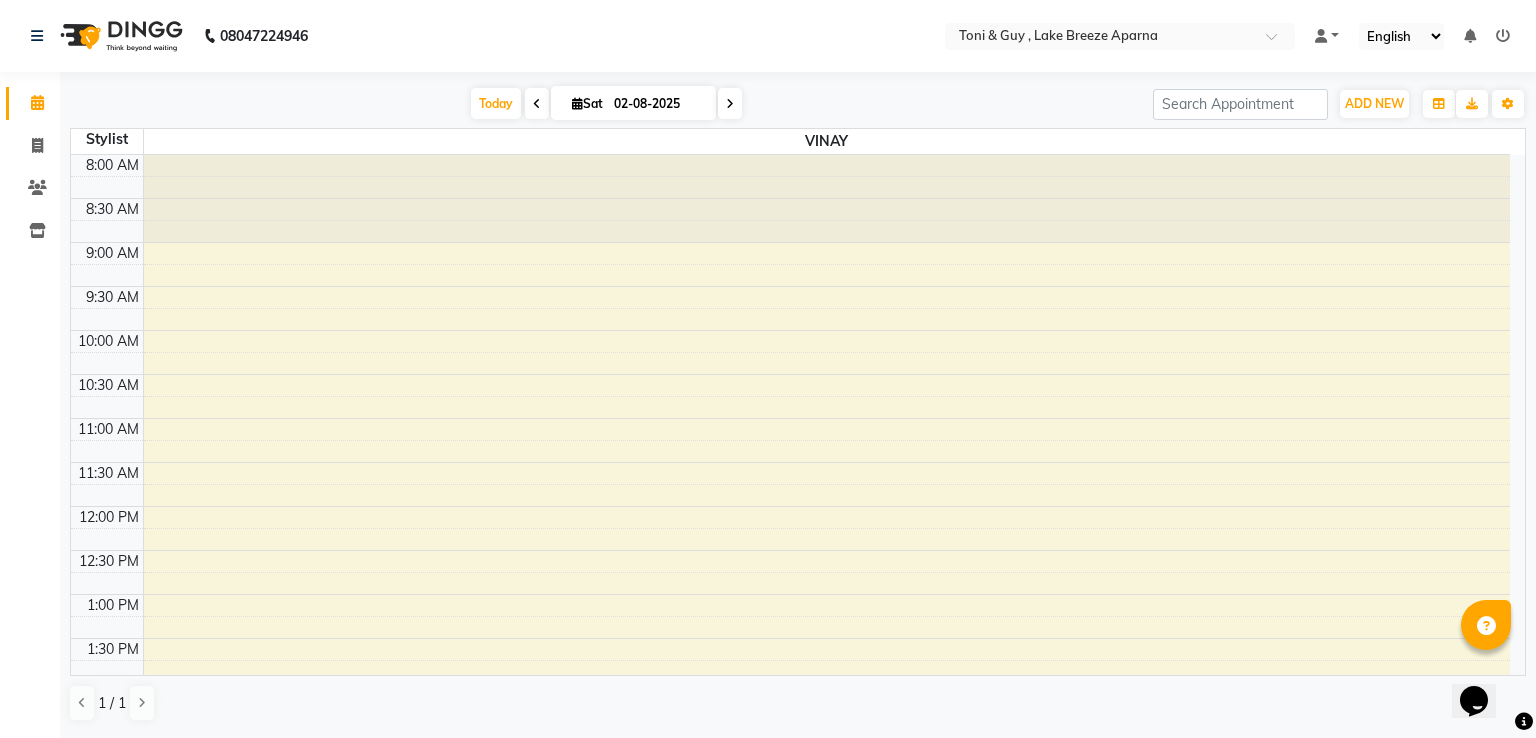 click at bounding box center (537, 104) 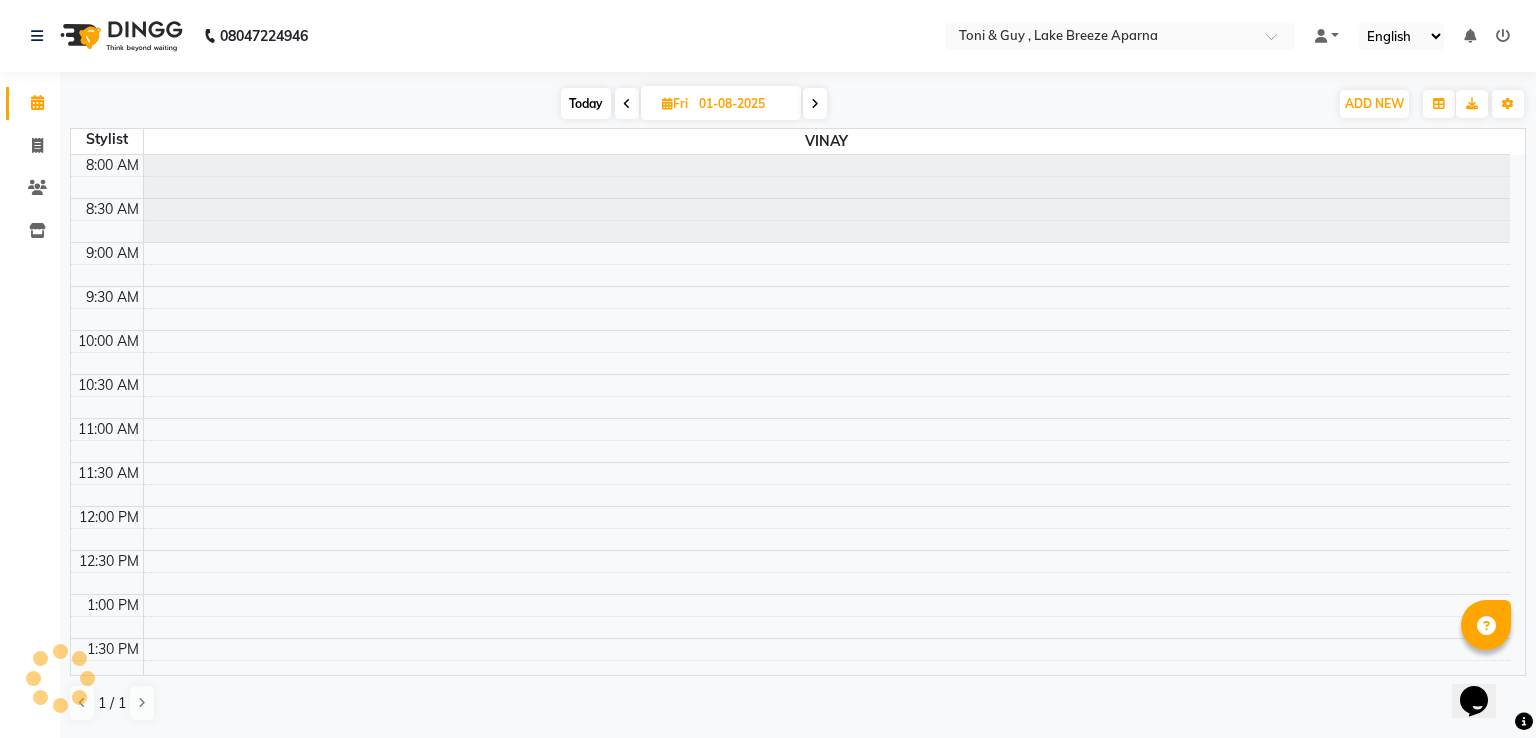 scroll, scrollTop: 612, scrollLeft: 0, axis: vertical 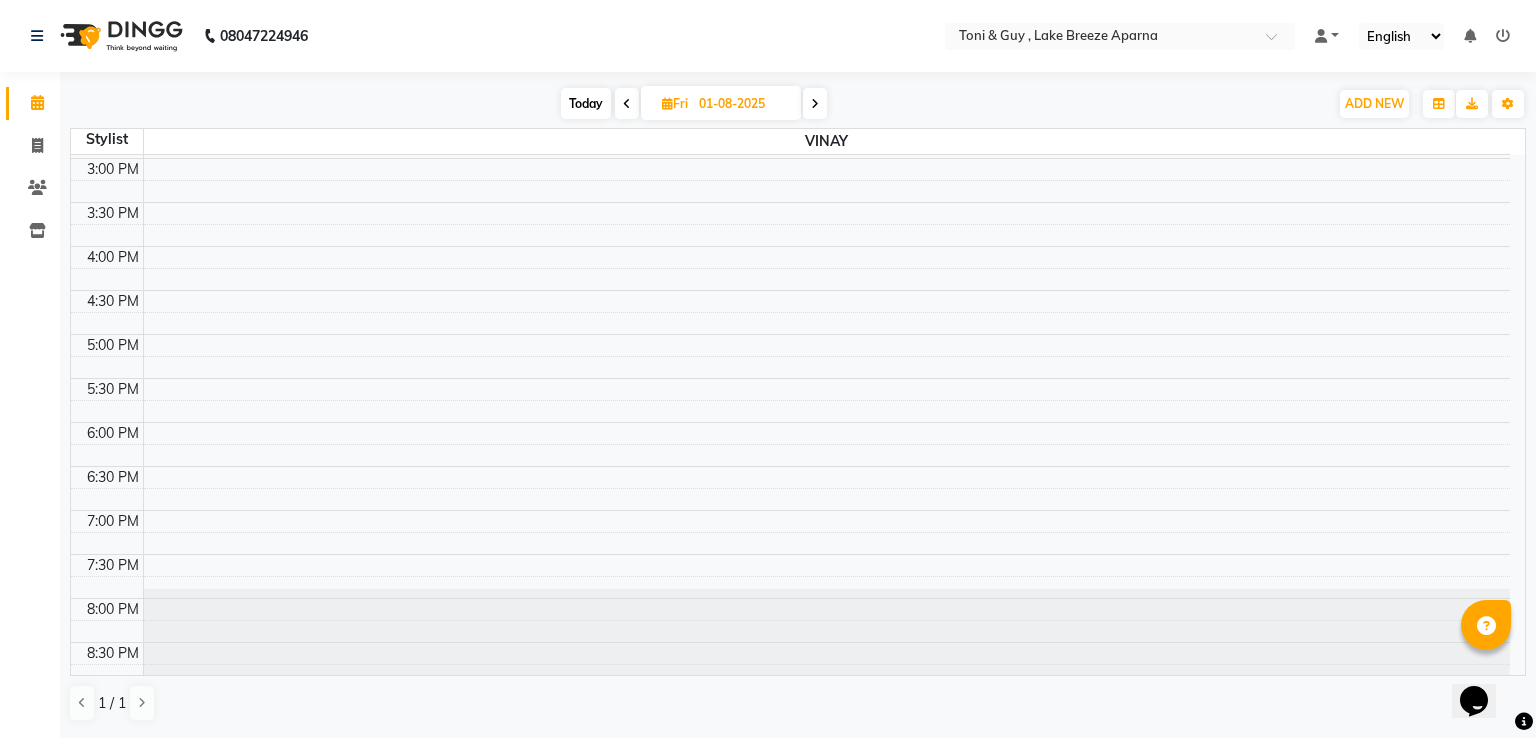 click at bounding box center [627, 104] 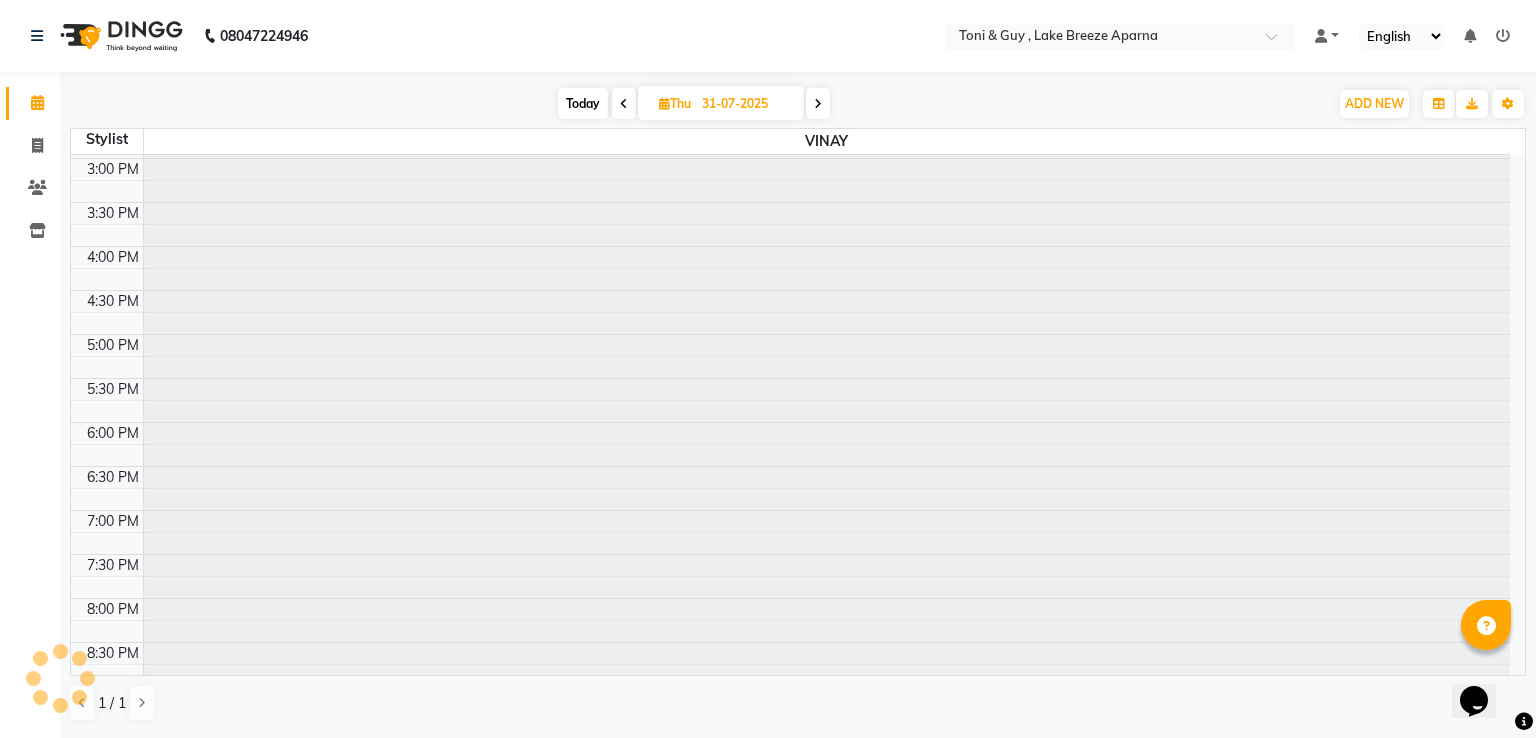 scroll, scrollTop: 612, scrollLeft: 0, axis: vertical 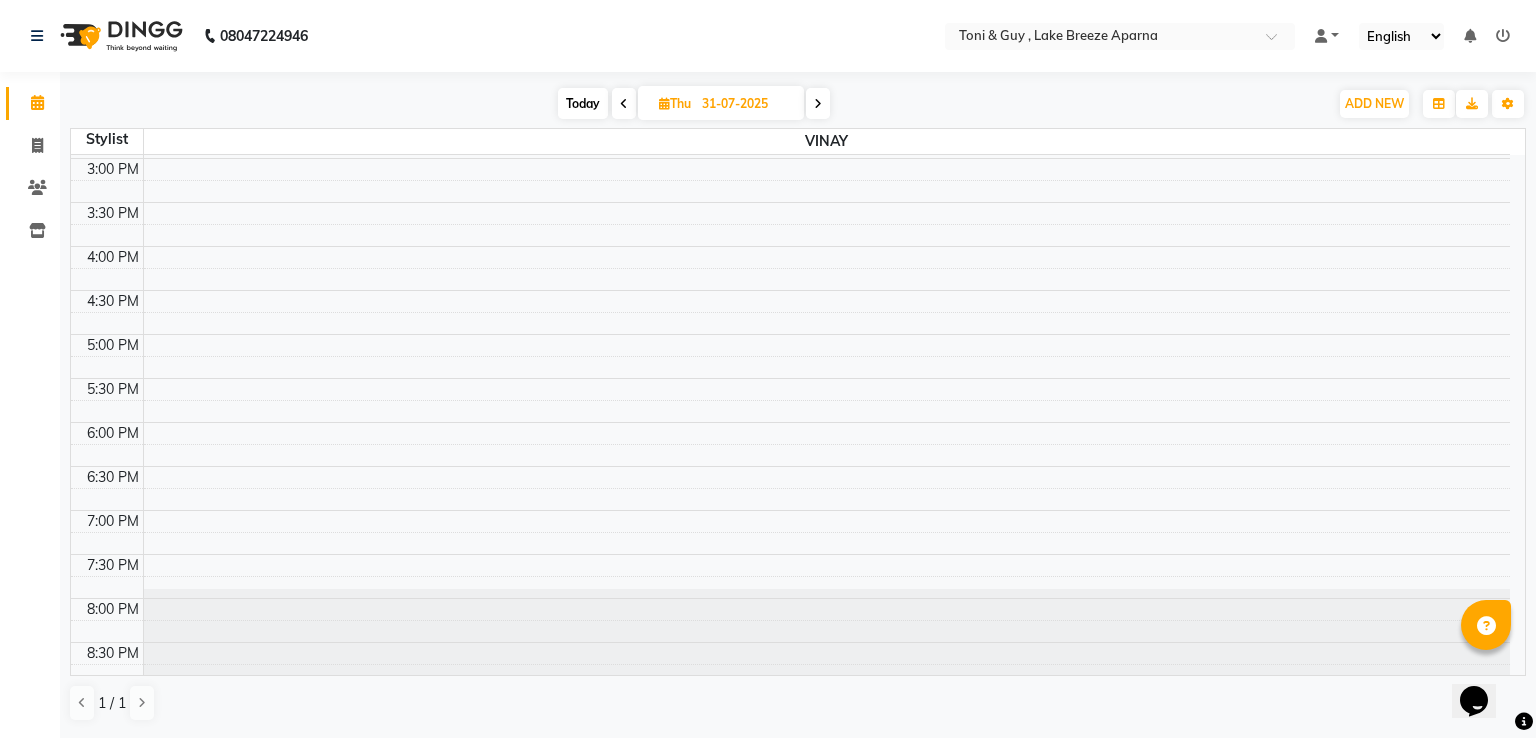 click at bounding box center [624, 103] 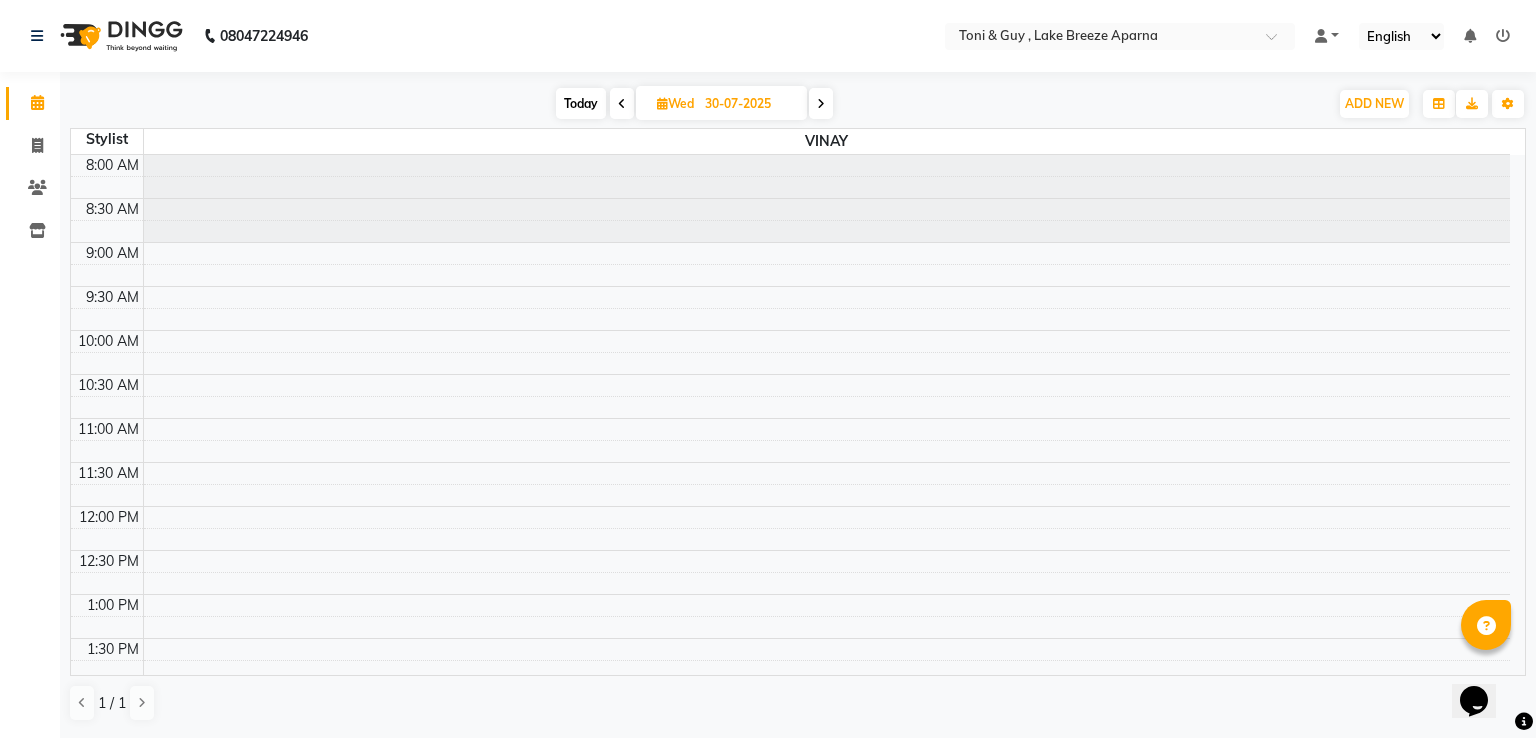 scroll, scrollTop: 612, scrollLeft: 0, axis: vertical 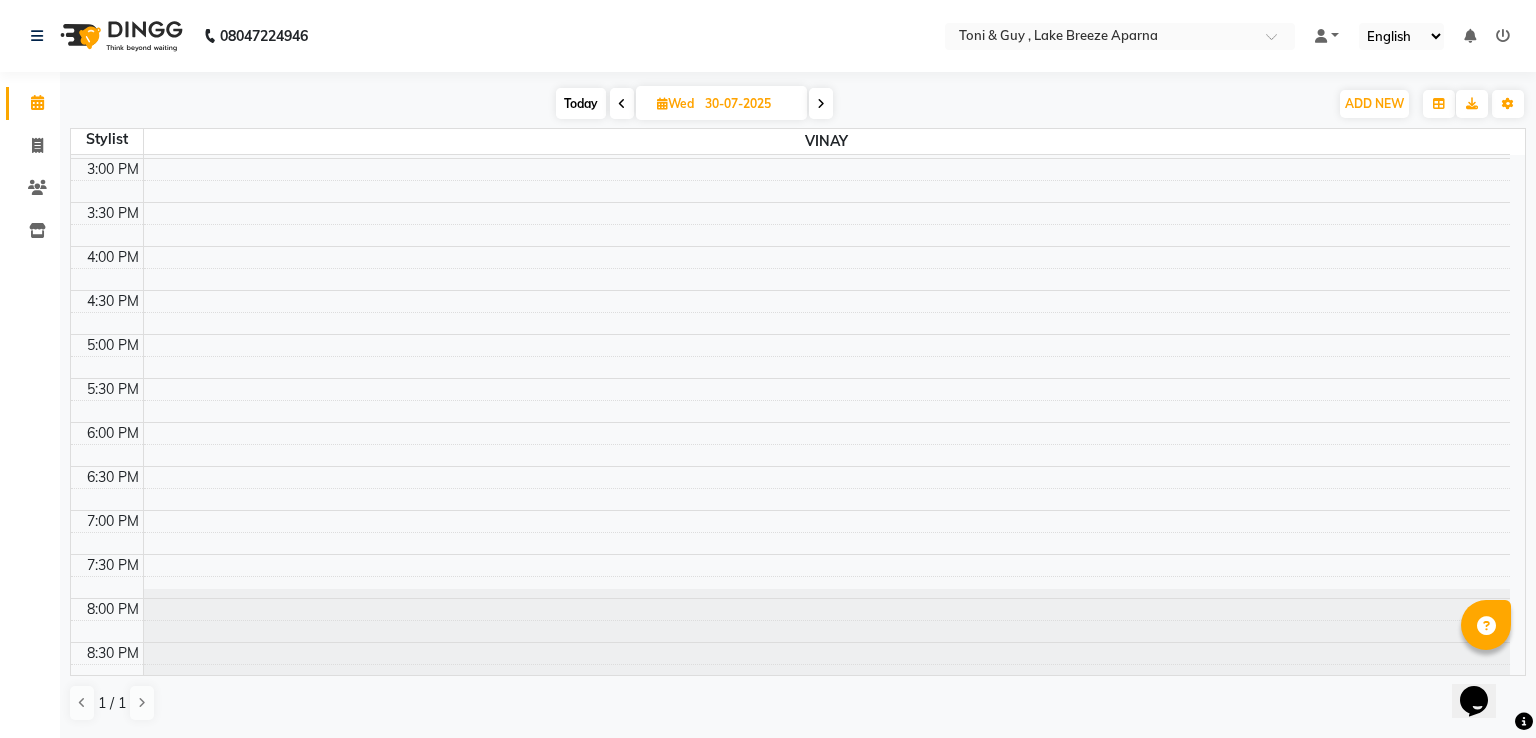 click at bounding box center (622, 103) 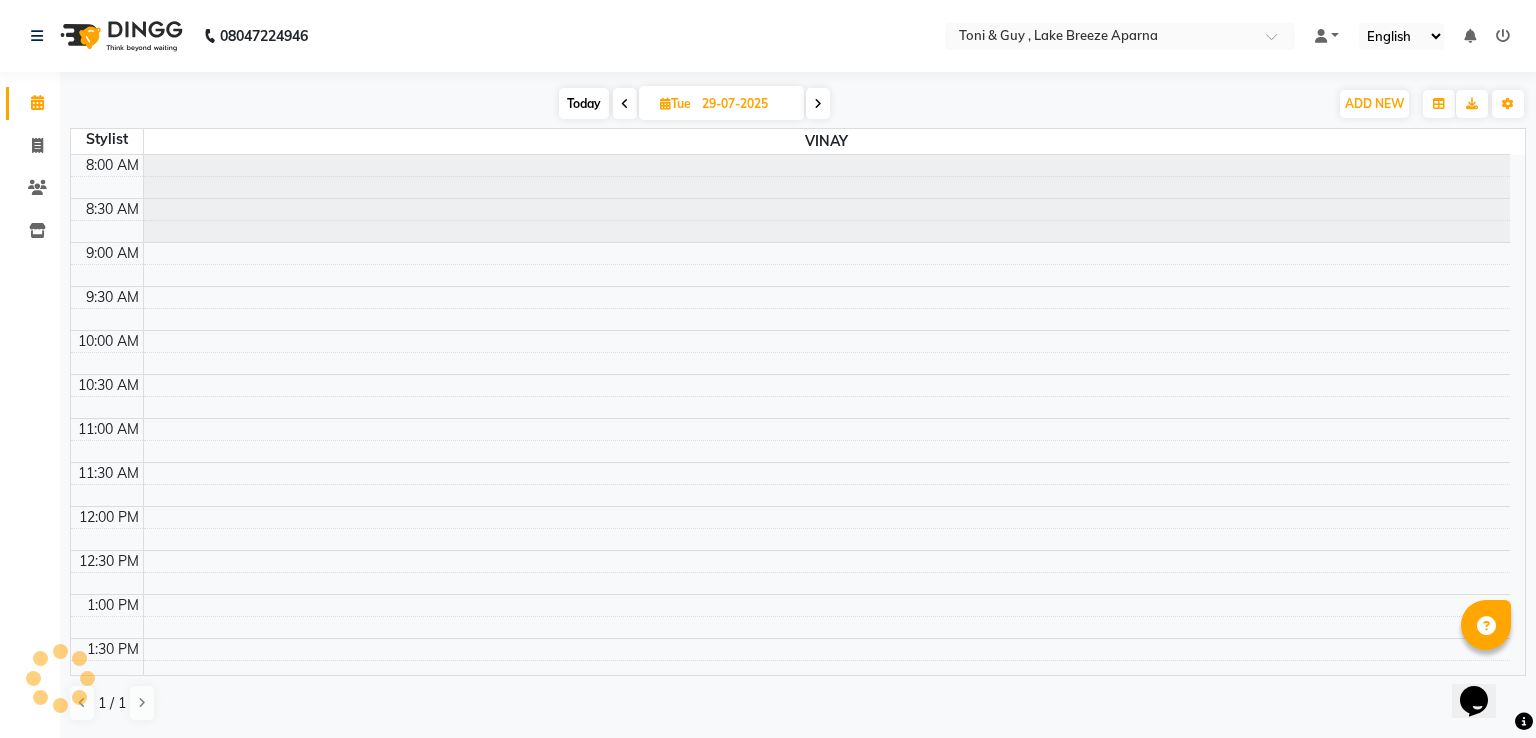 scroll, scrollTop: 612, scrollLeft: 0, axis: vertical 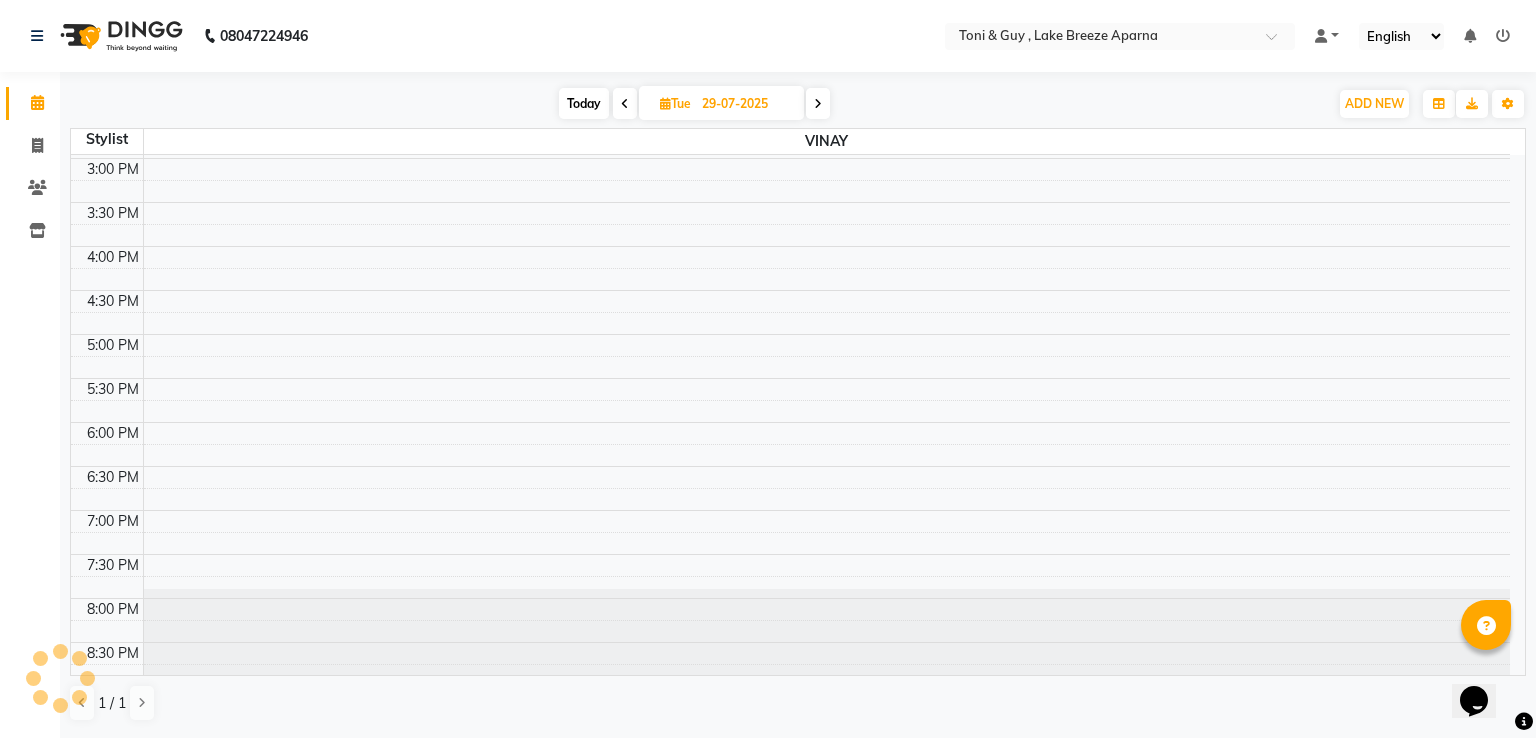 click at bounding box center [625, 103] 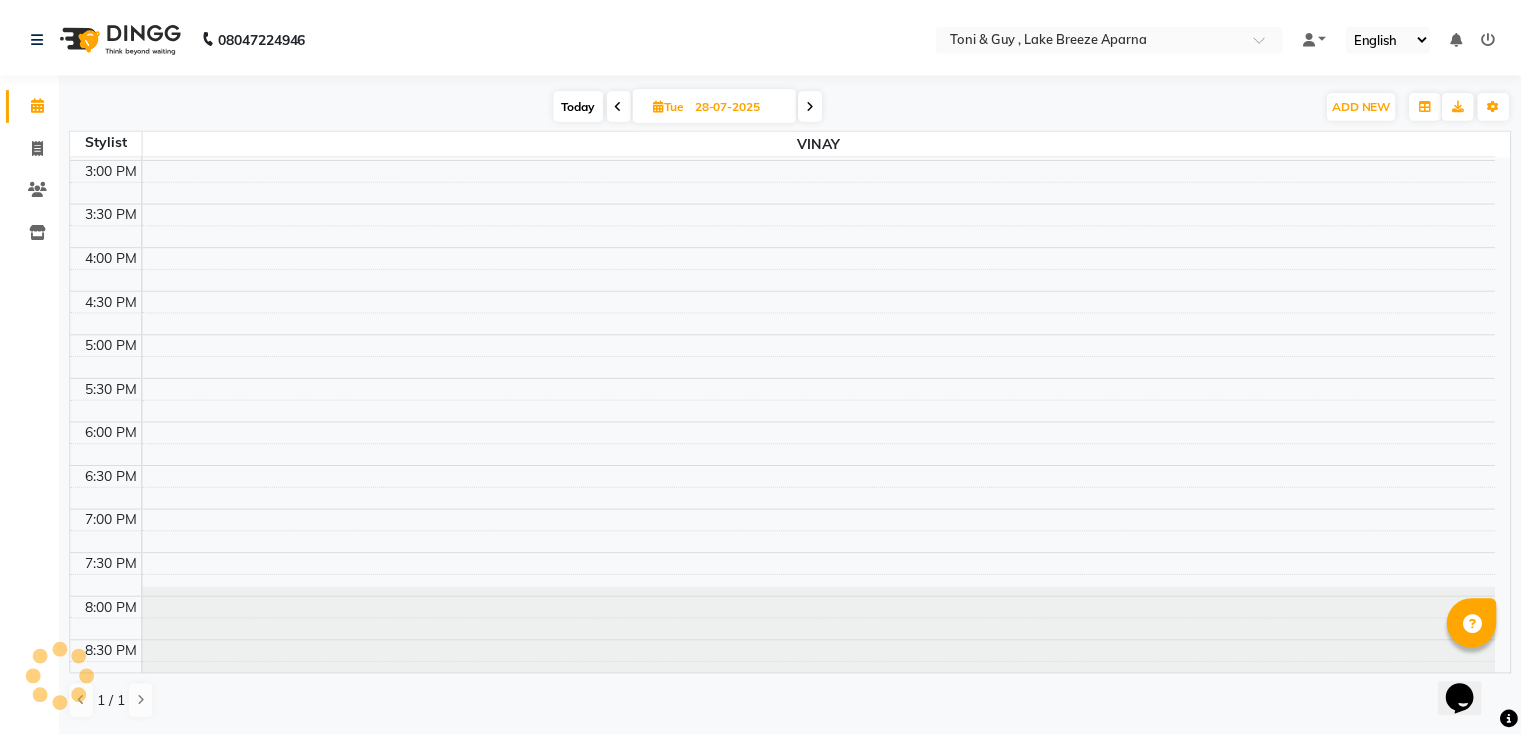 scroll, scrollTop: 0, scrollLeft: 0, axis: both 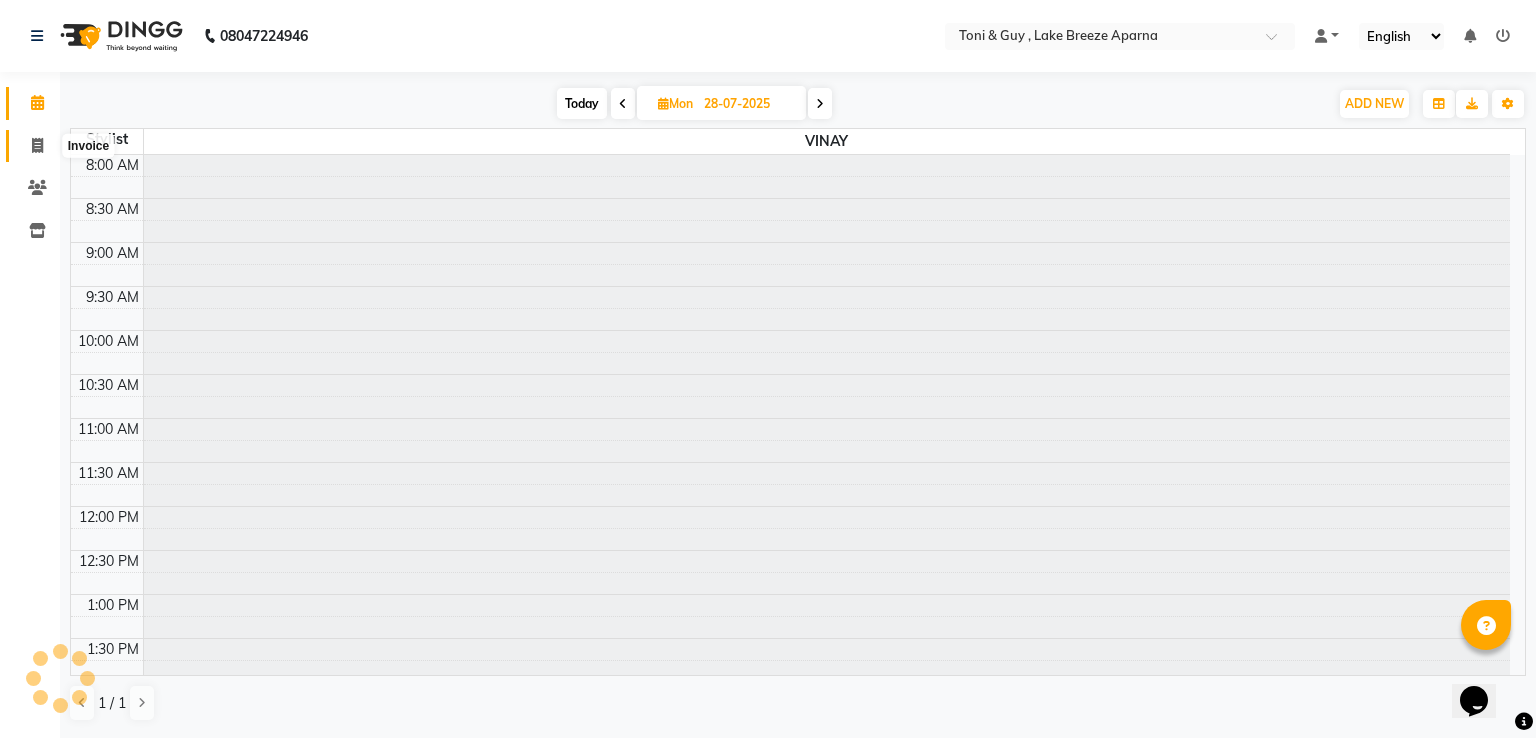 click 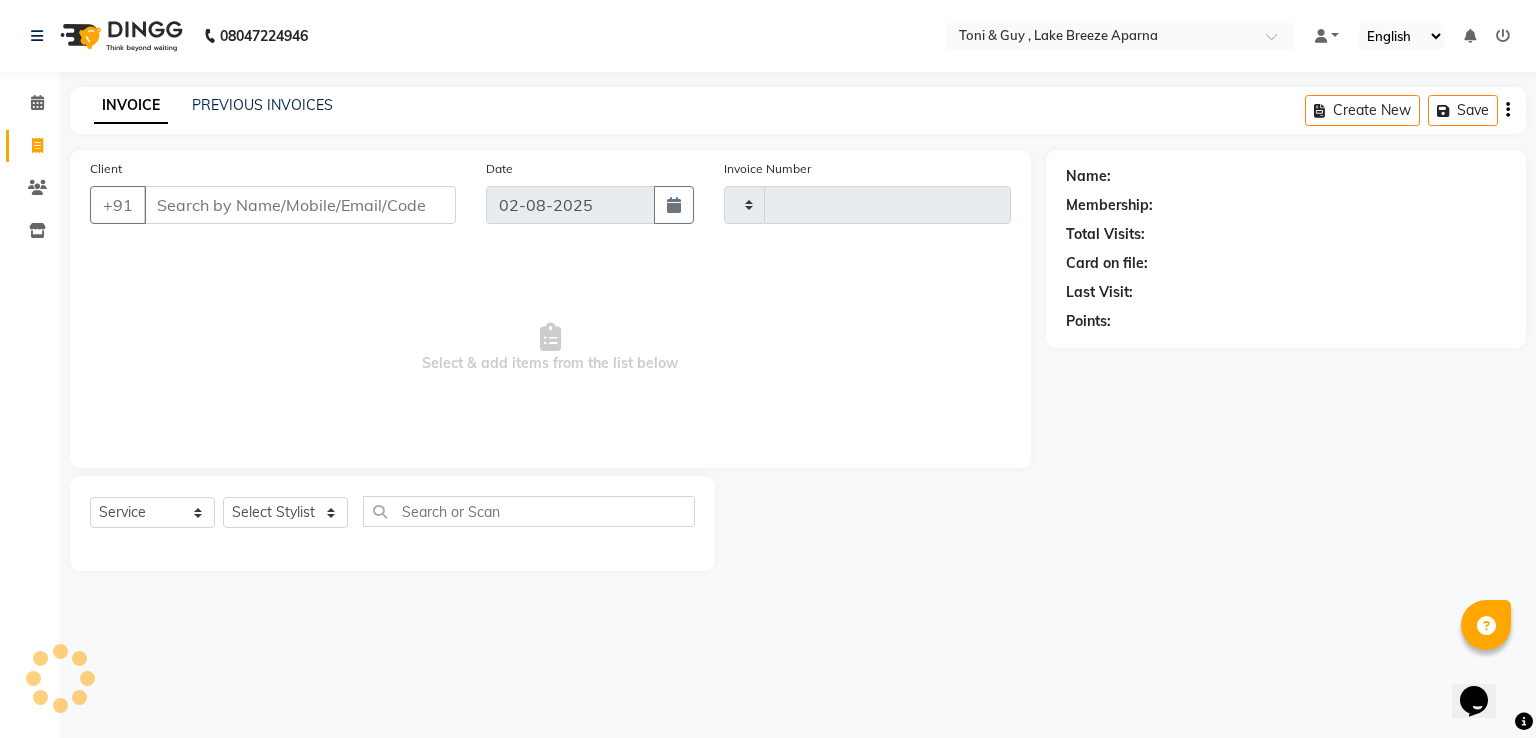 type on "0049" 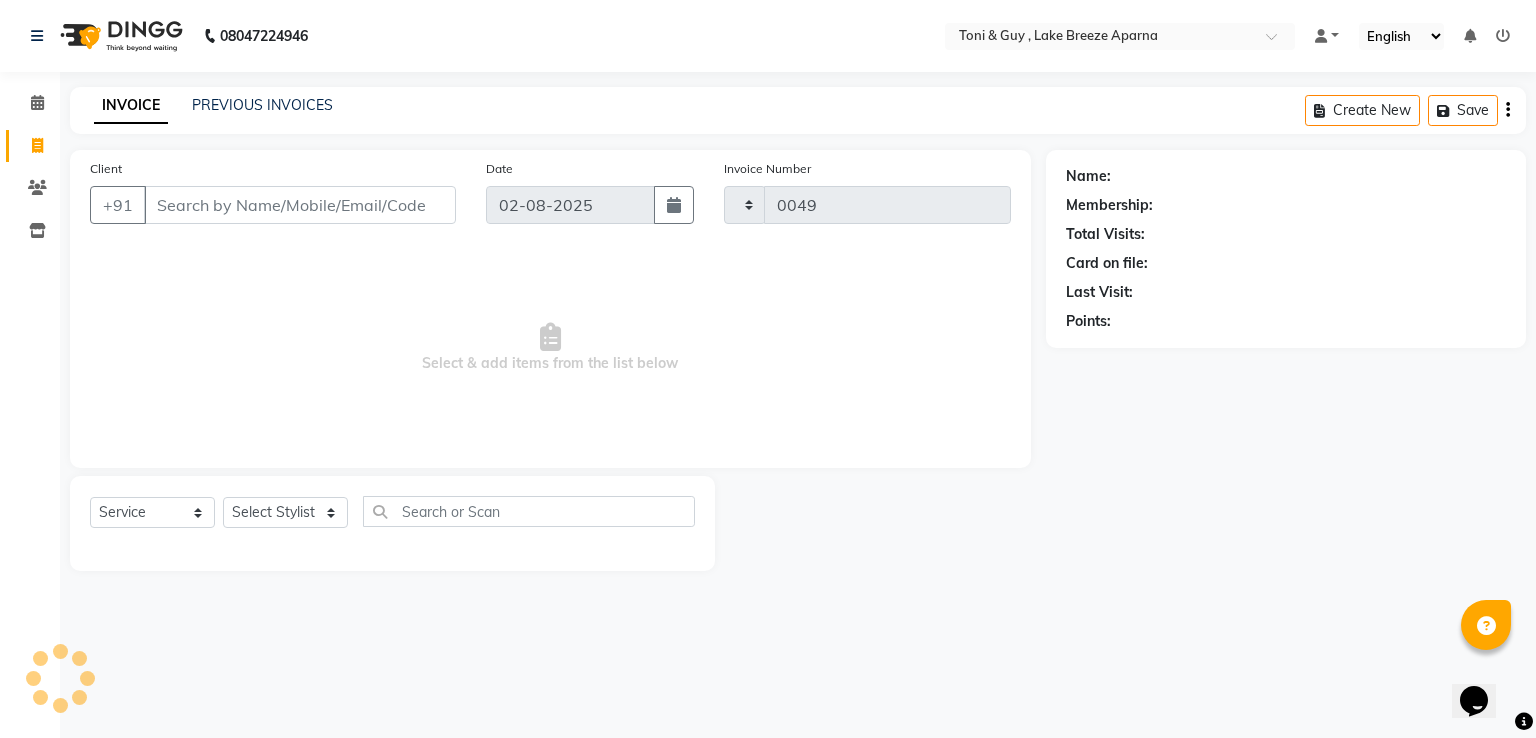 select on "8690" 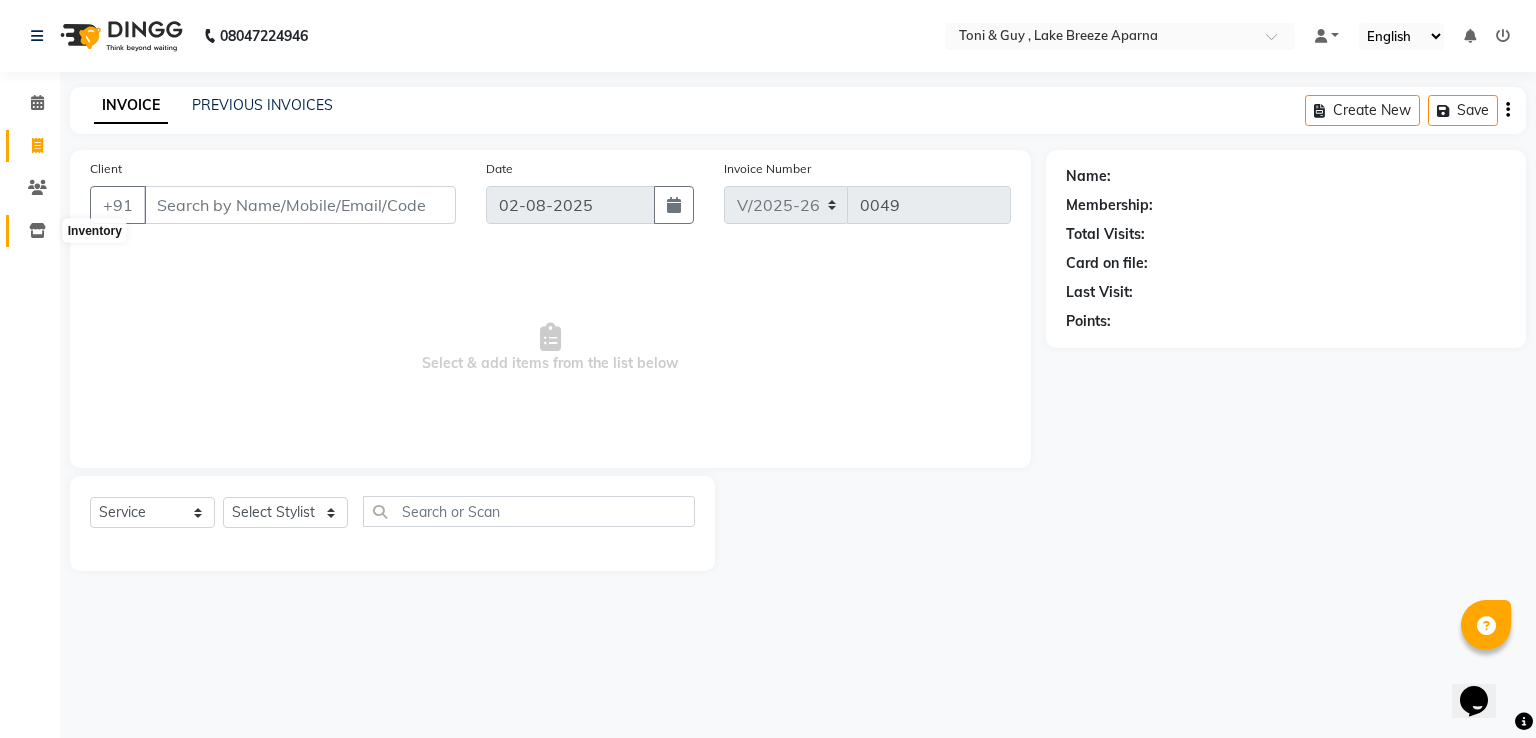 click 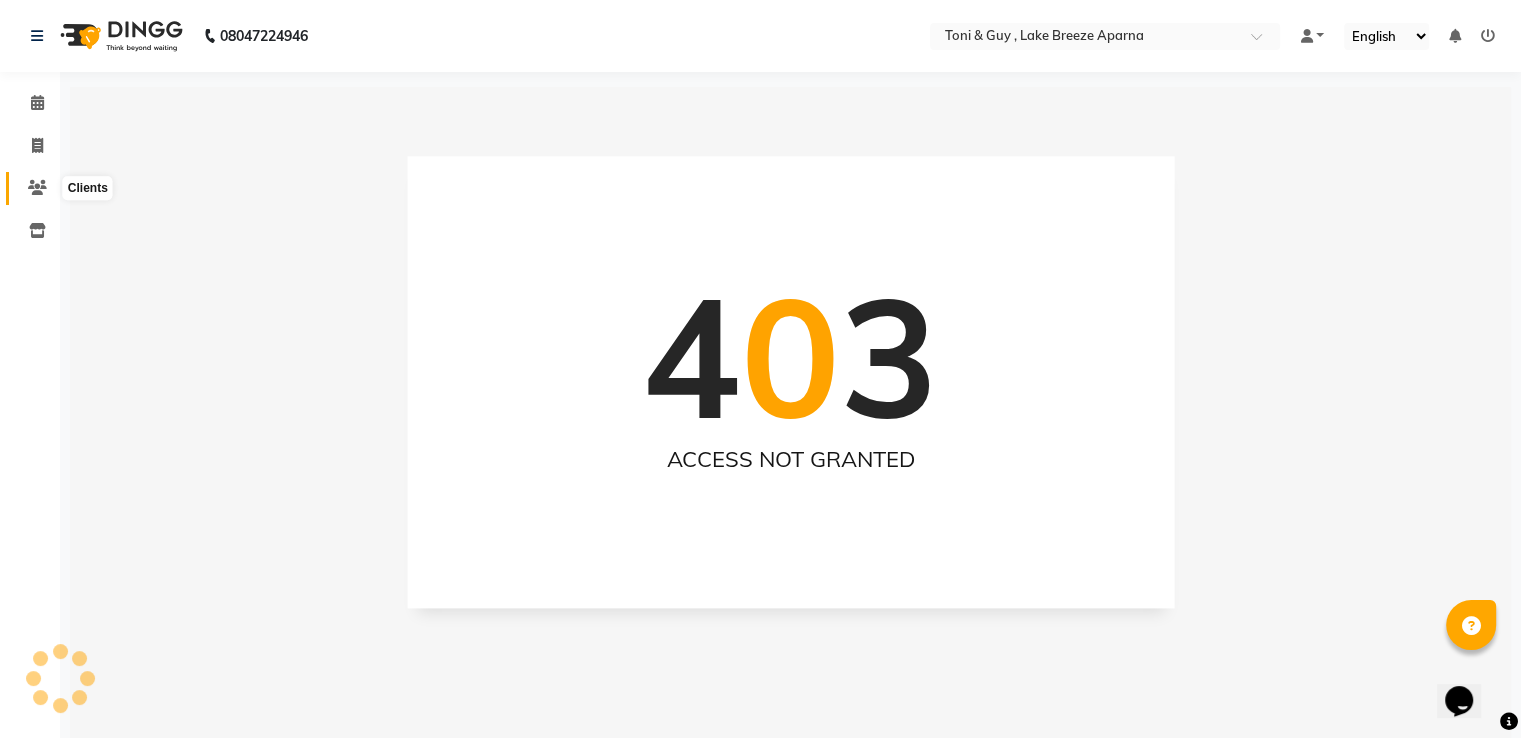click 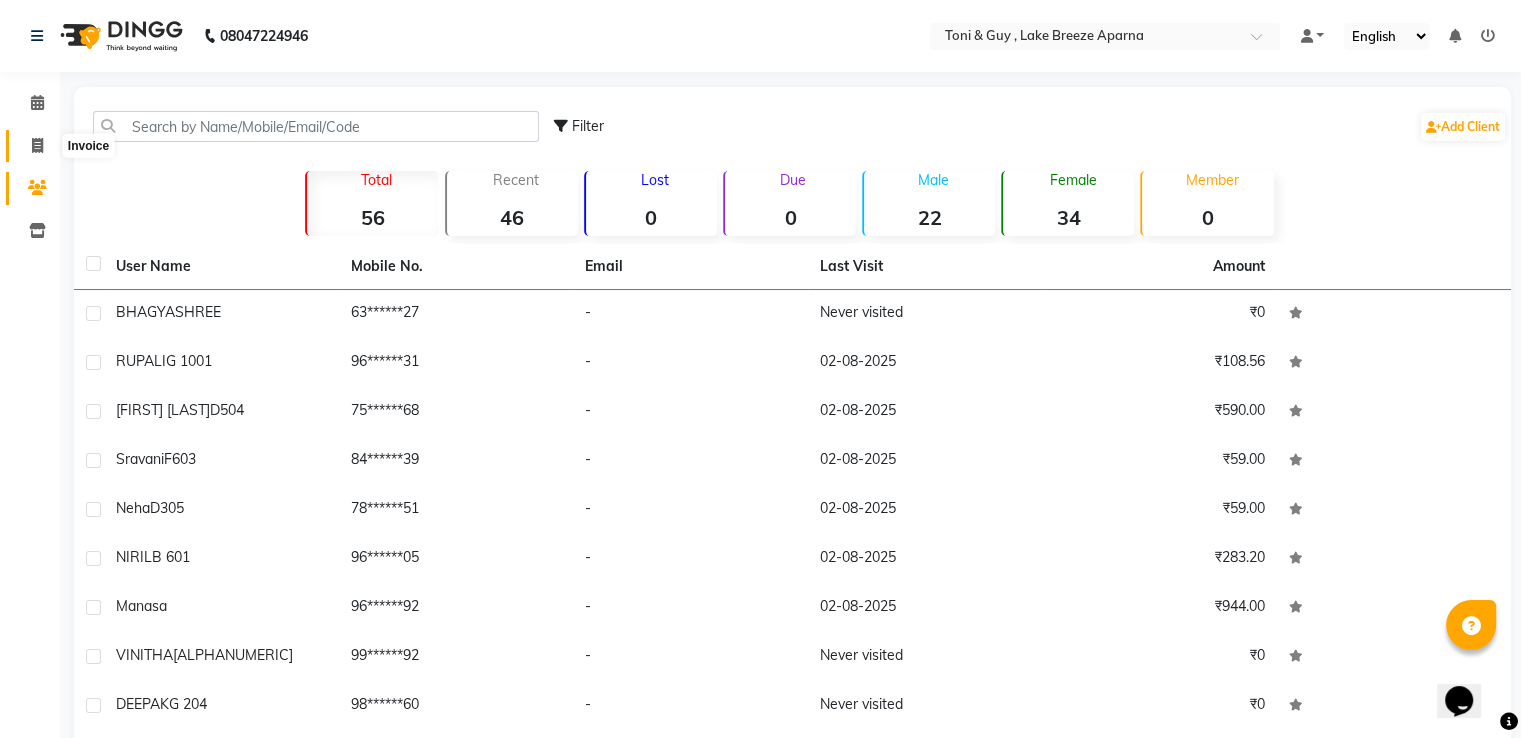 click 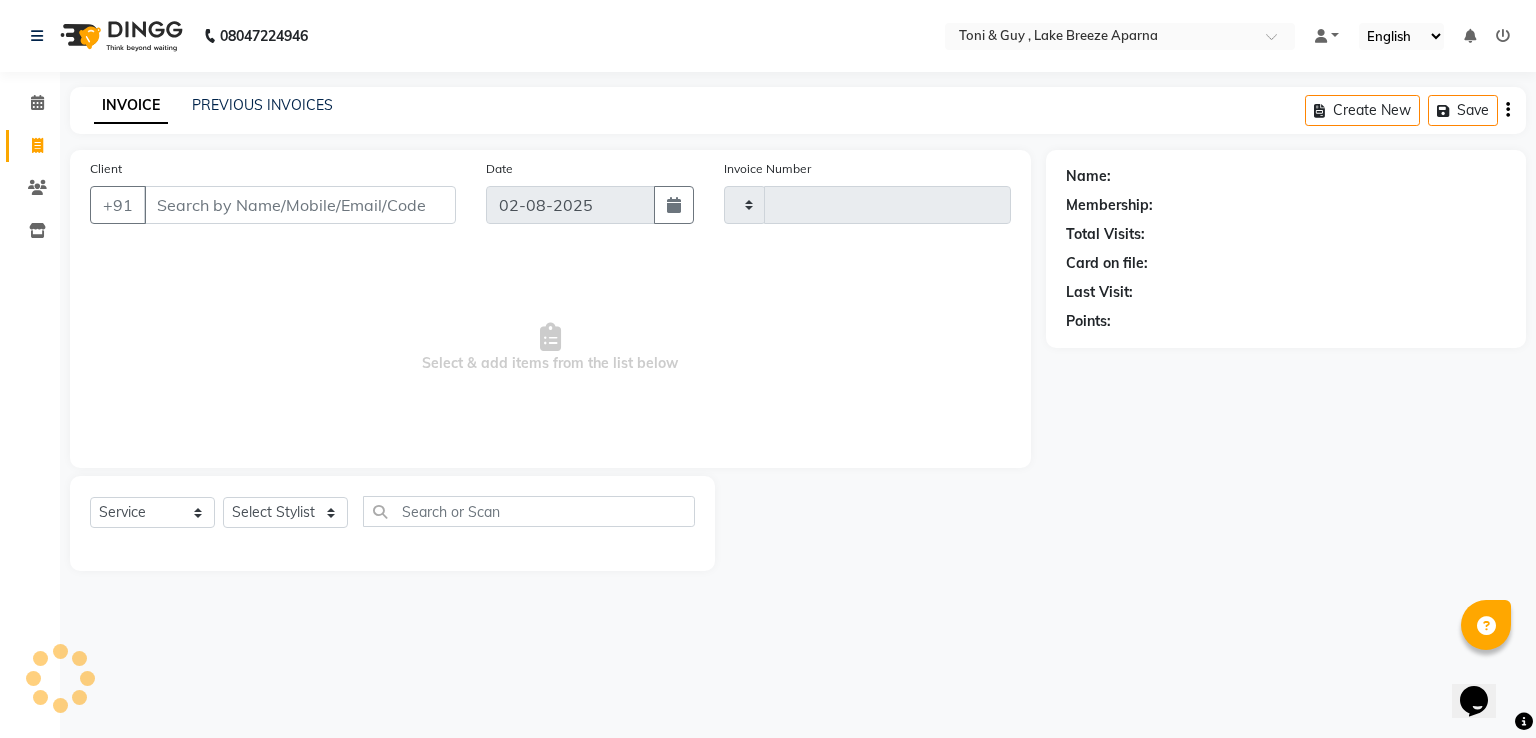 type on "0049" 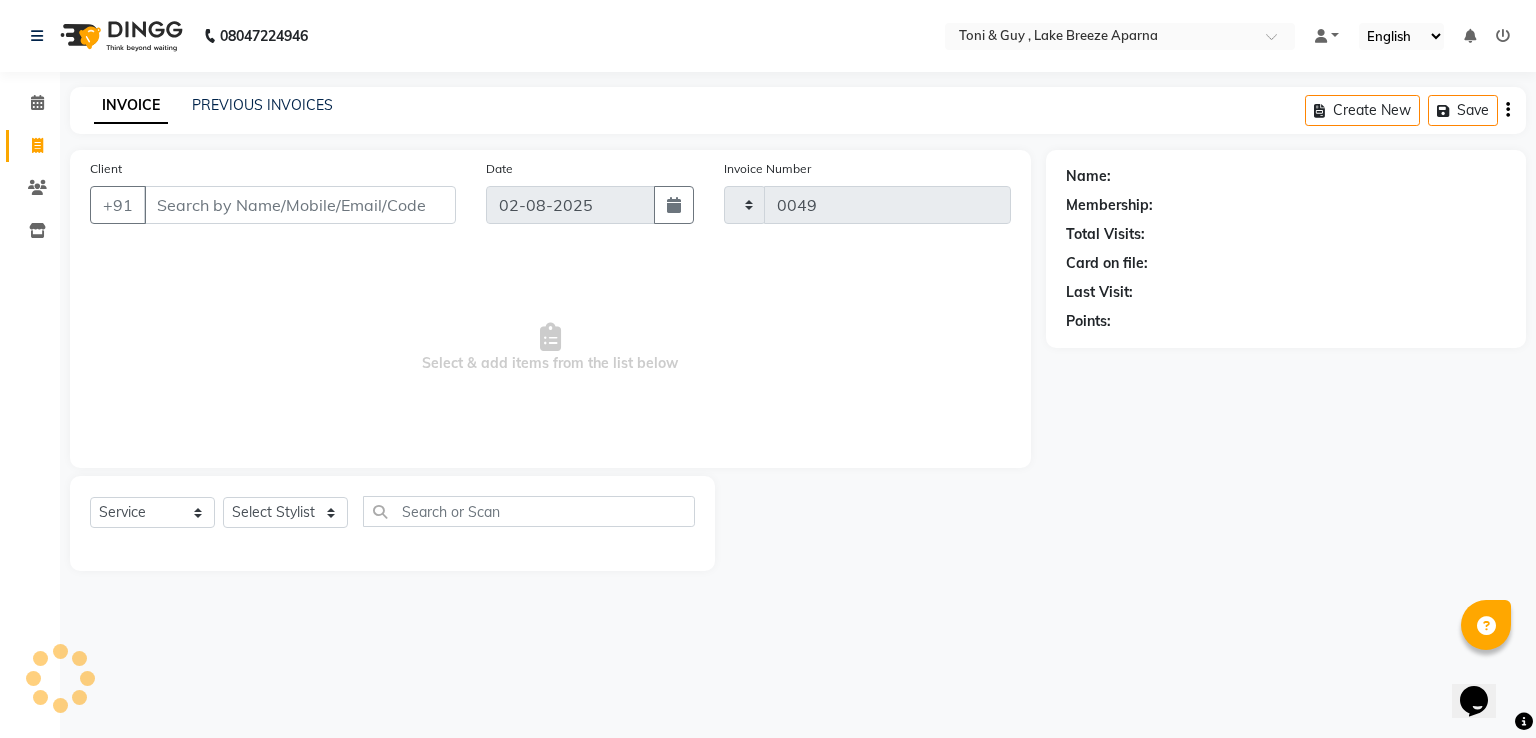 select on "8690" 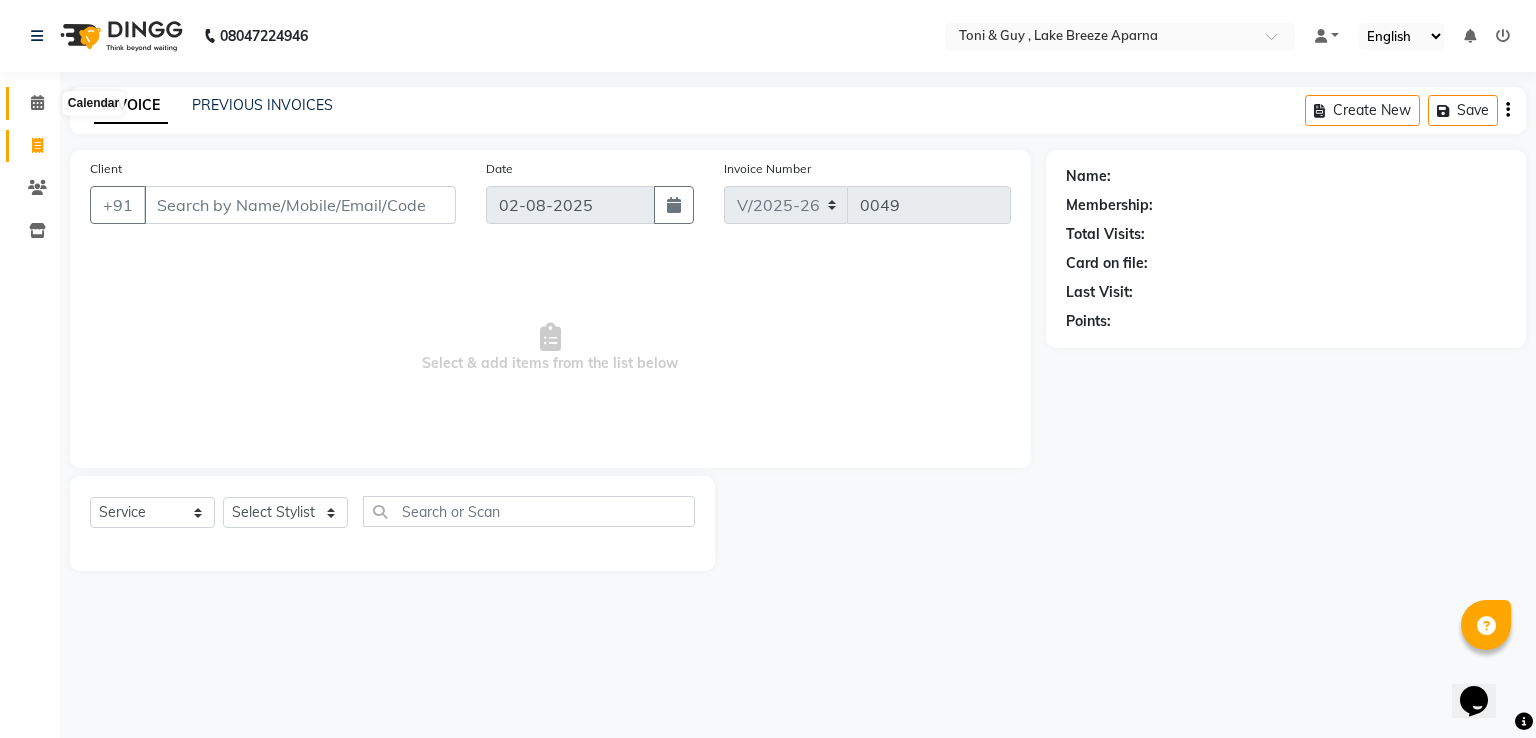 click 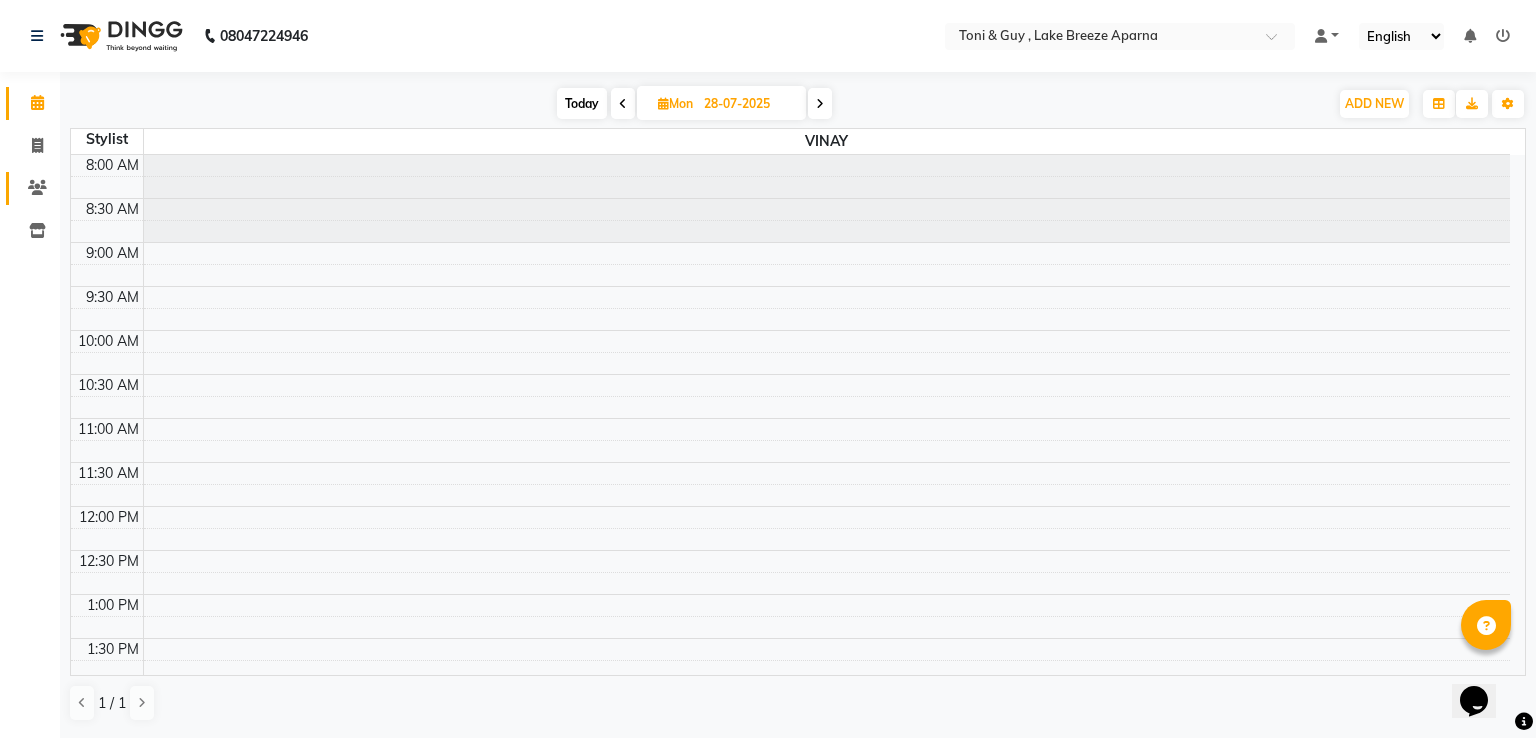 click 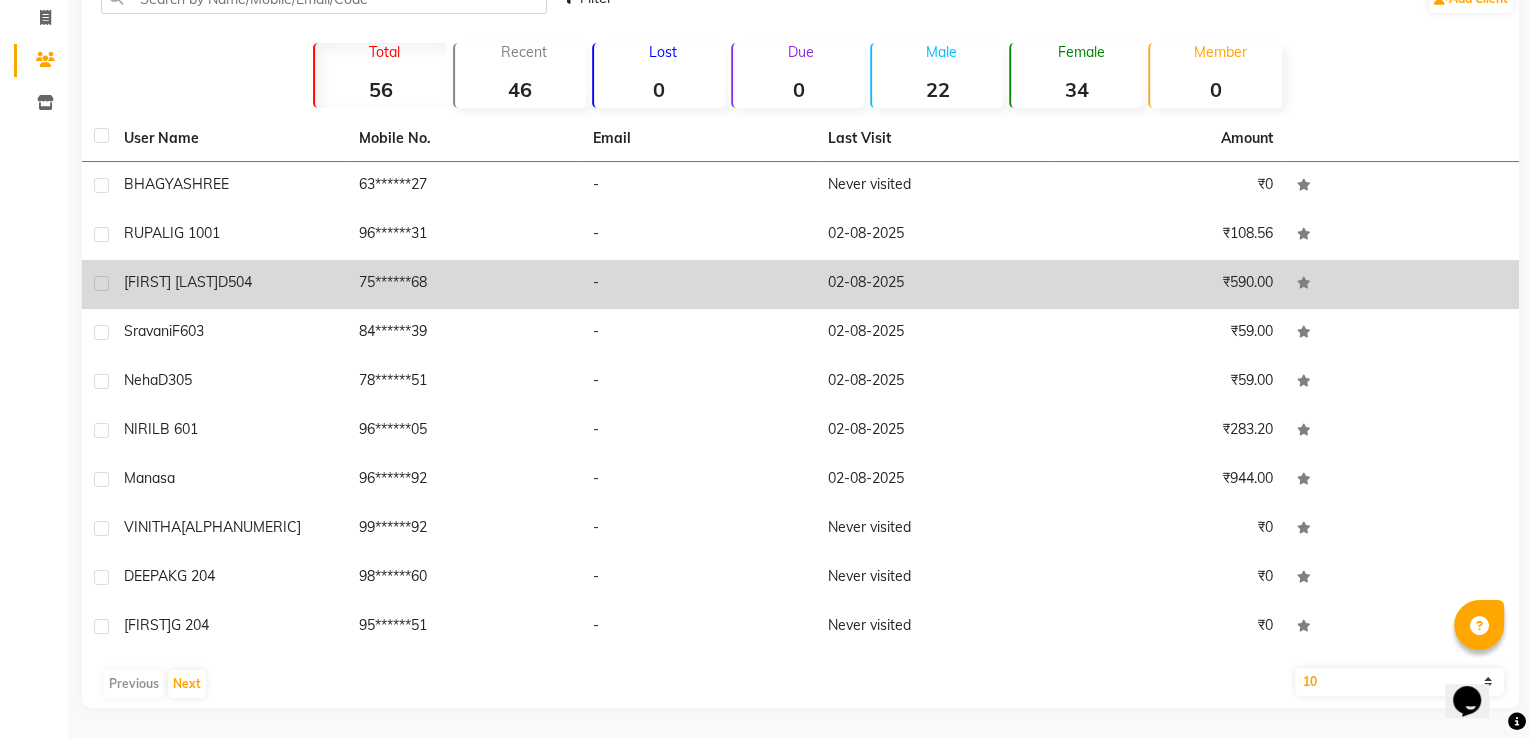 scroll, scrollTop: 0, scrollLeft: 0, axis: both 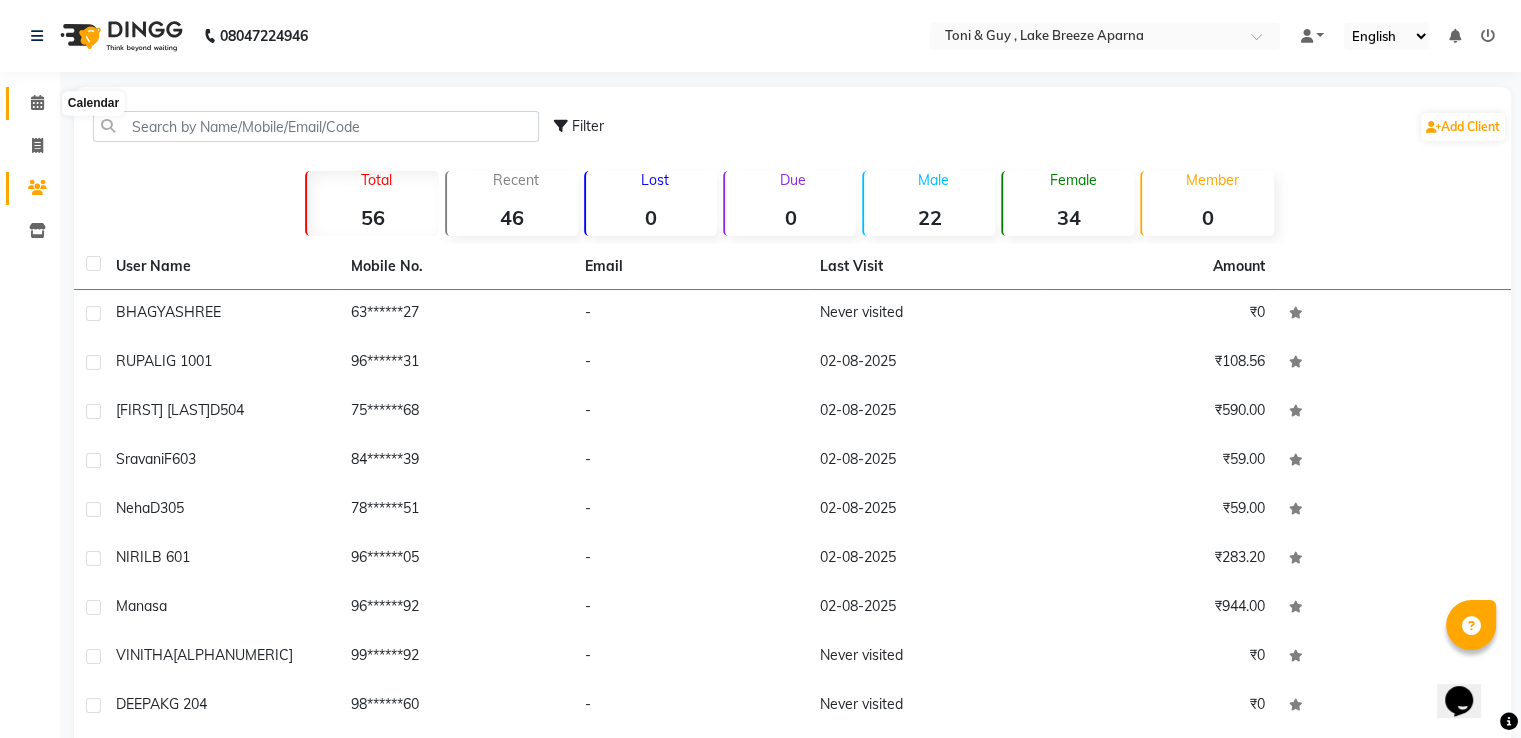 click 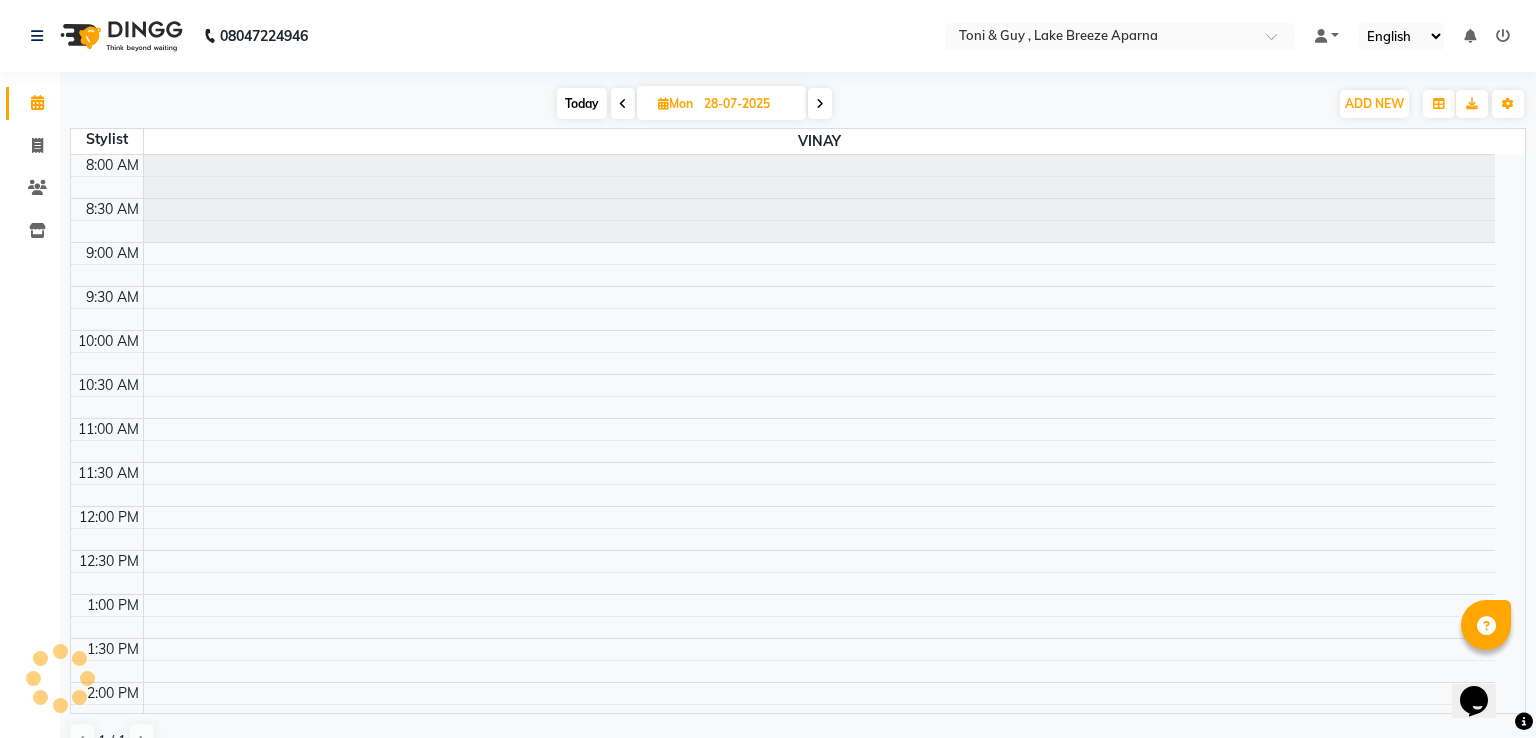 scroll, scrollTop: 574, scrollLeft: 0, axis: vertical 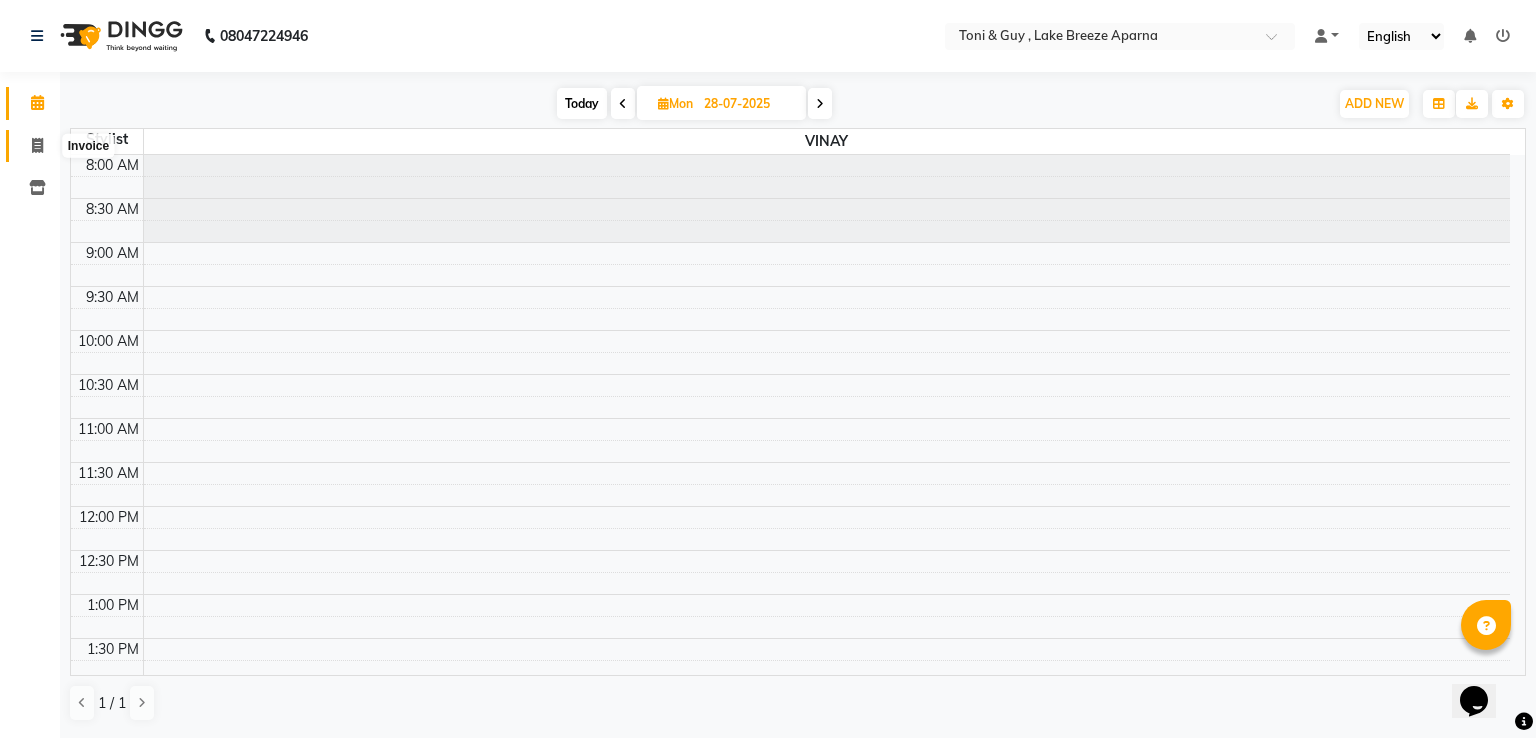 click 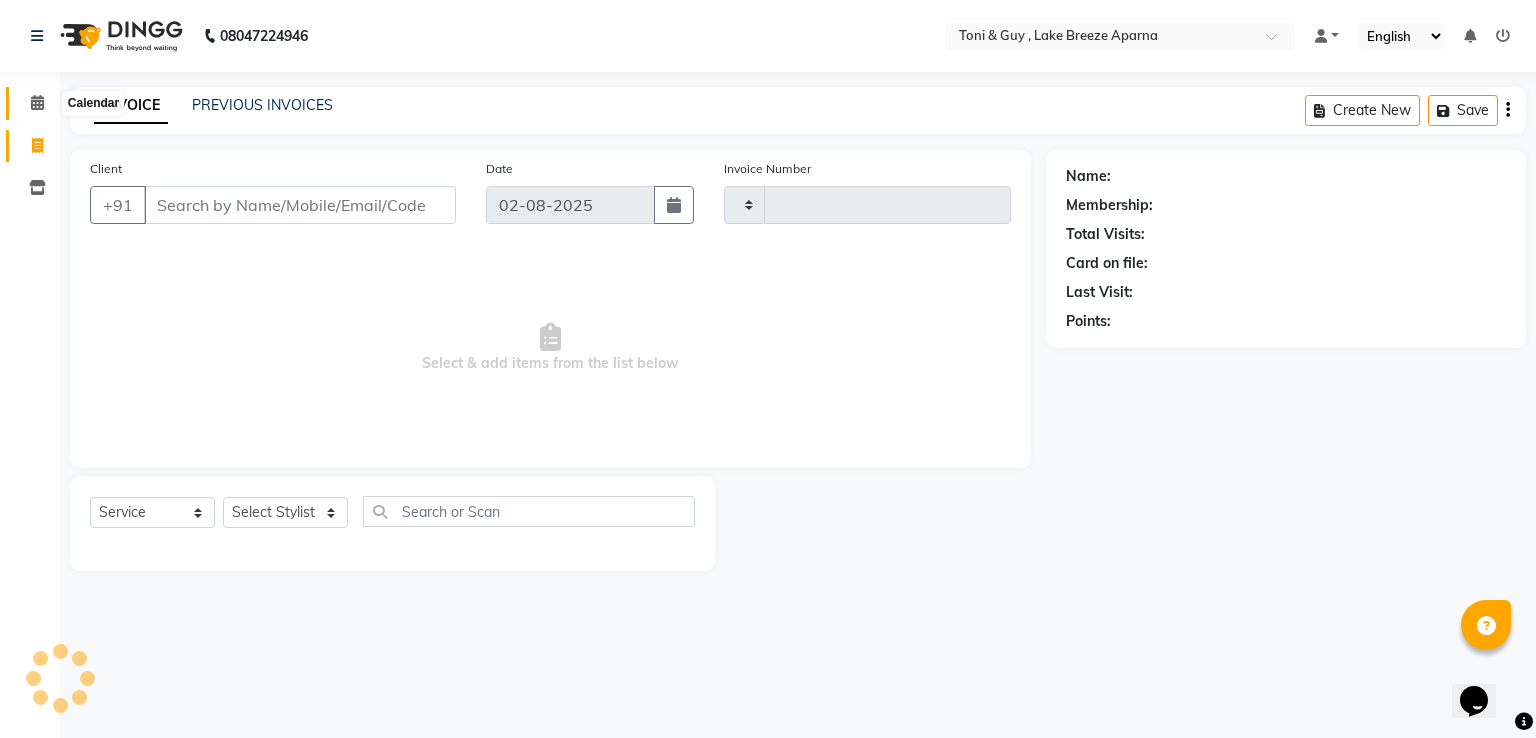 click 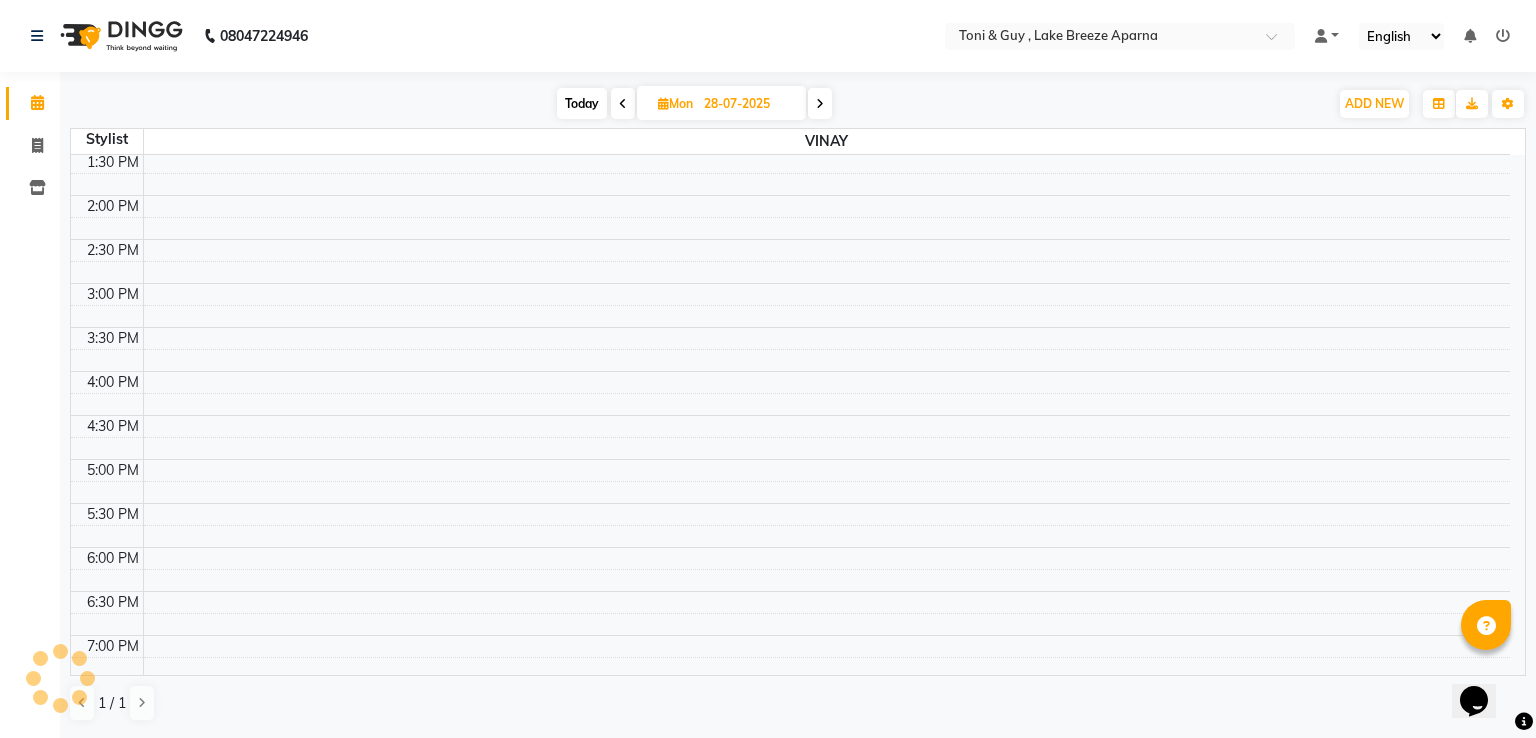 scroll, scrollTop: 0, scrollLeft: 0, axis: both 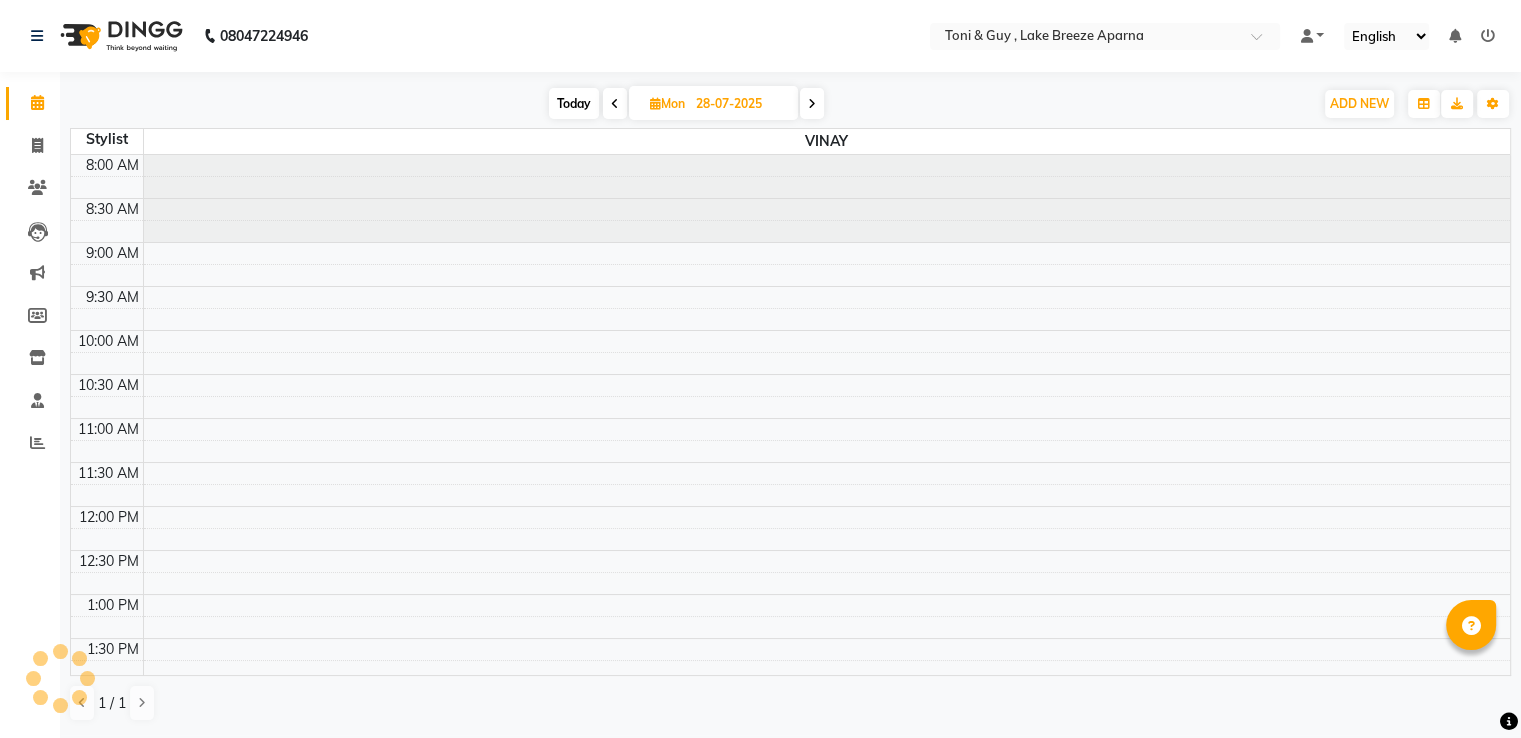 select on "en" 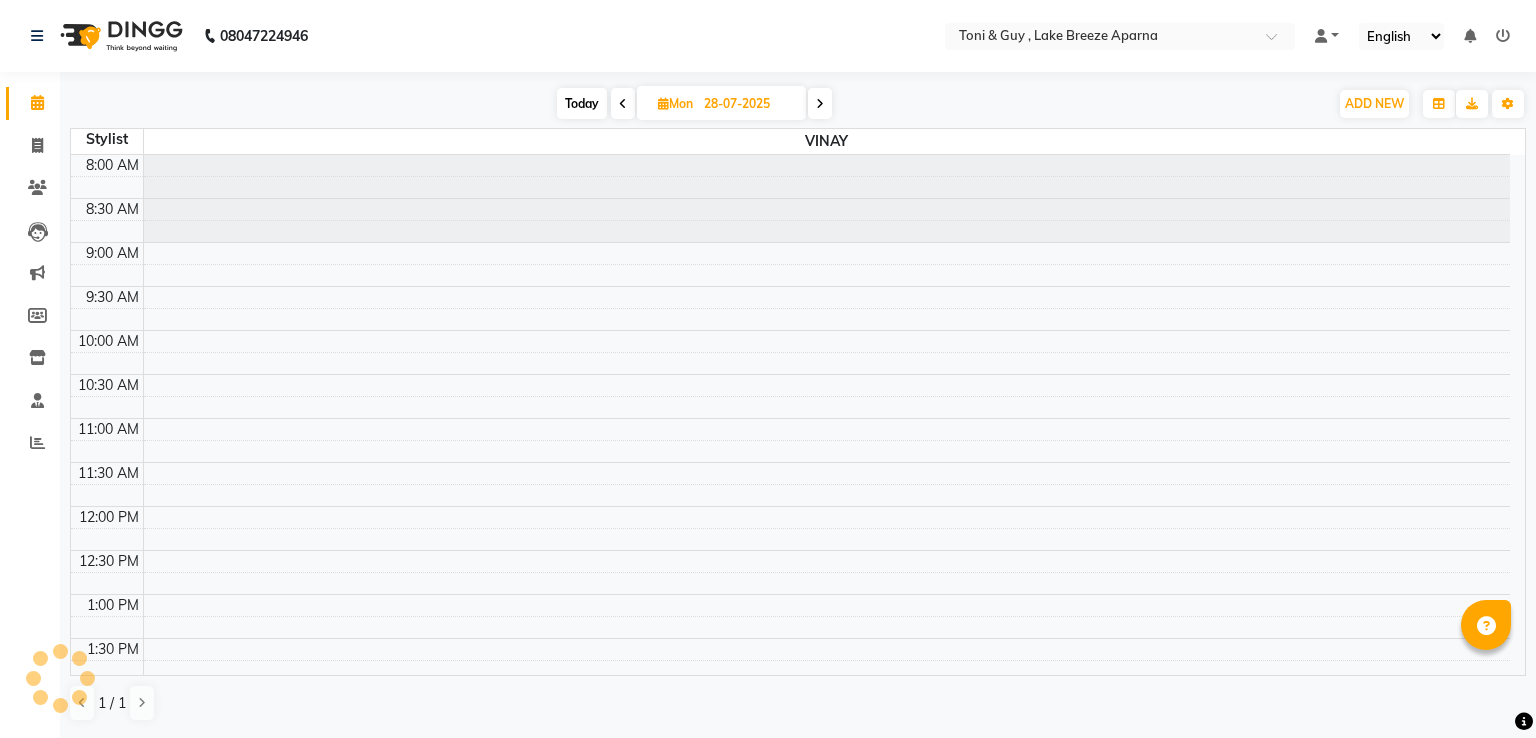 scroll, scrollTop: 0, scrollLeft: 0, axis: both 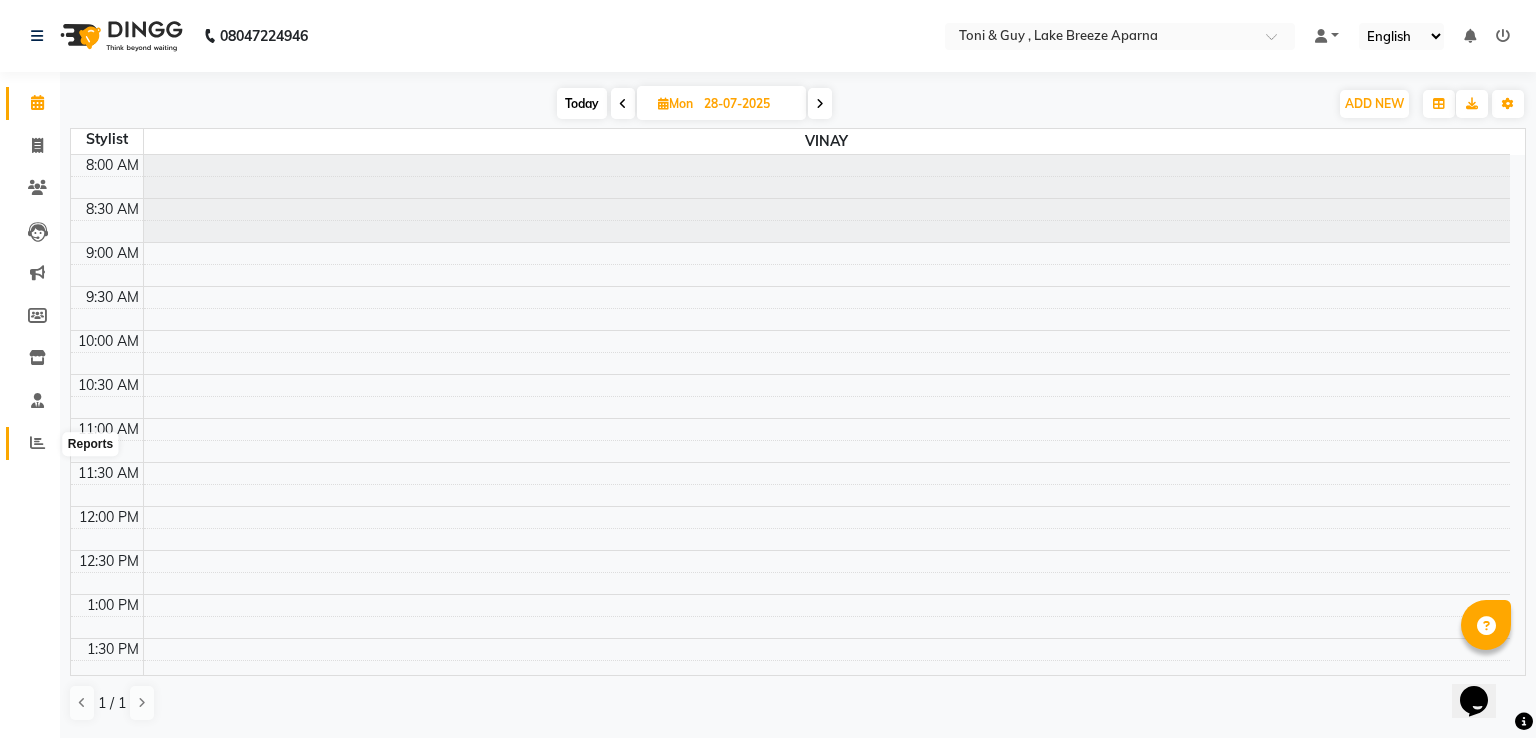 click 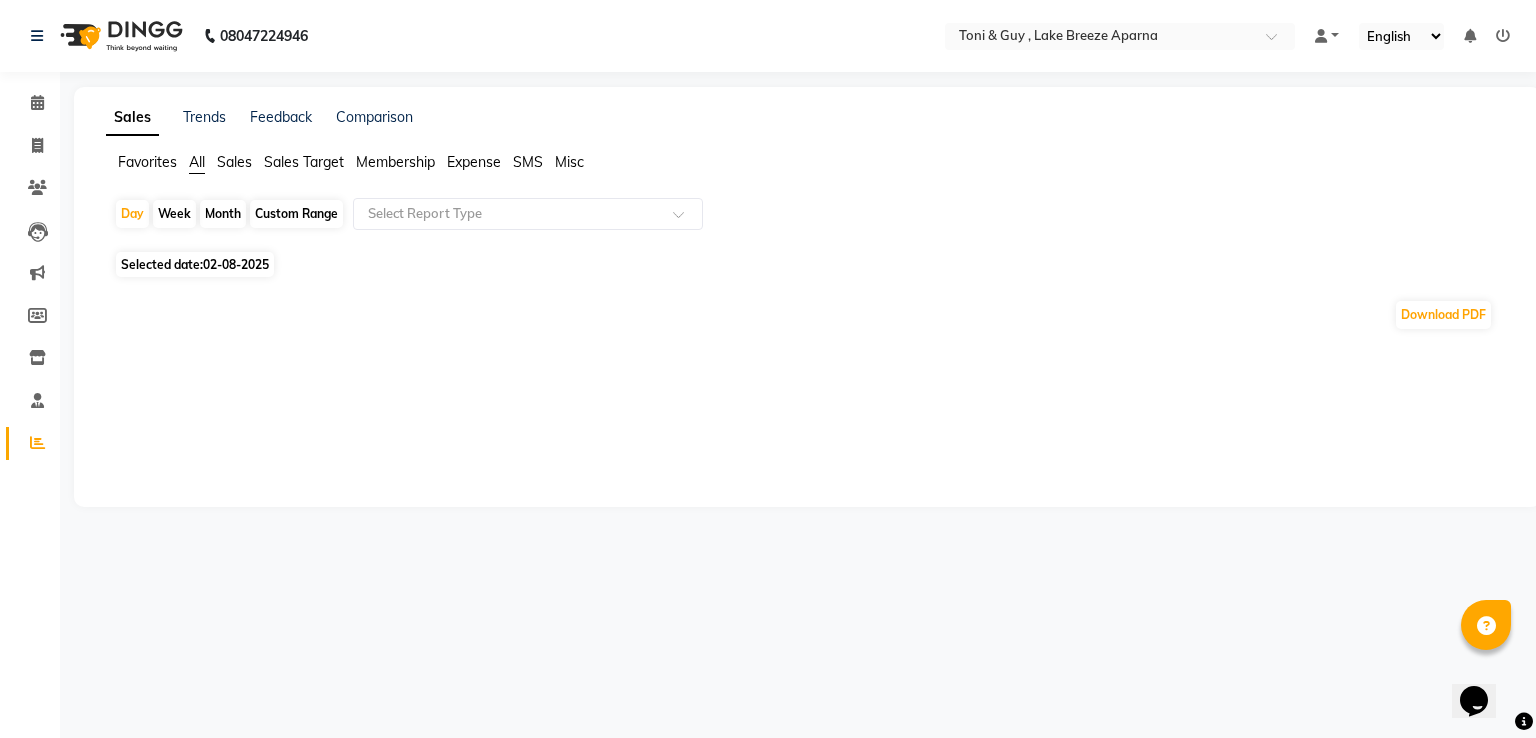 click on "Sales" 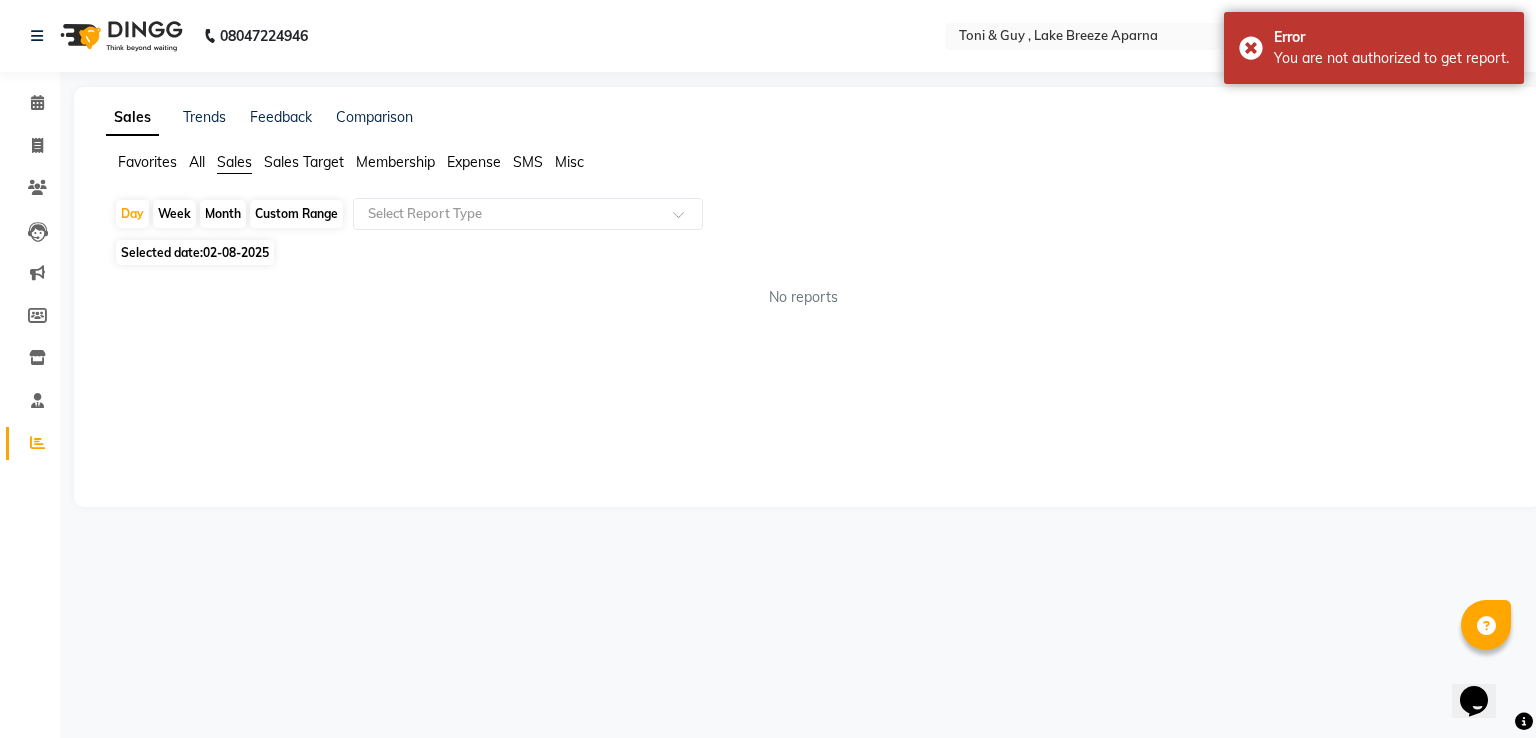 click on "Sales Target" 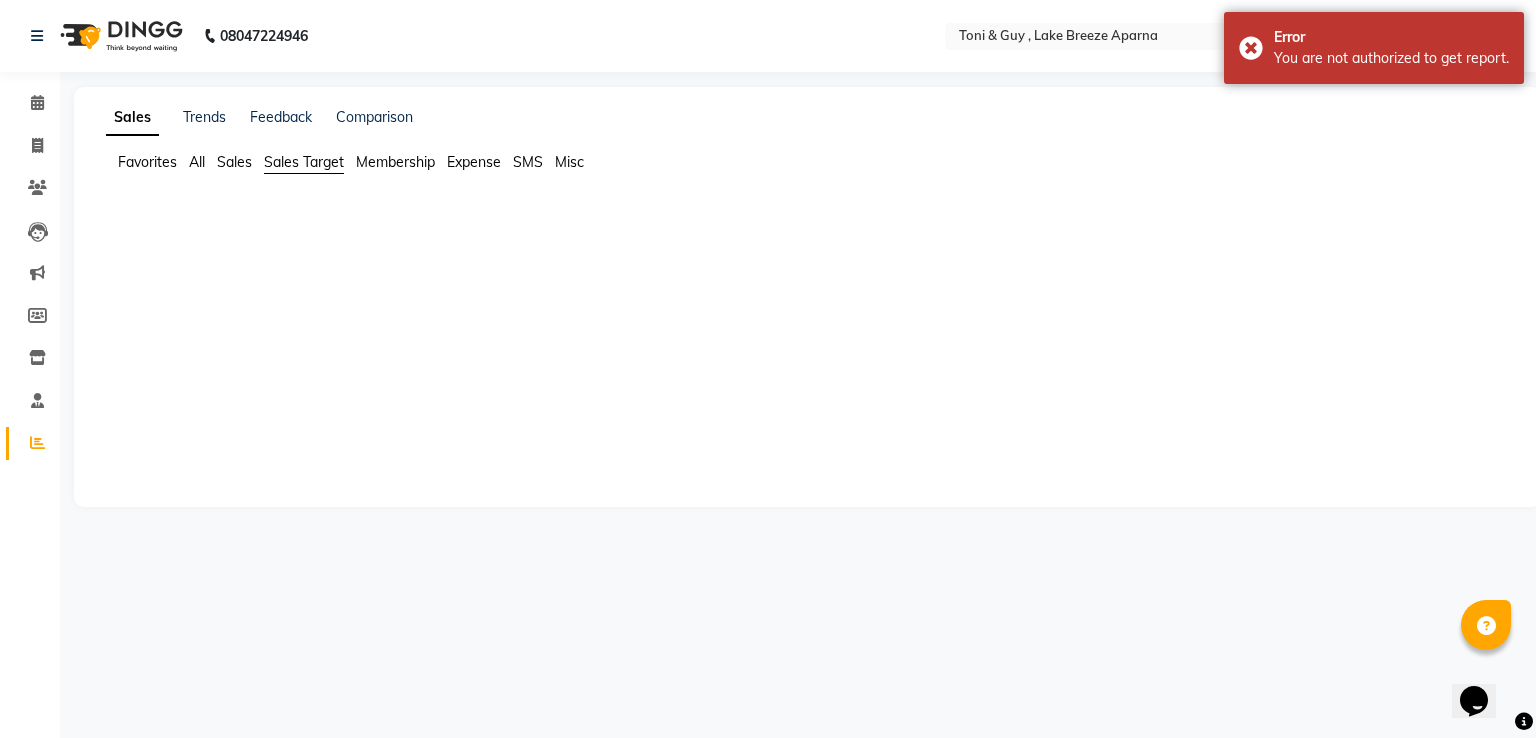 click on "Favorites" 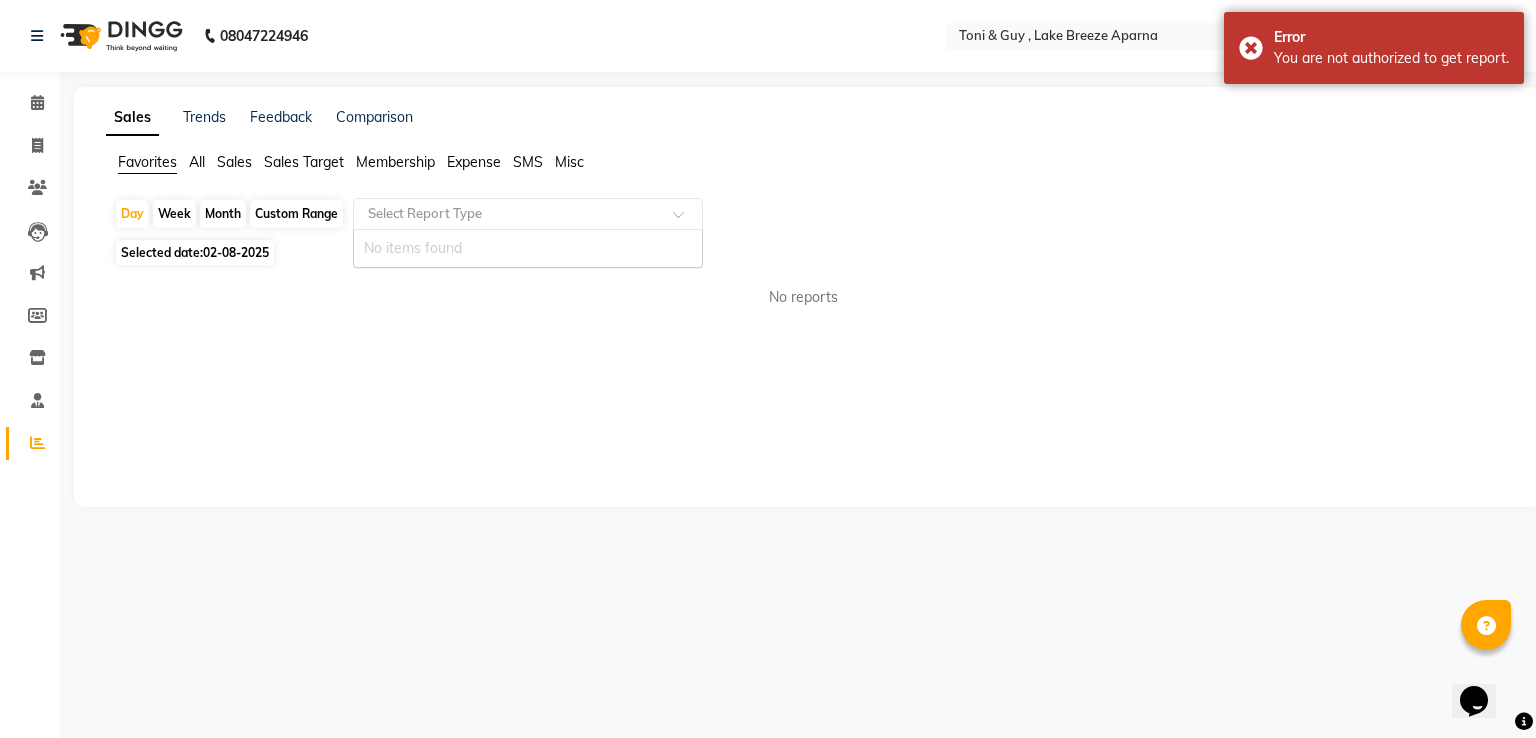 click 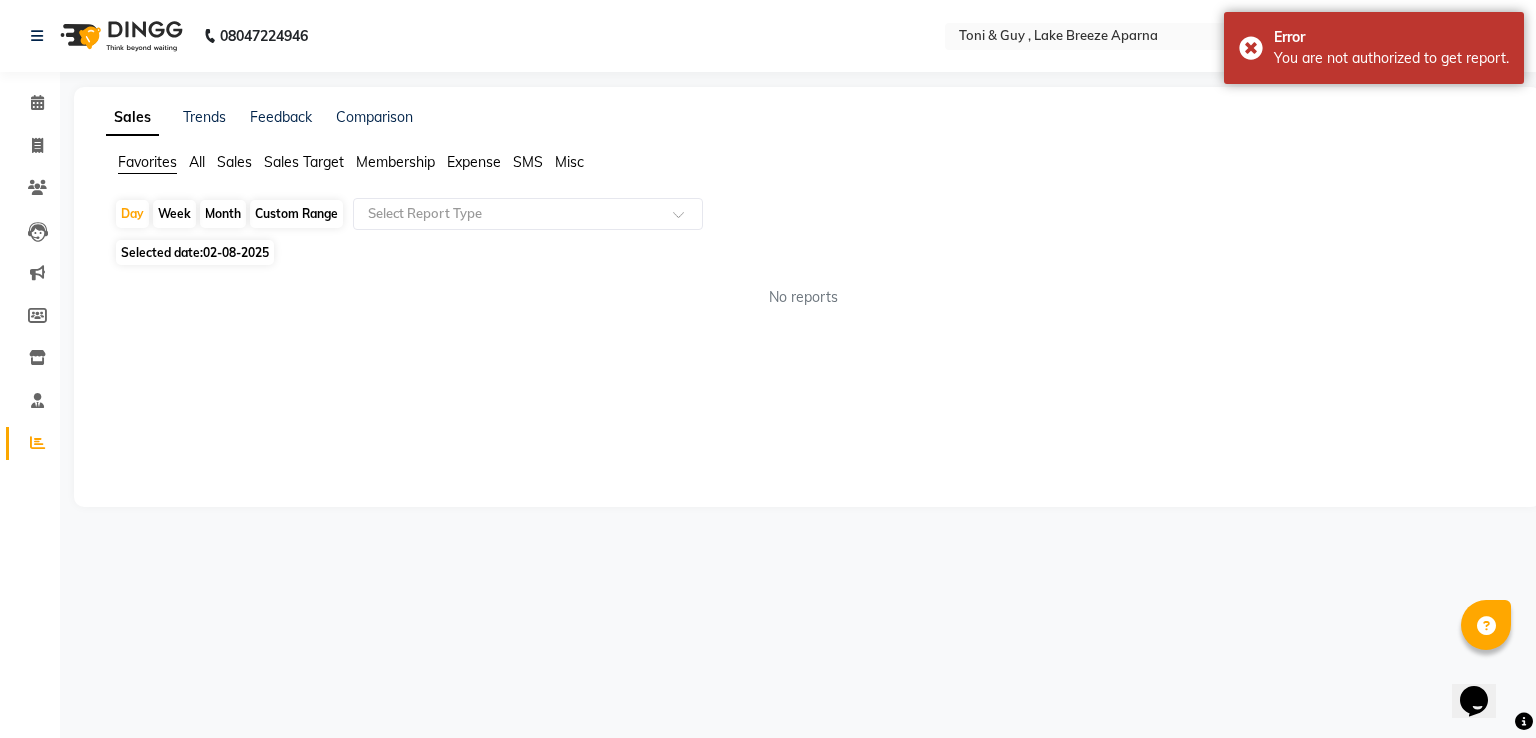 click on "All" 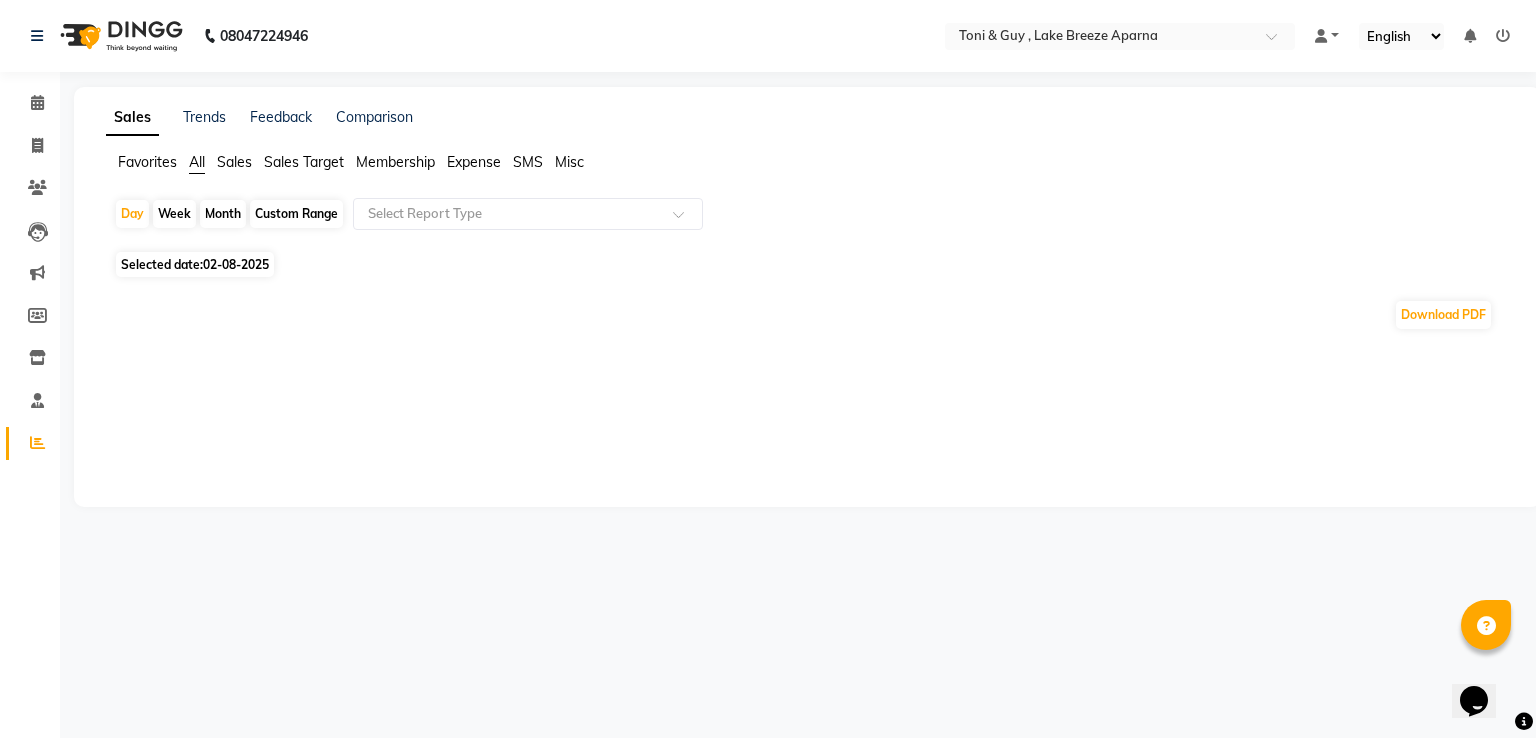 click on "Sales" 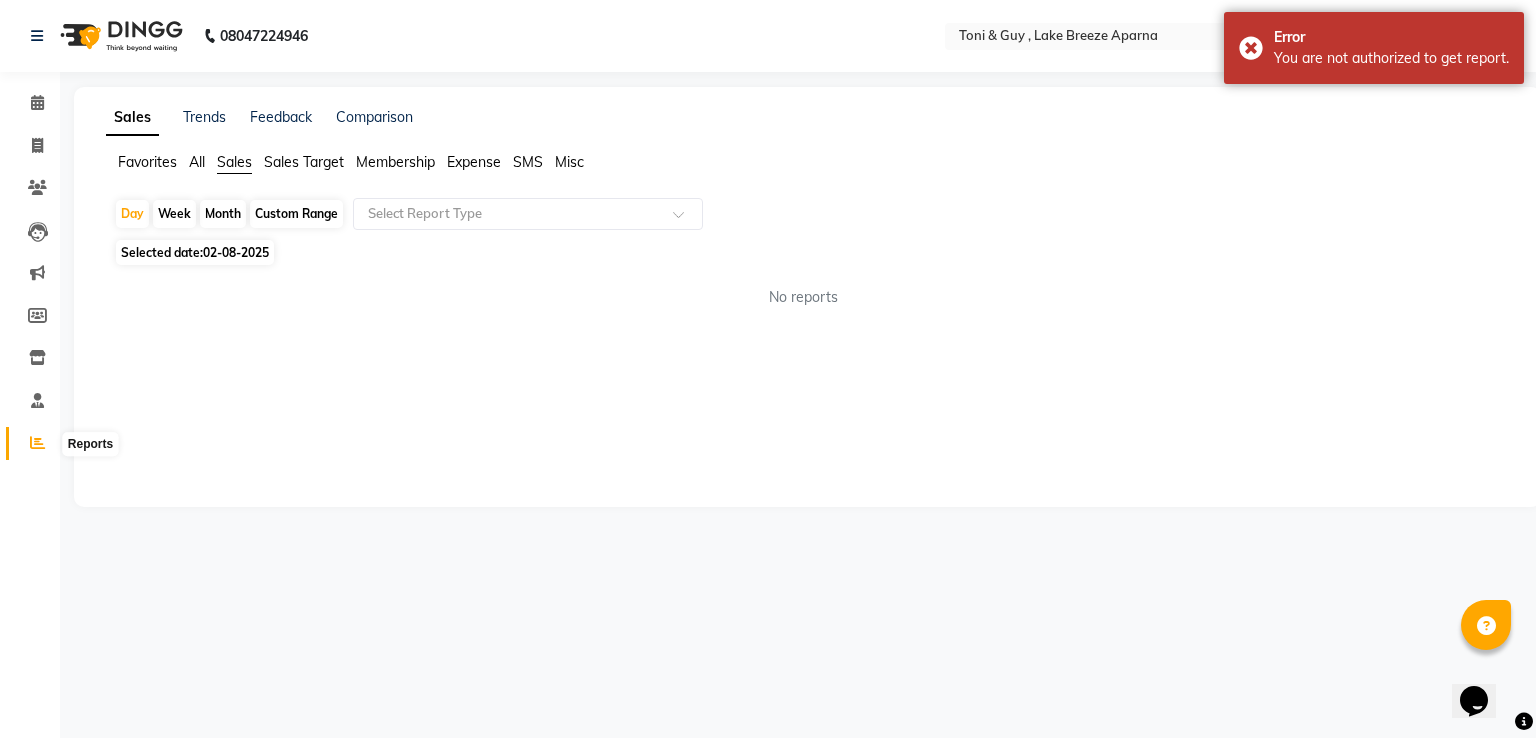 click 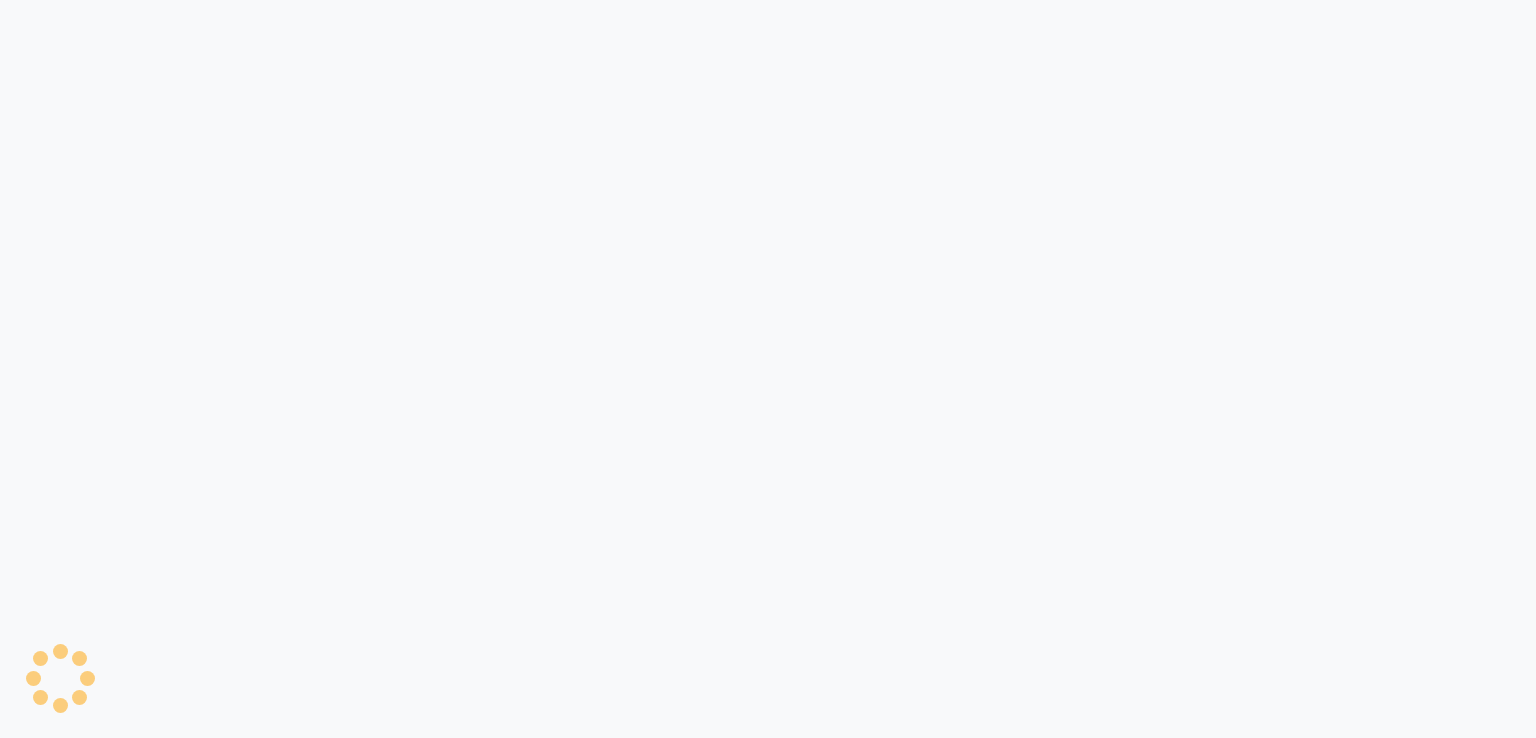 scroll, scrollTop: 0, scrollLeft: 0, axis: both 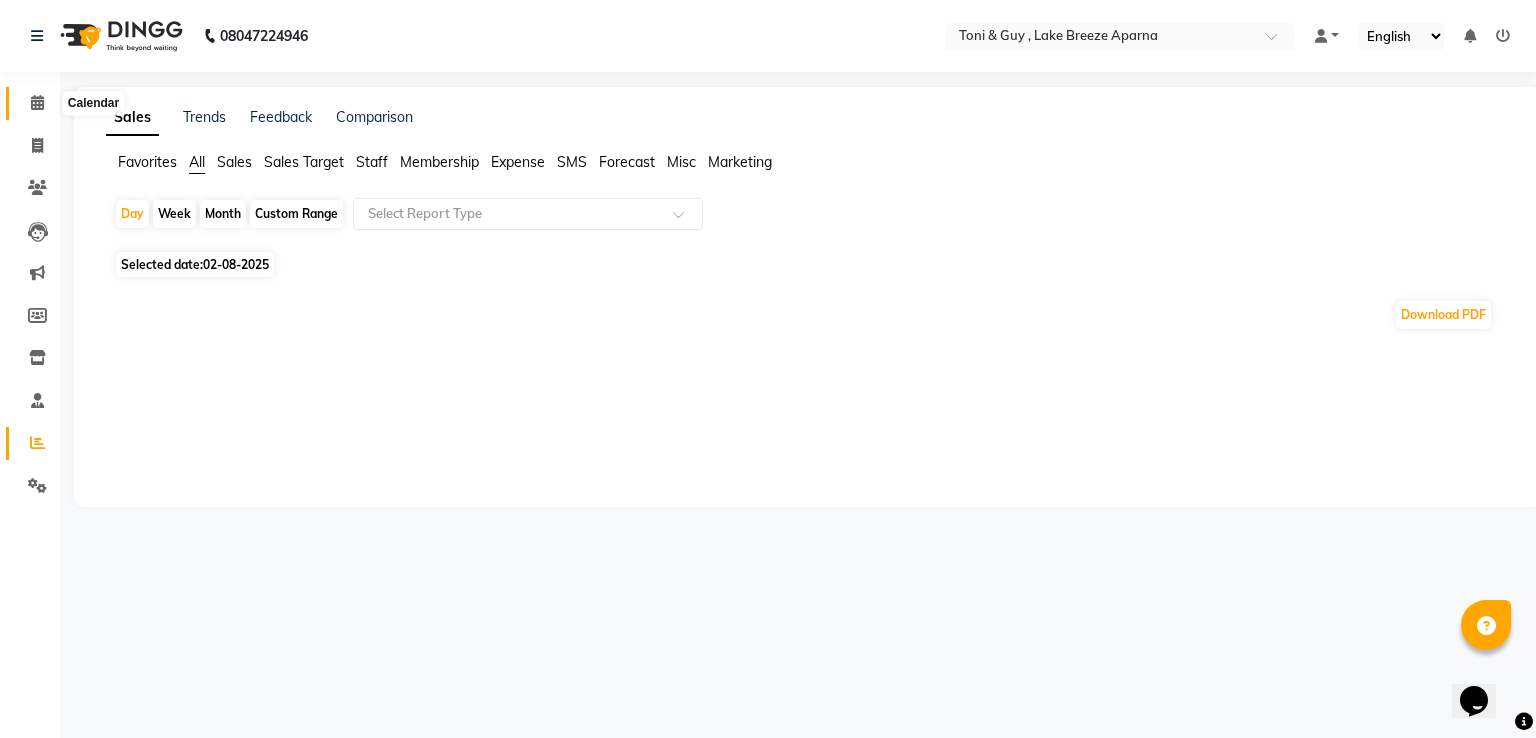 click 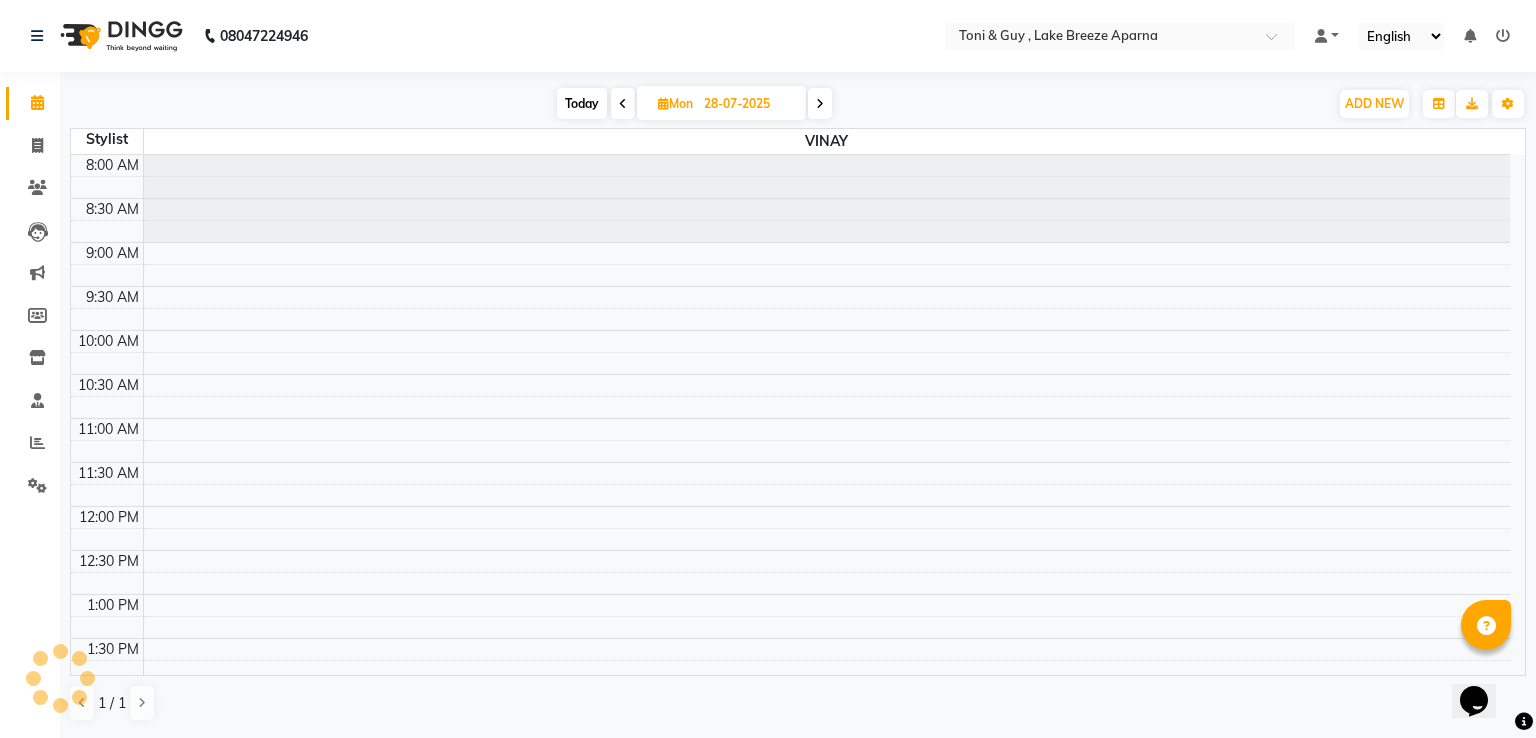 scroll, scrollTop: 0, scrollLeft: 0, axis: both 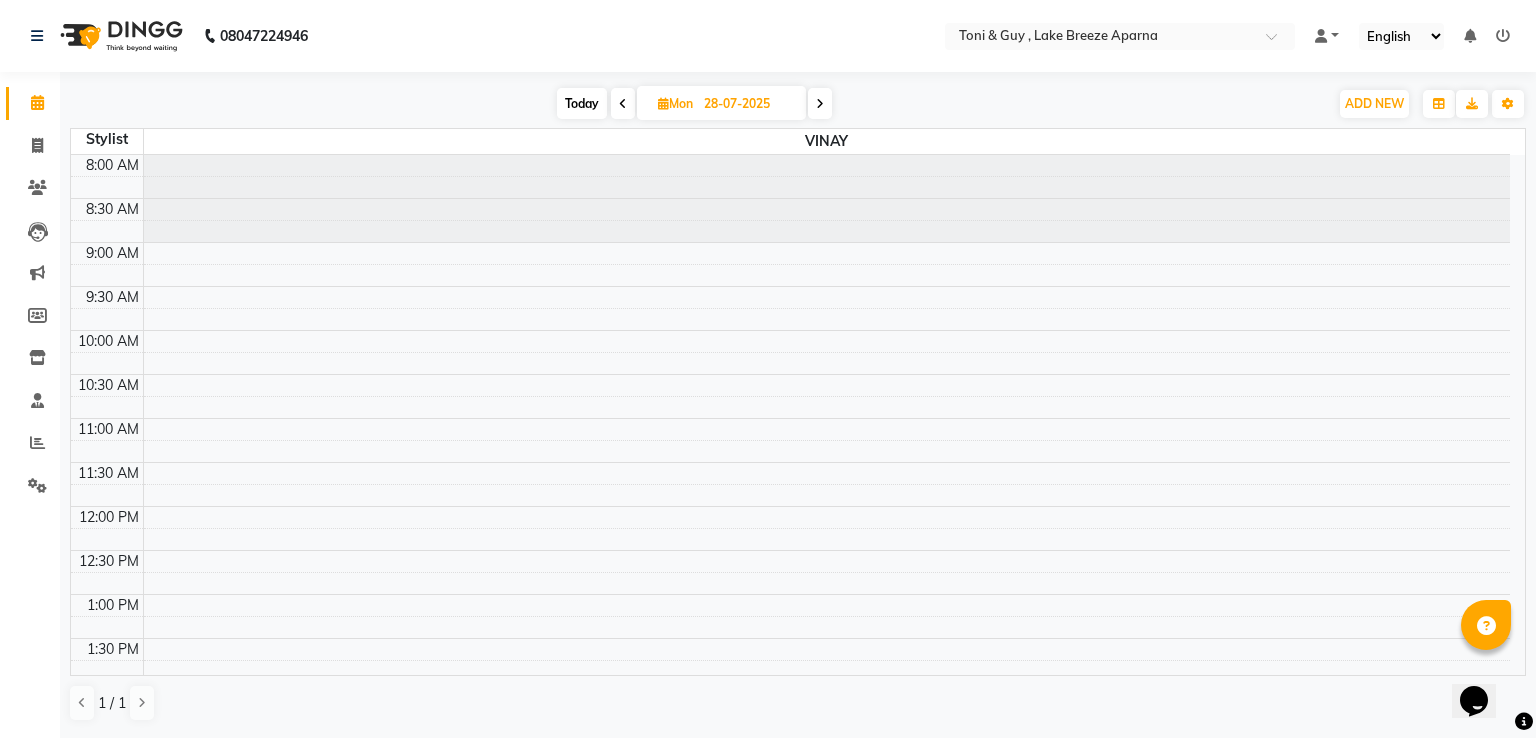 click 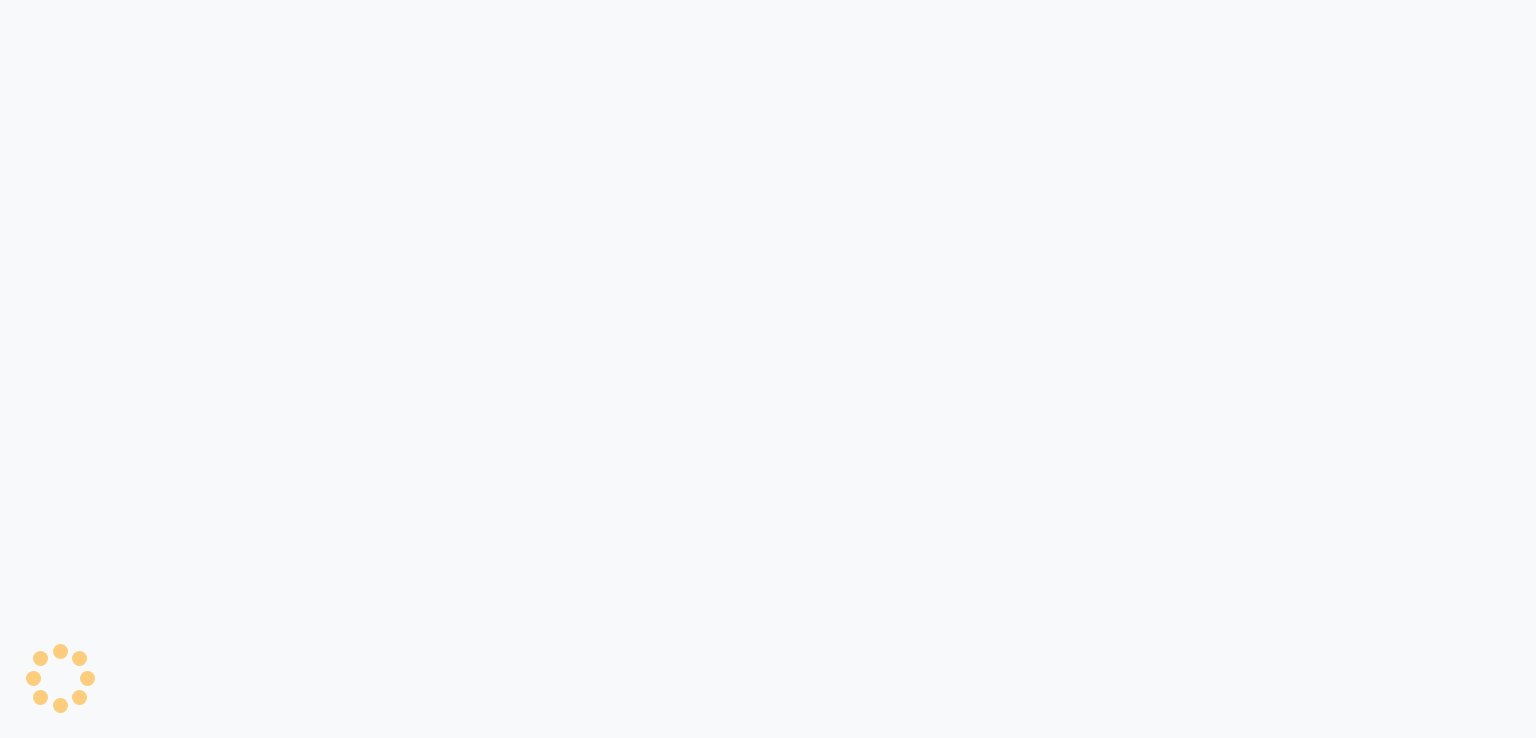 scroll, scrollTop: 0, scrollLeft: 0, axis: both 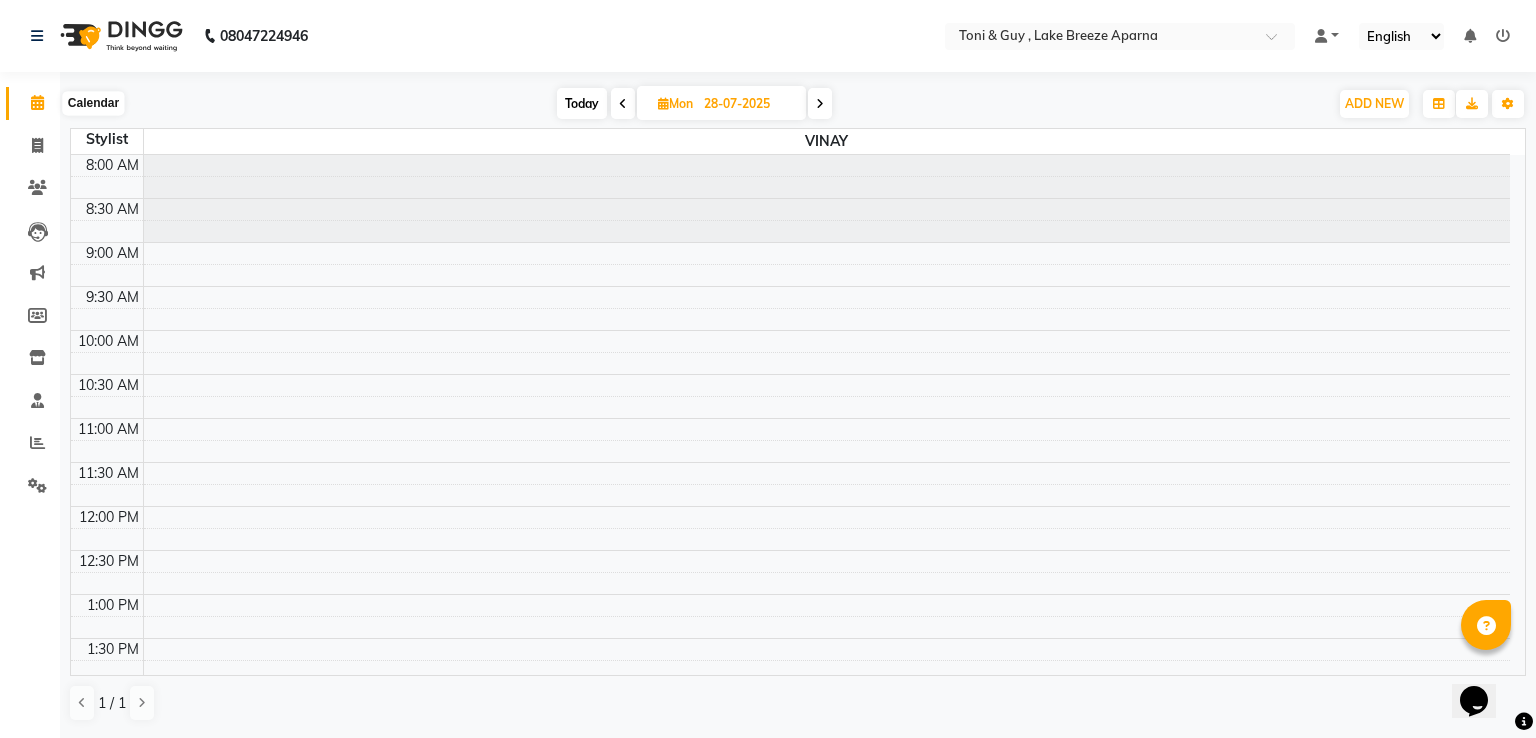 click 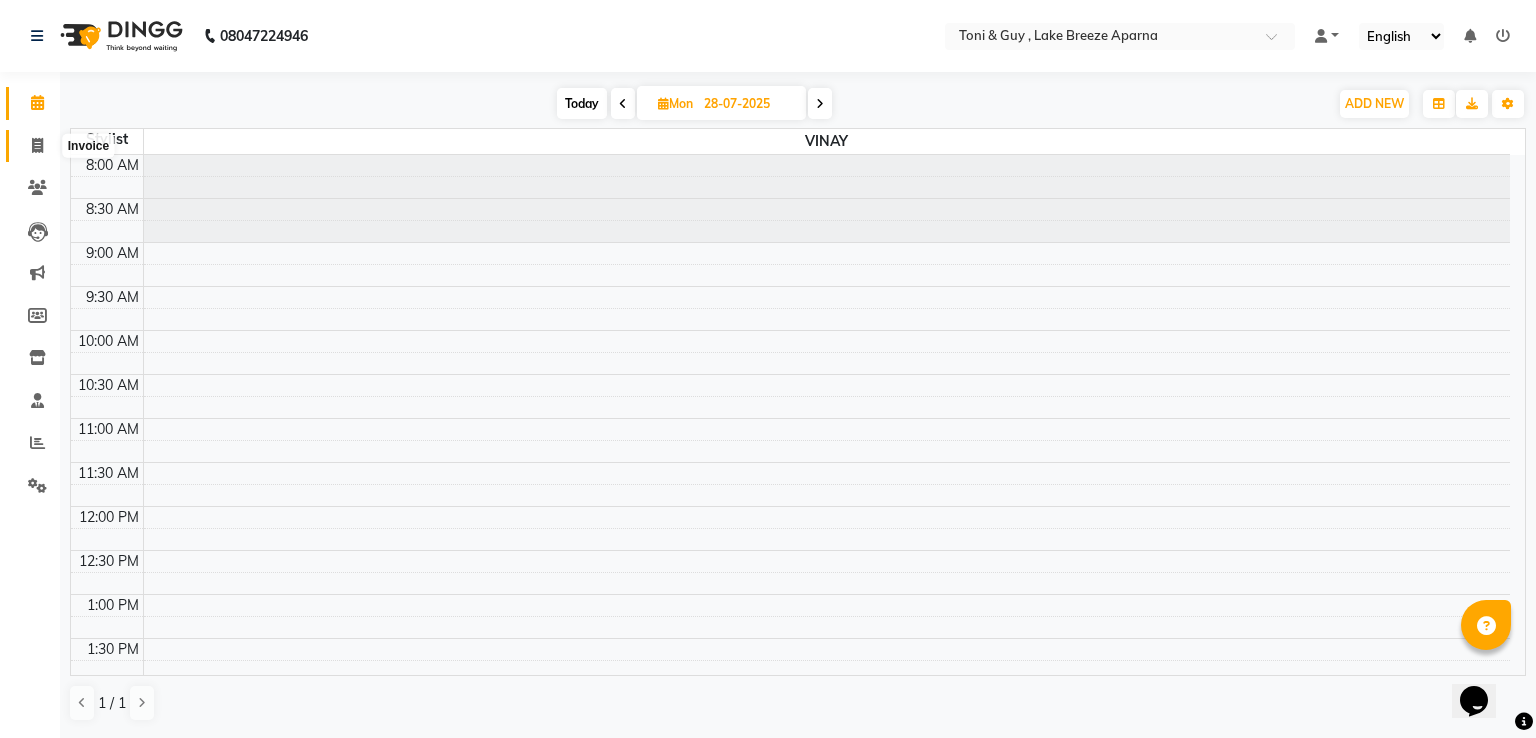 click 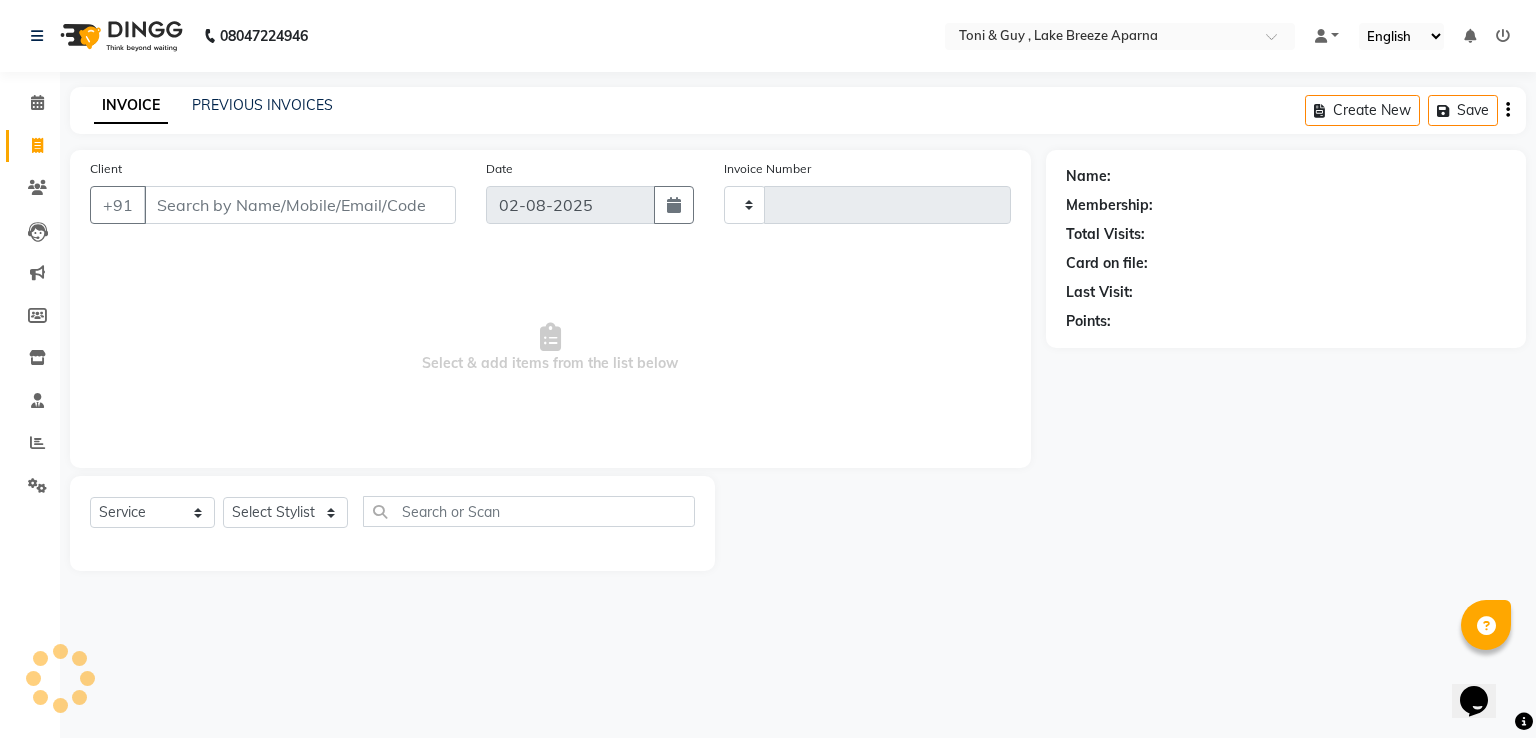 type on "0052" 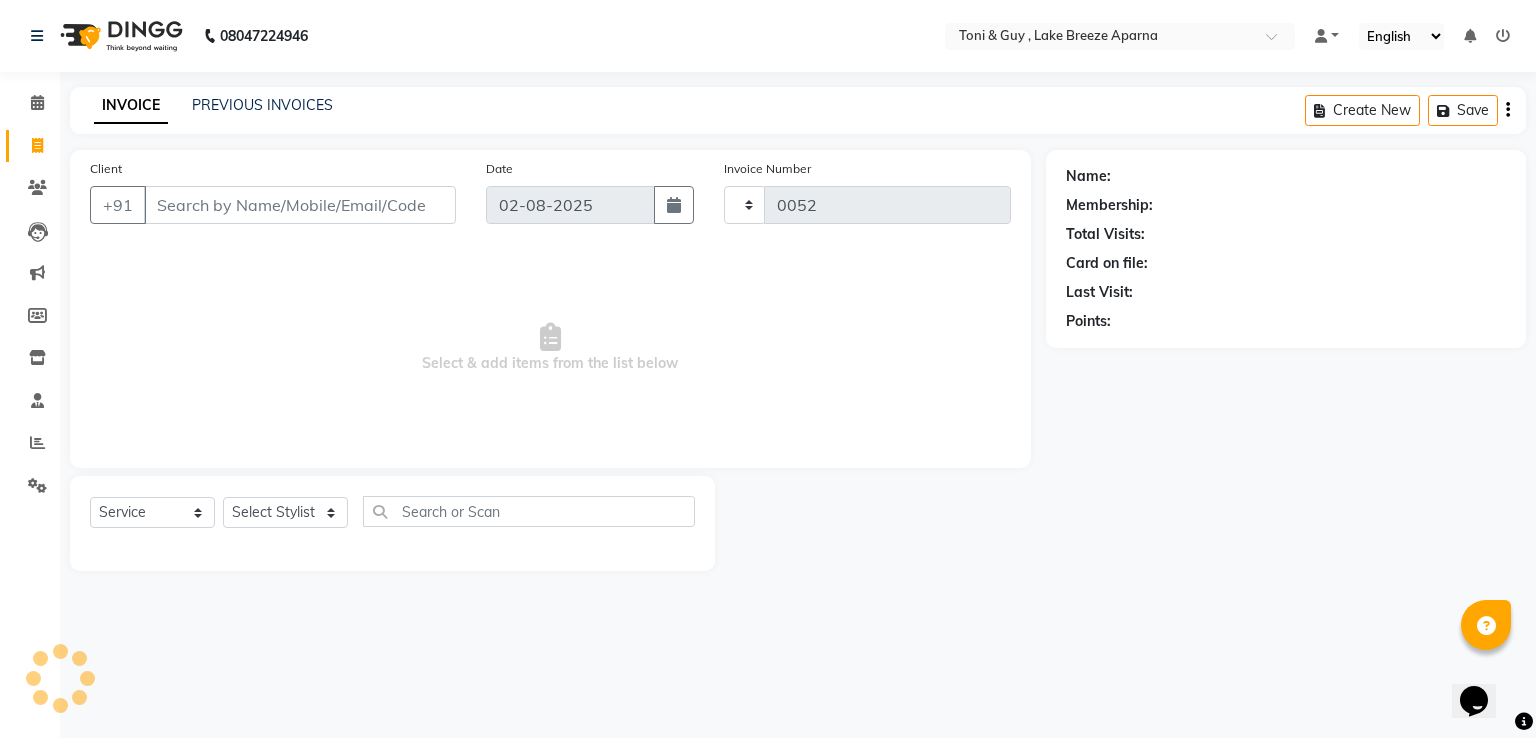 select on "8690" 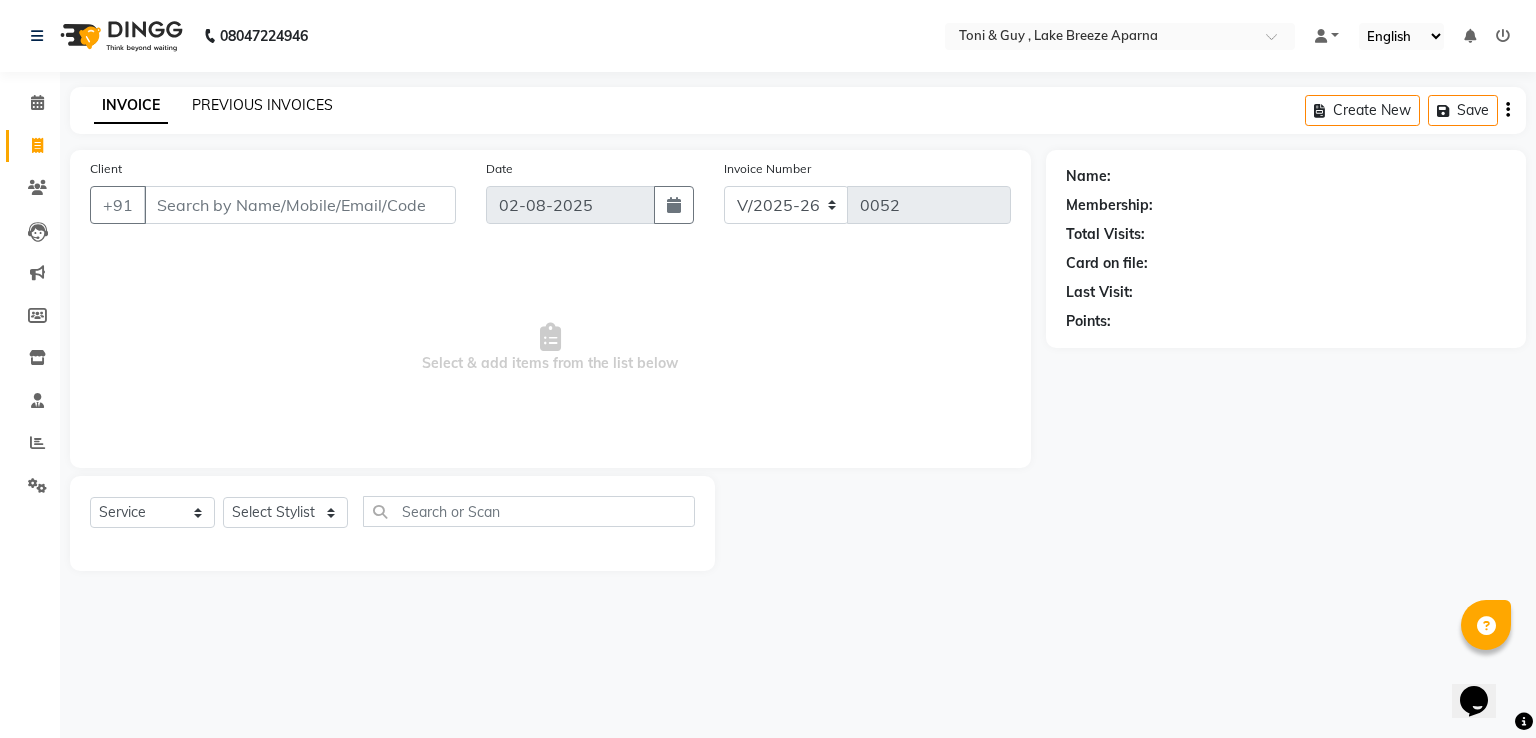 click on "PREVIOUS INVOICES" 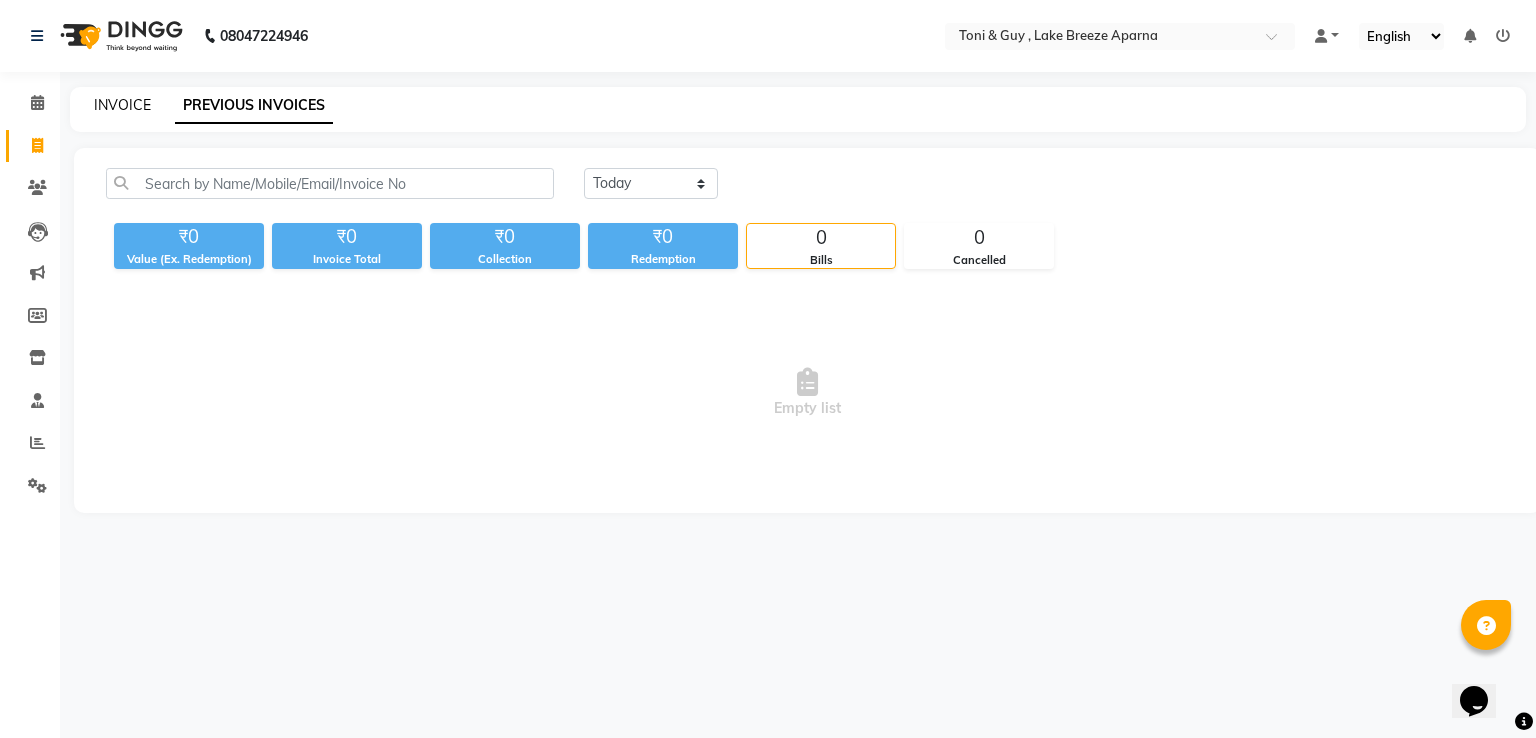 click on "INVOICE" 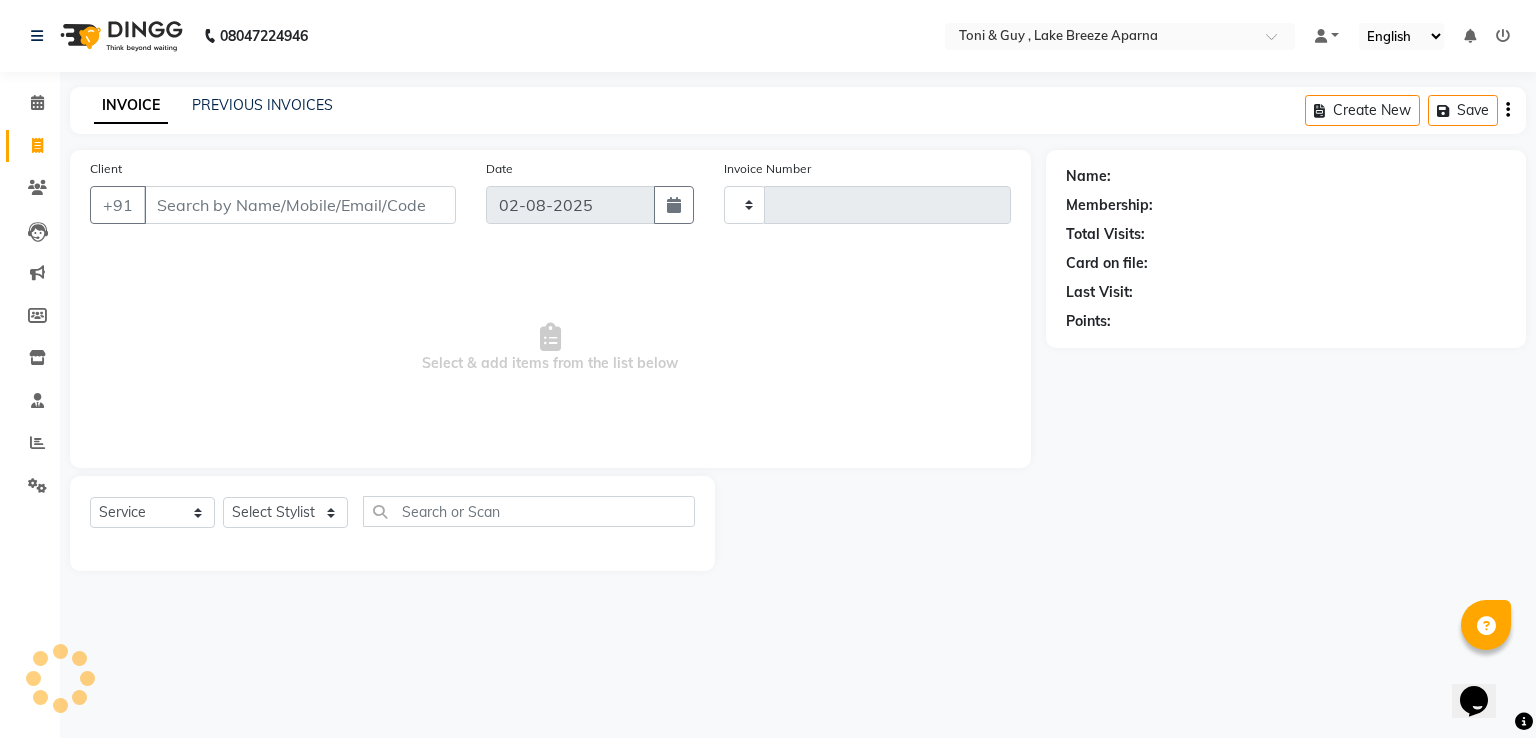 type on "0052" 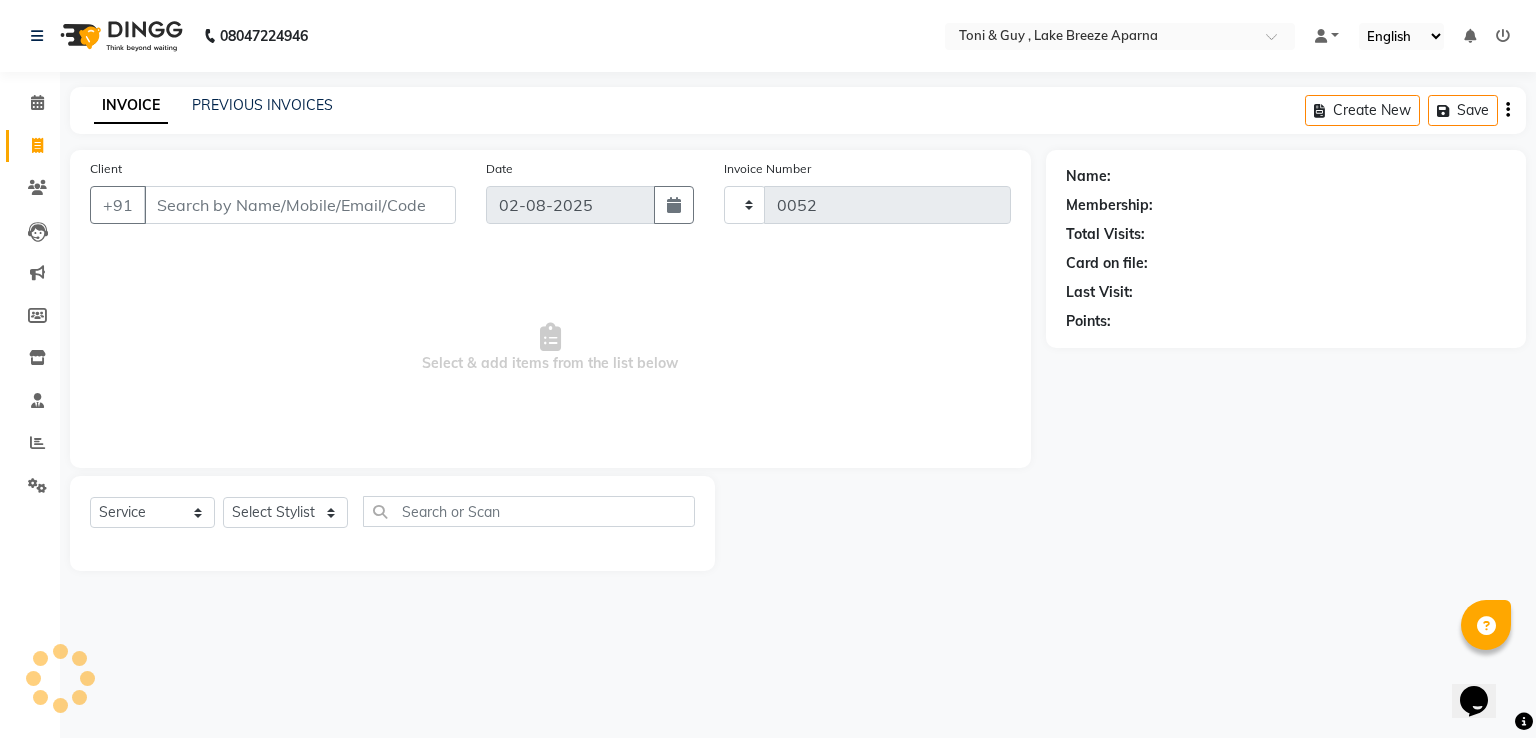 select on "8690" 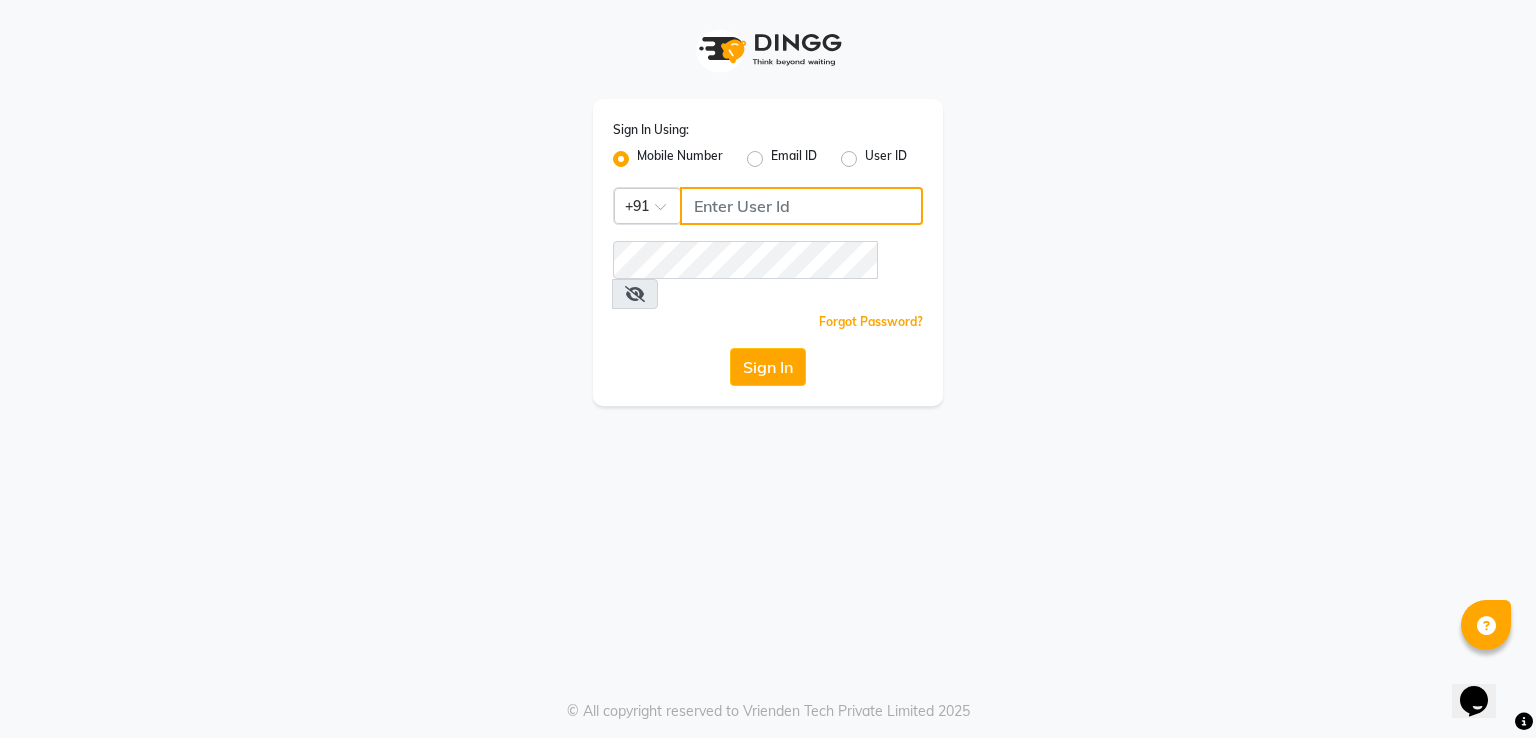 click 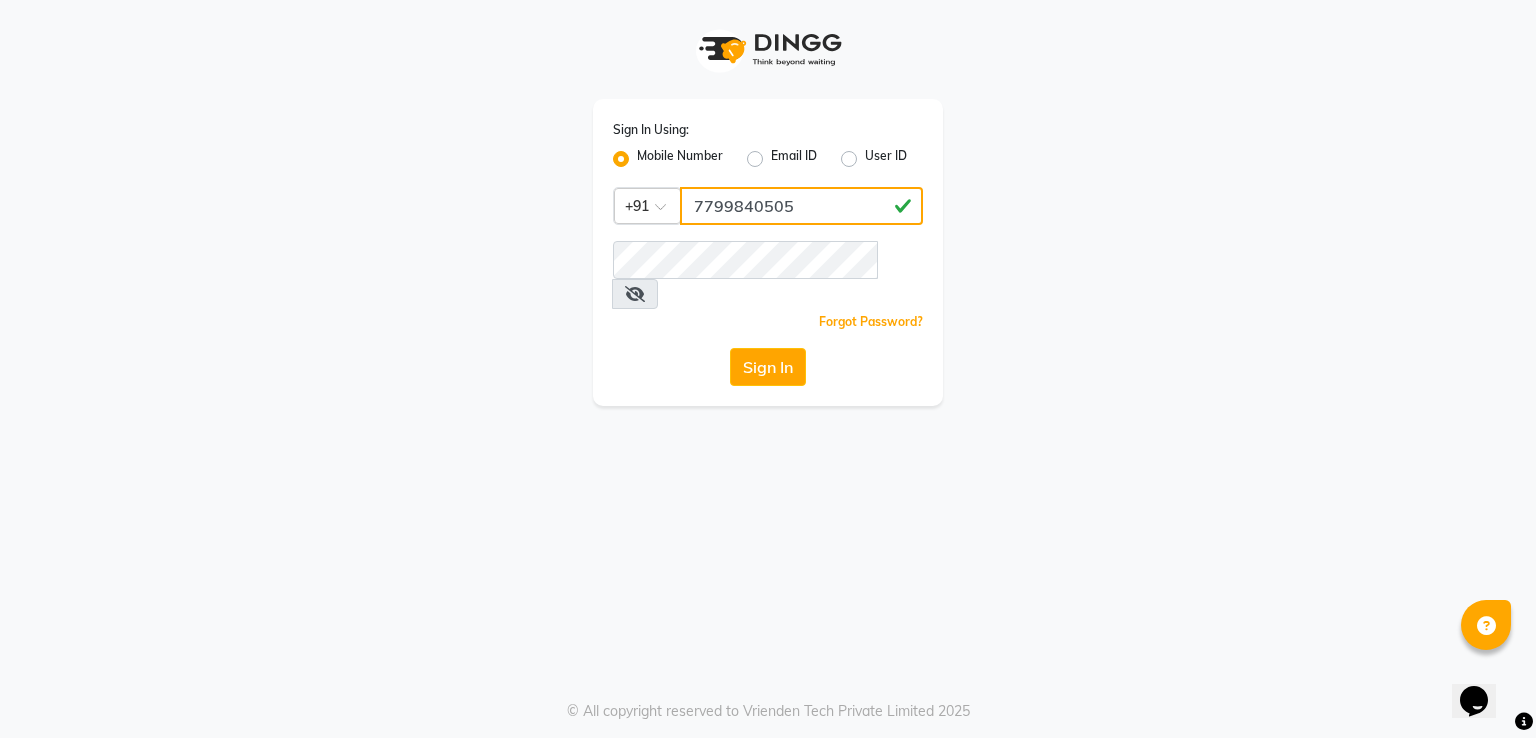 type on "7799840505" 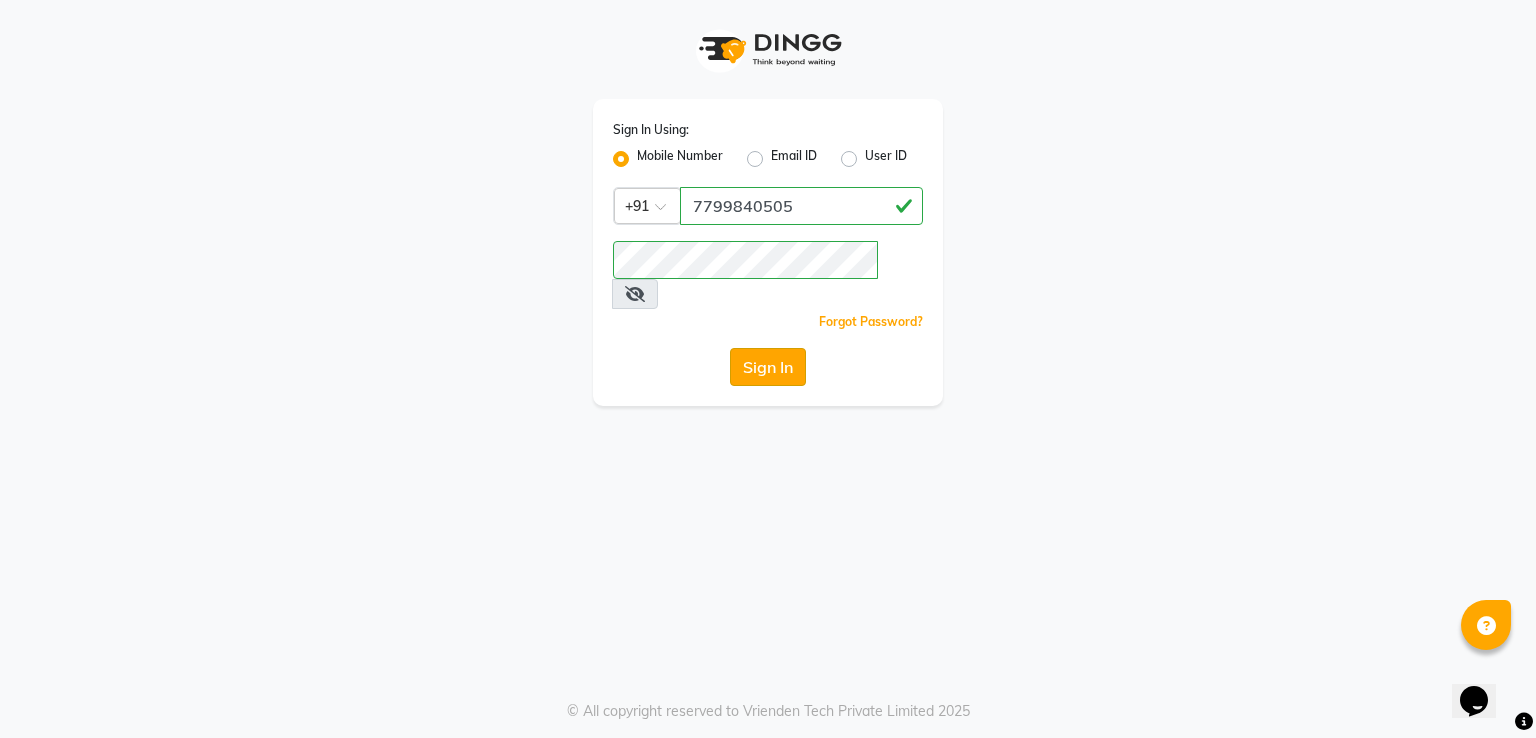 click on "Sign In" 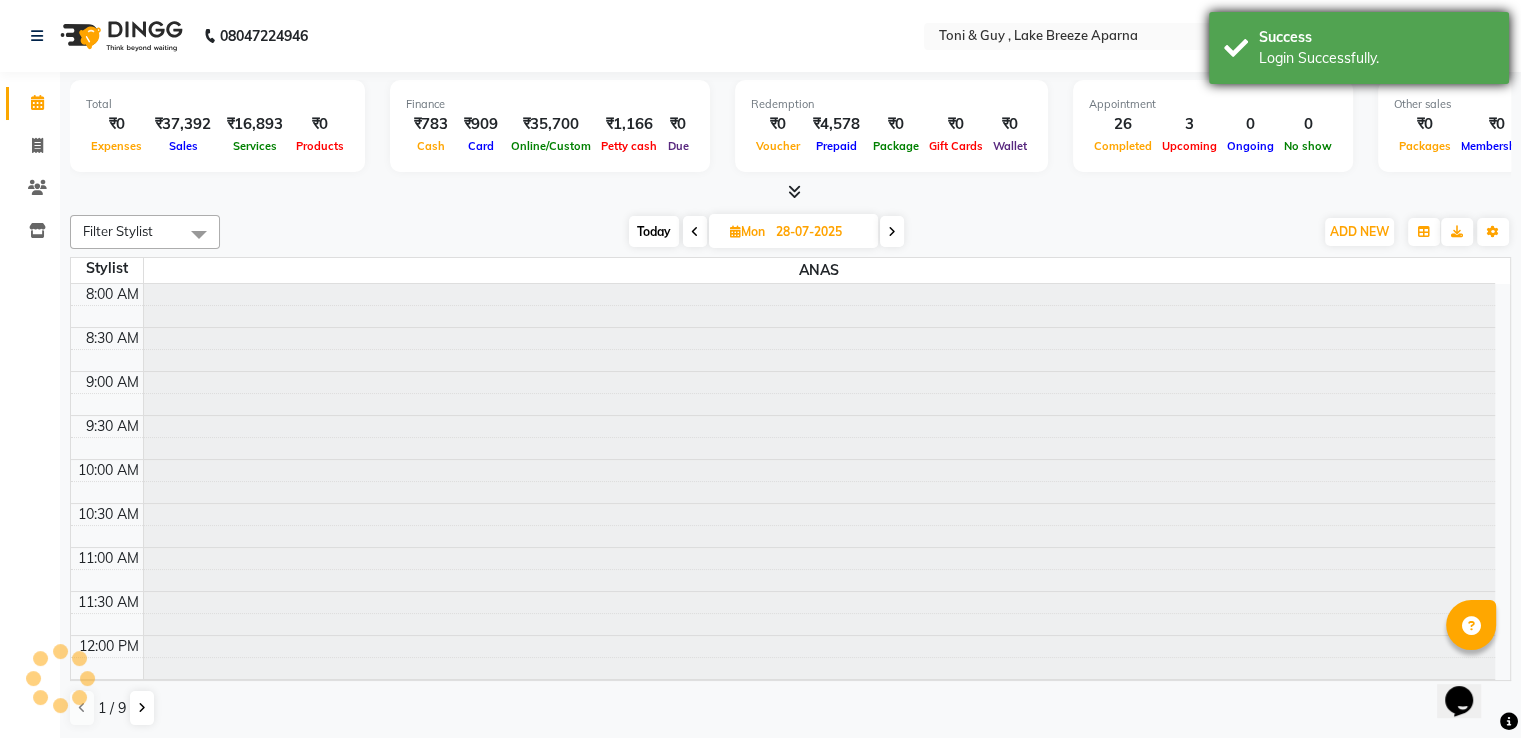 scroll, scrollTop: 0, scrollLeft: 0, axis: both 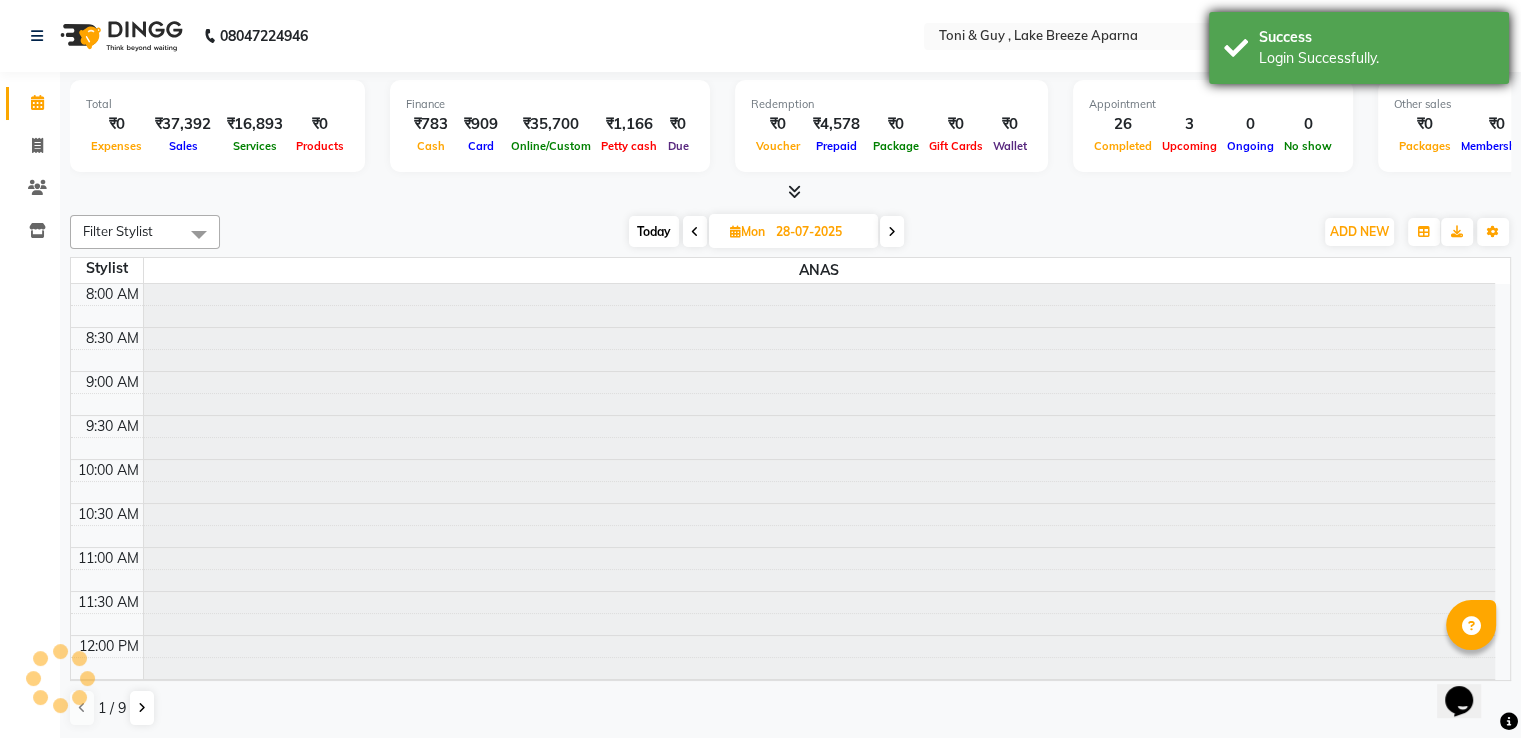 click on "Success" at bounding box center (1376, 37) 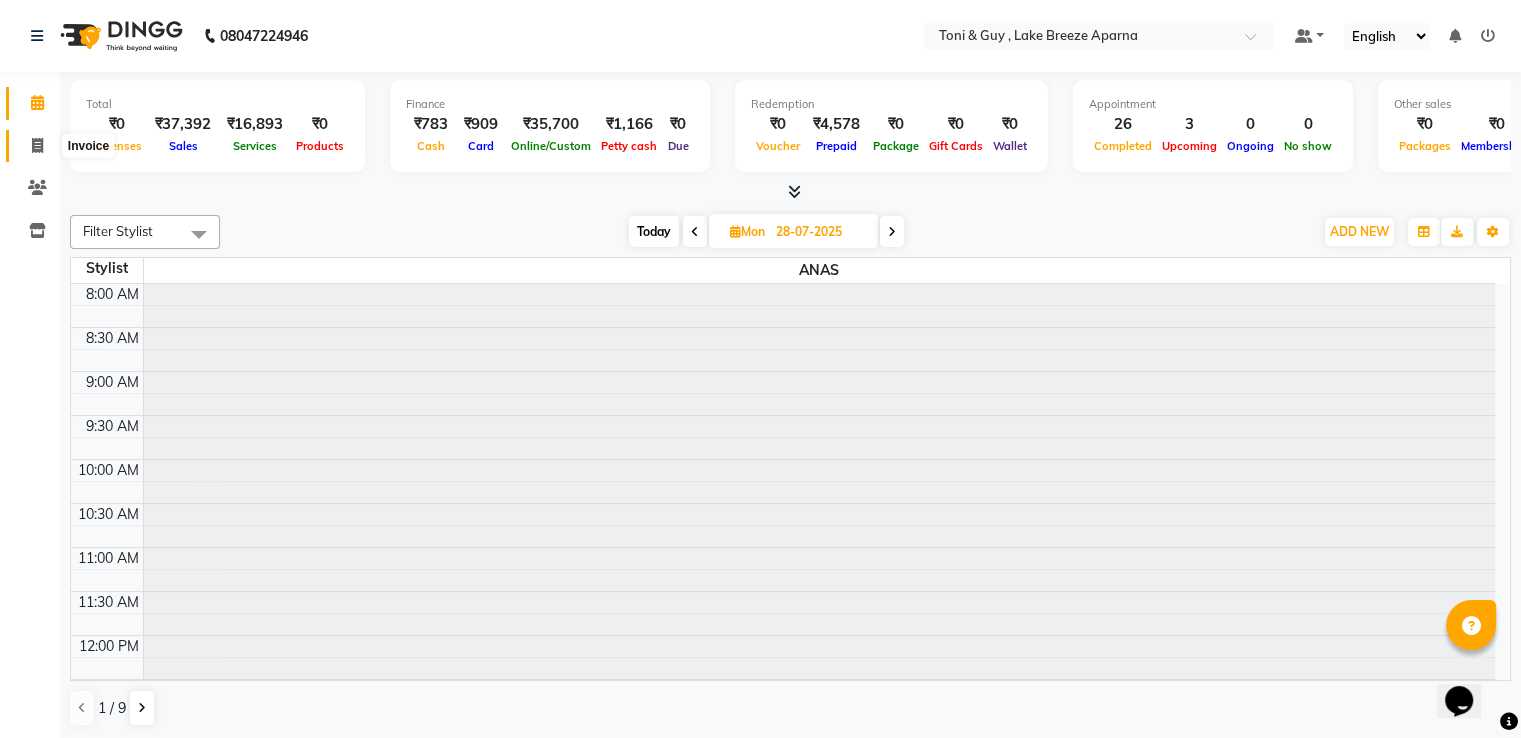 click 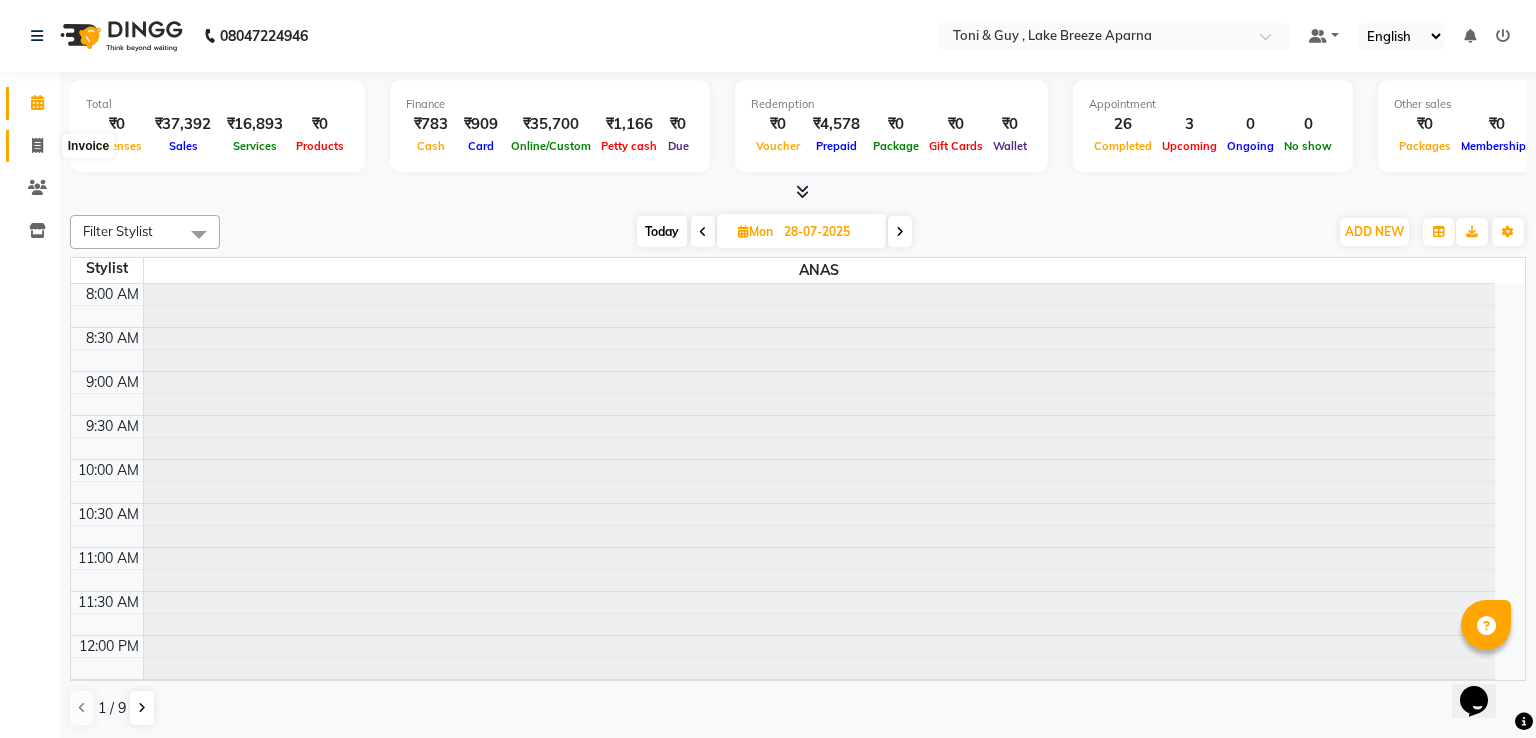 select on "service" 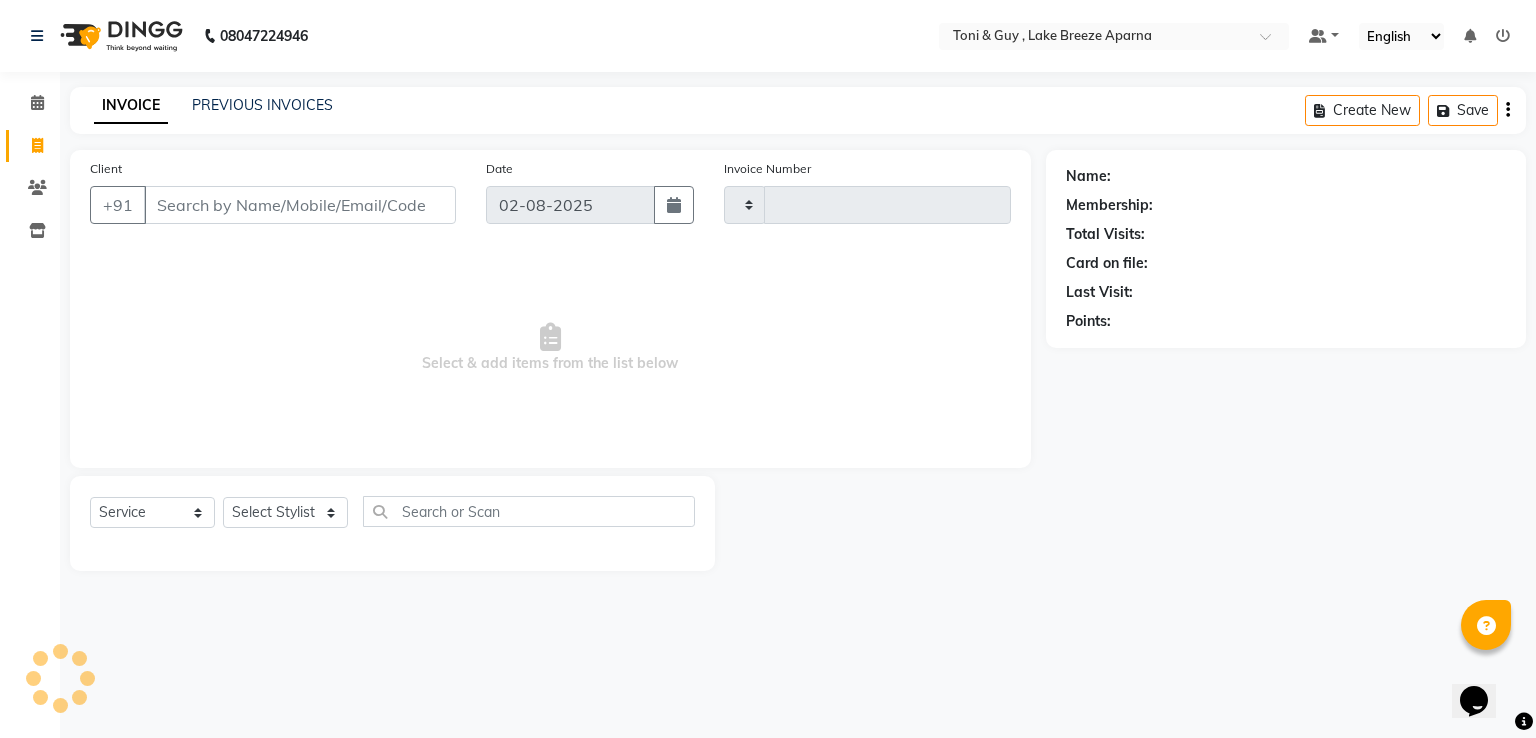 type on "0053" 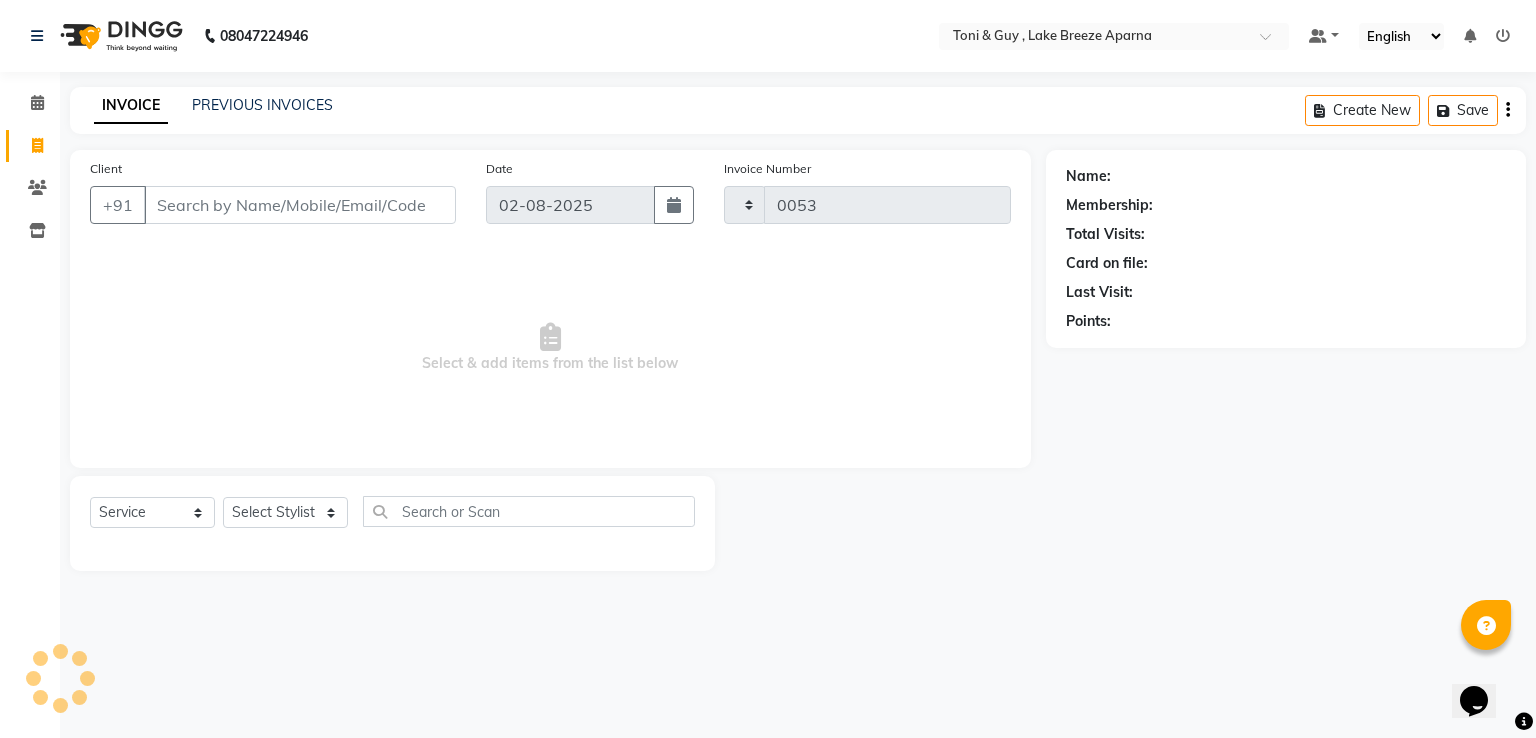 select on "8690" 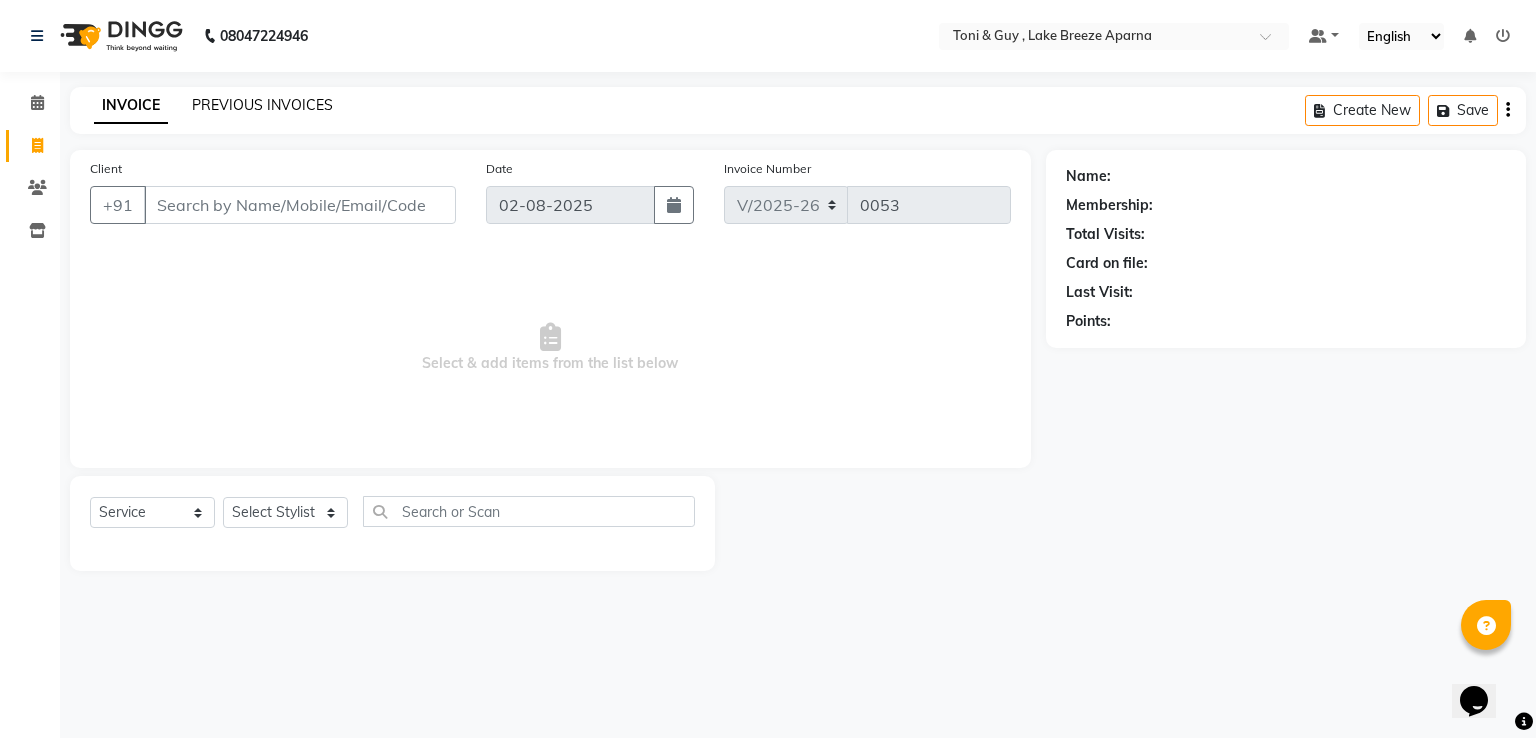 click on "PREVIOUS INVOICES" 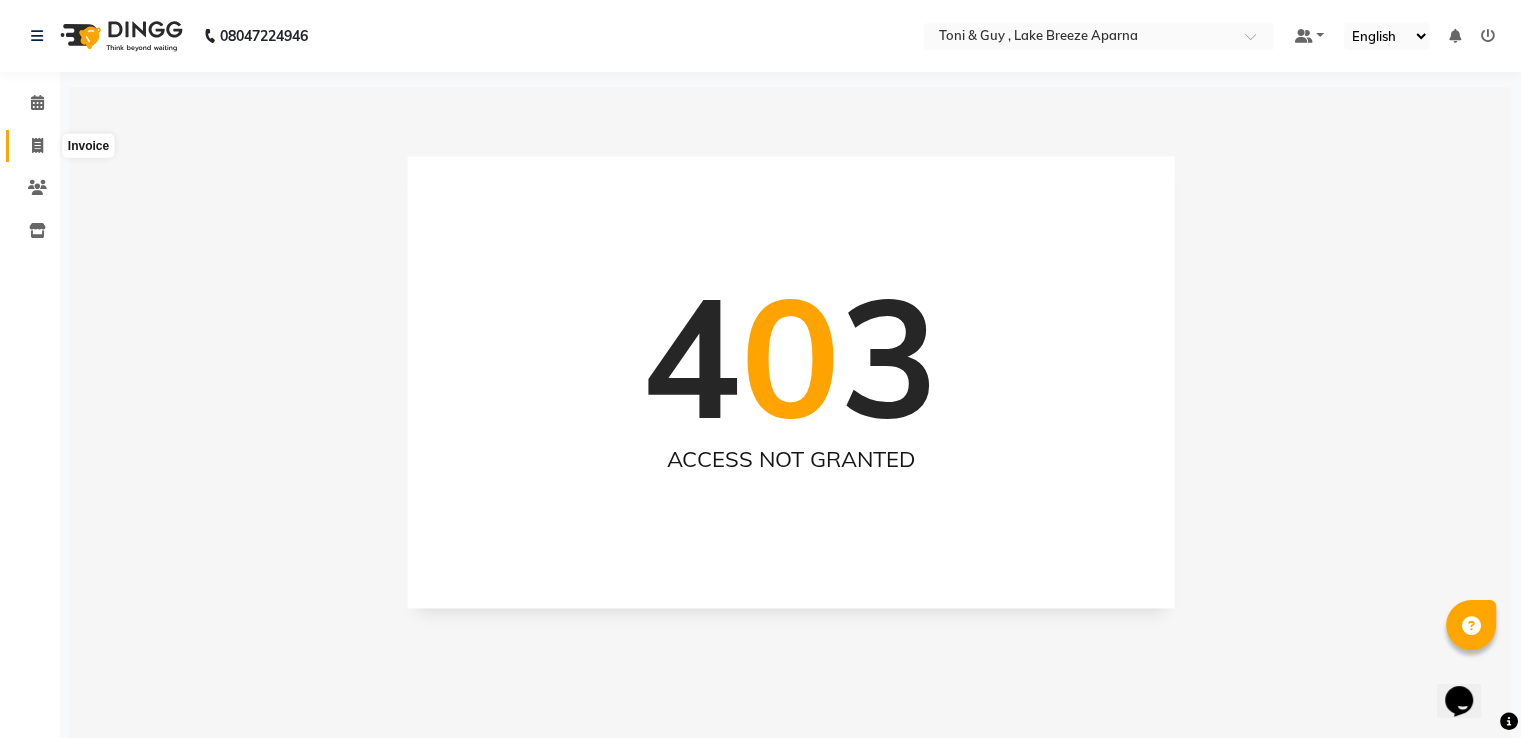 click 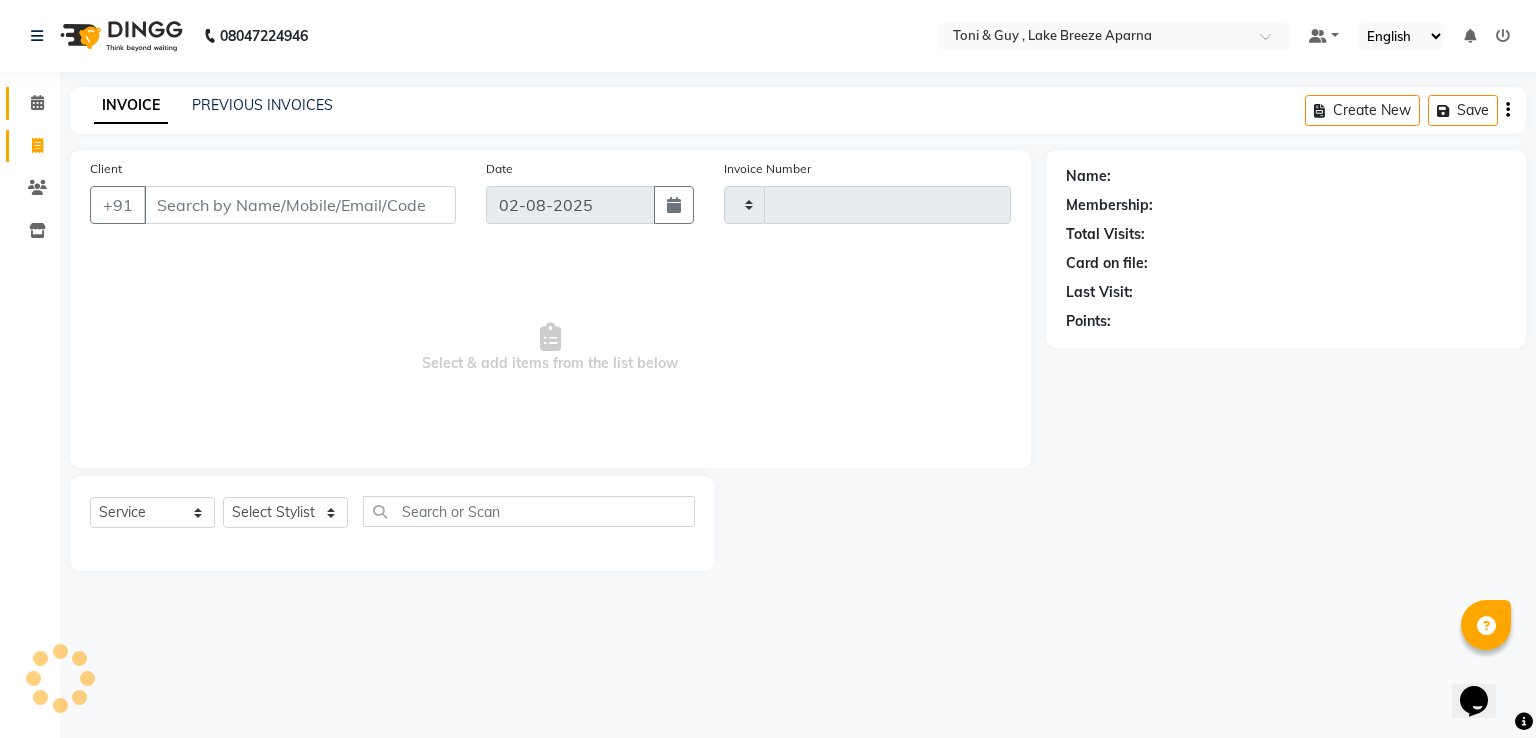 type on "0053" 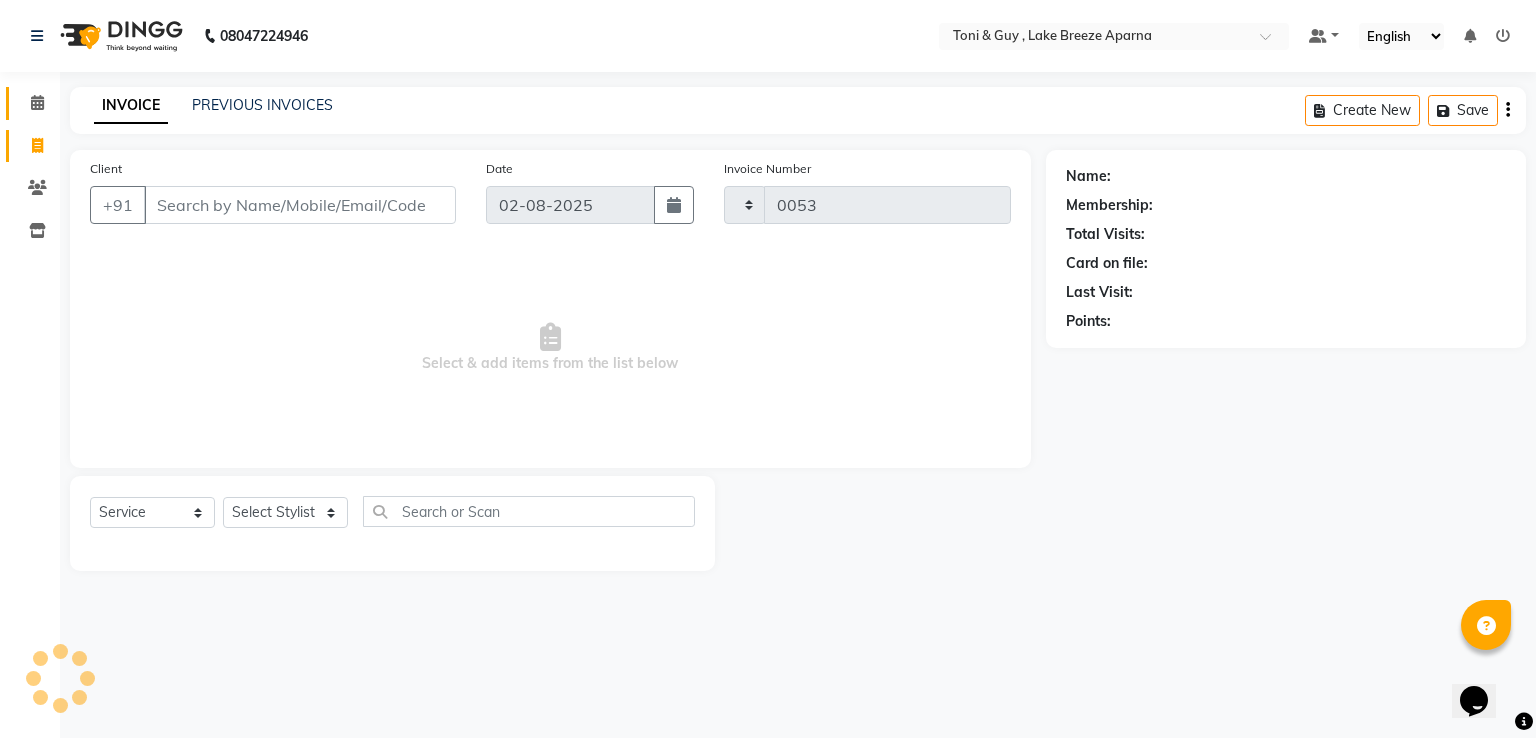 select on "8690" 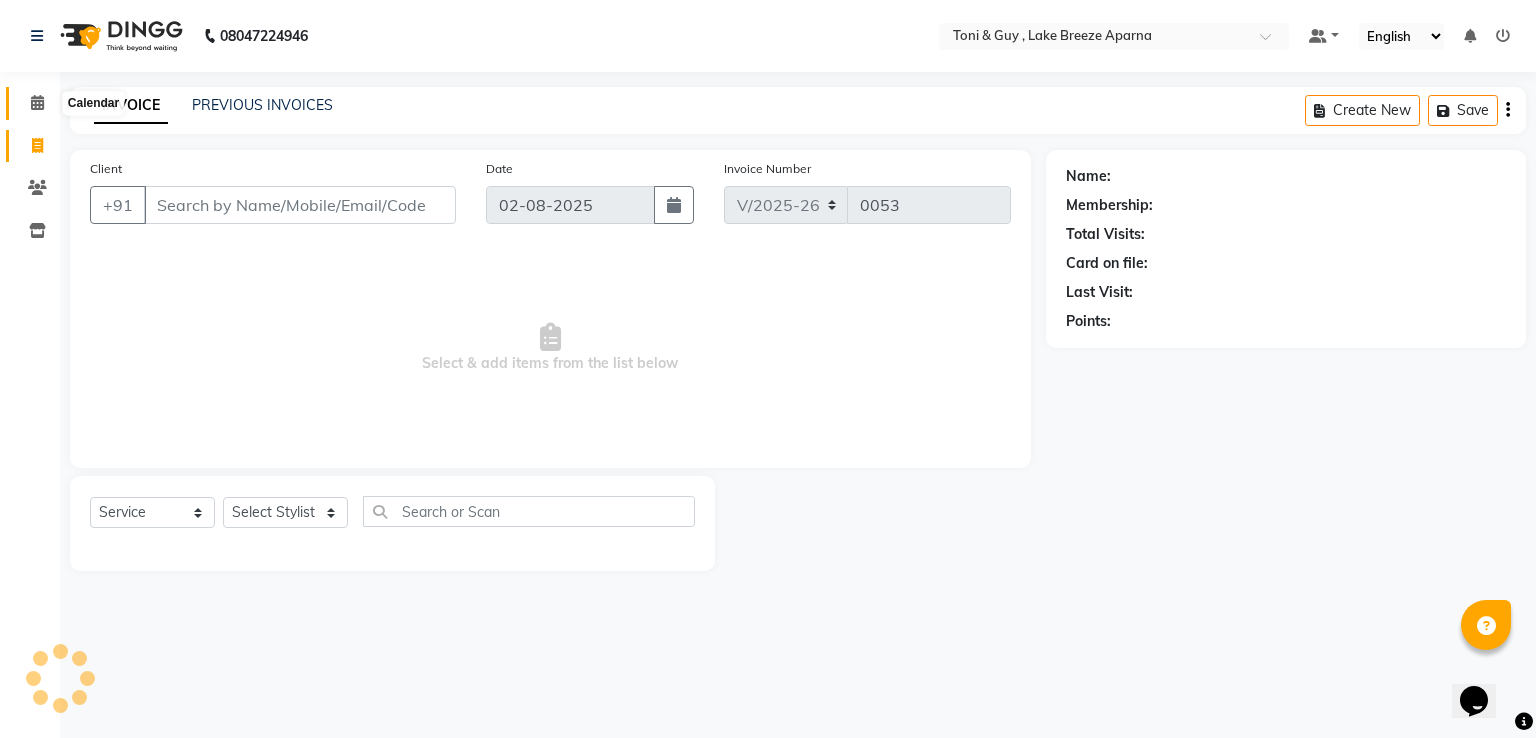 click 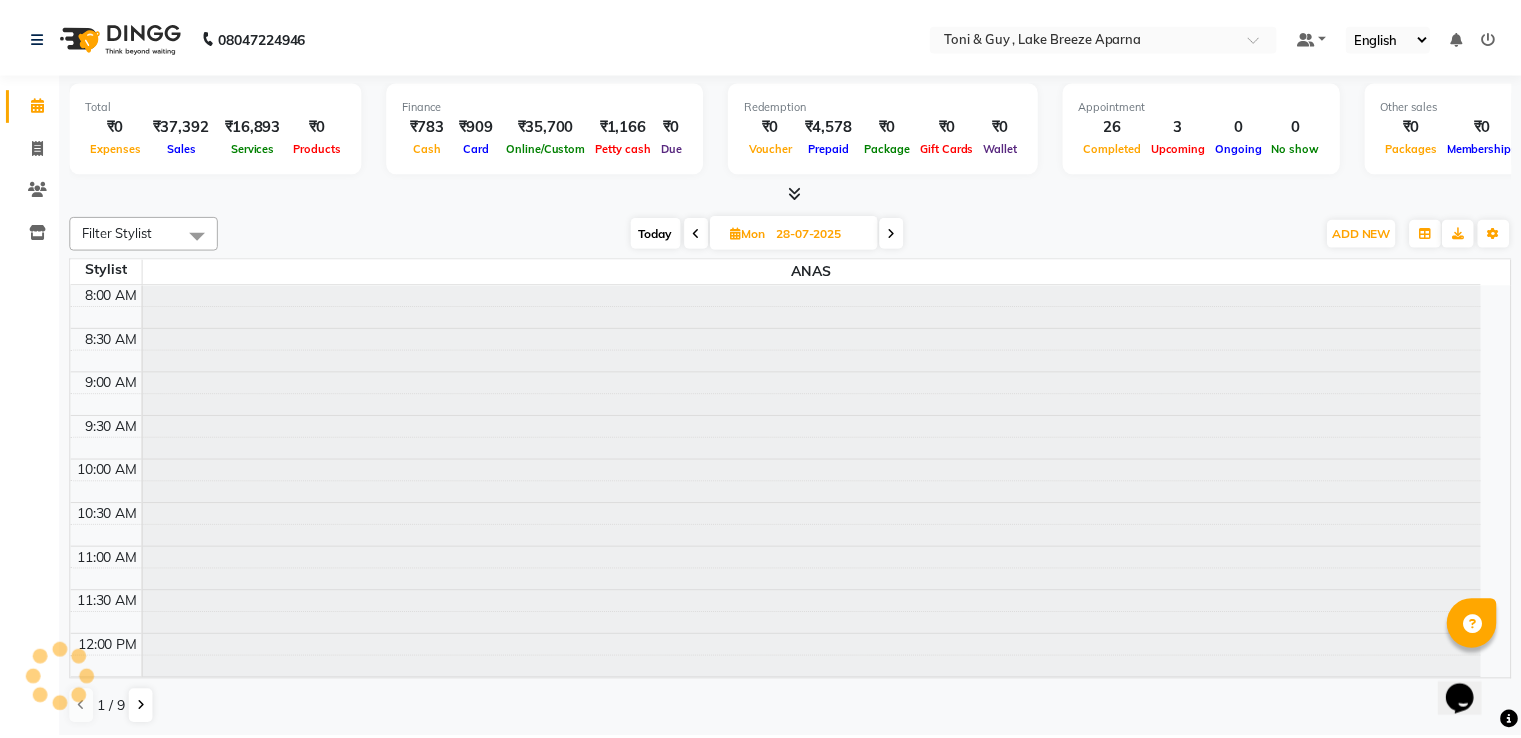 scroll, scrollTop: 0, scrollLeft: 0, axis: both 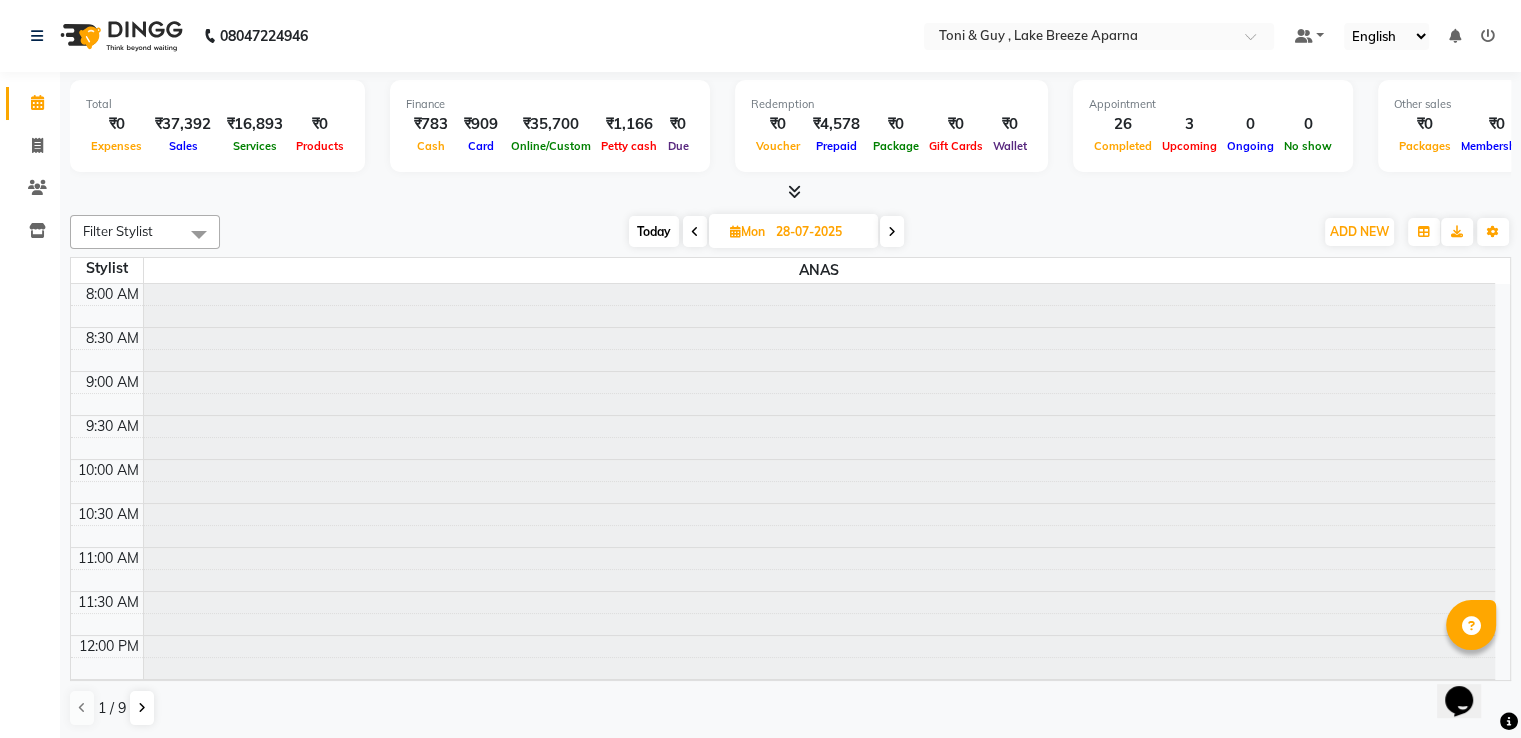 click at bounding box center (794, 191) 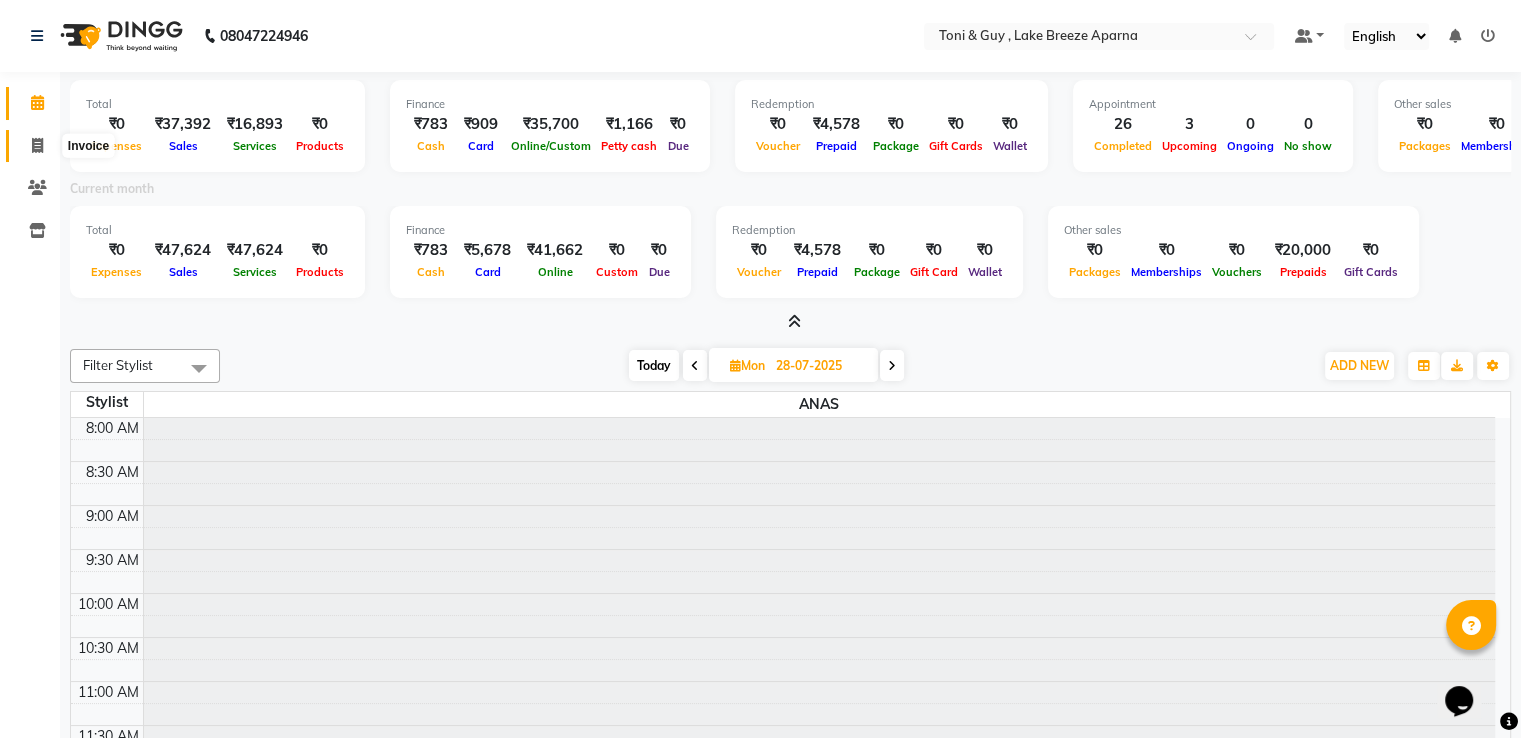 click 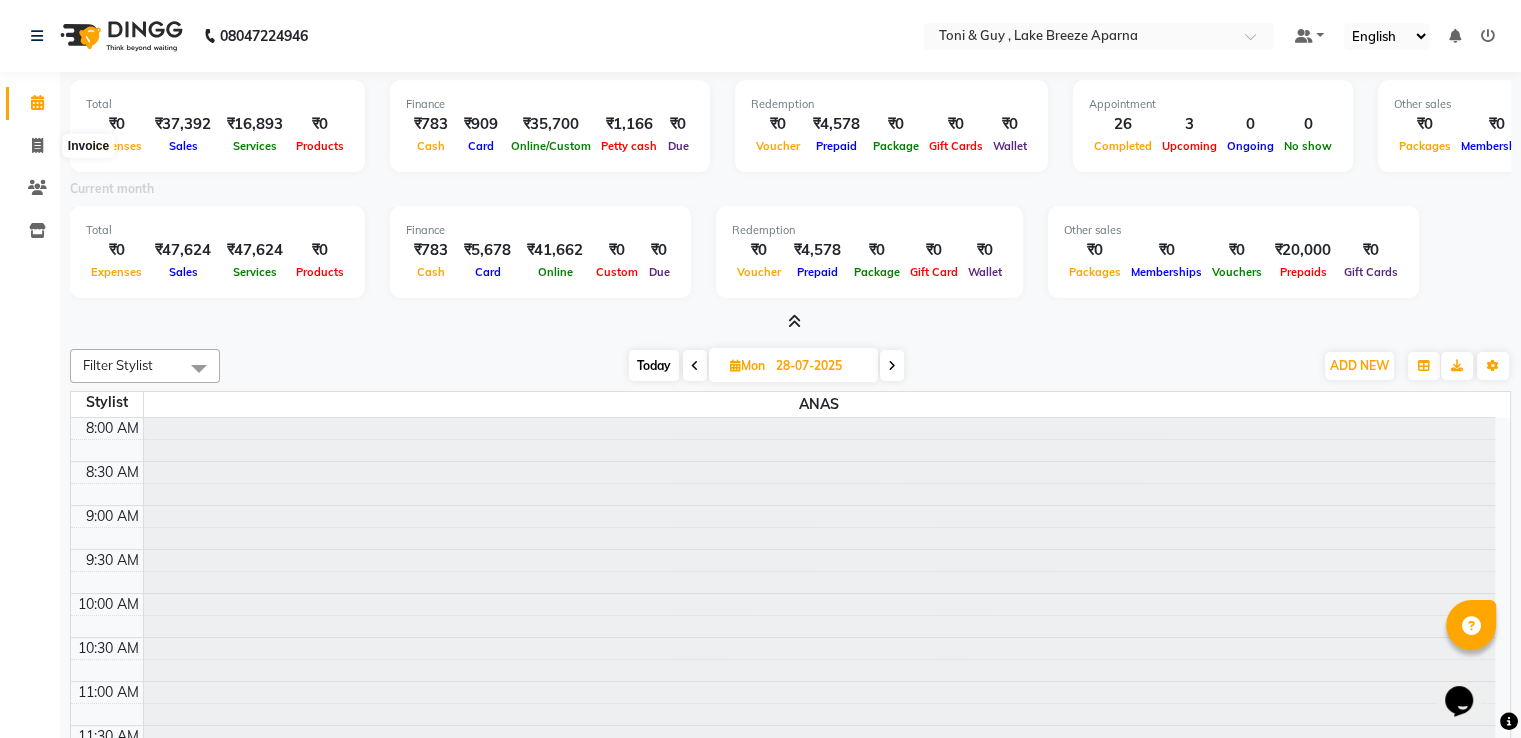 select on "service" 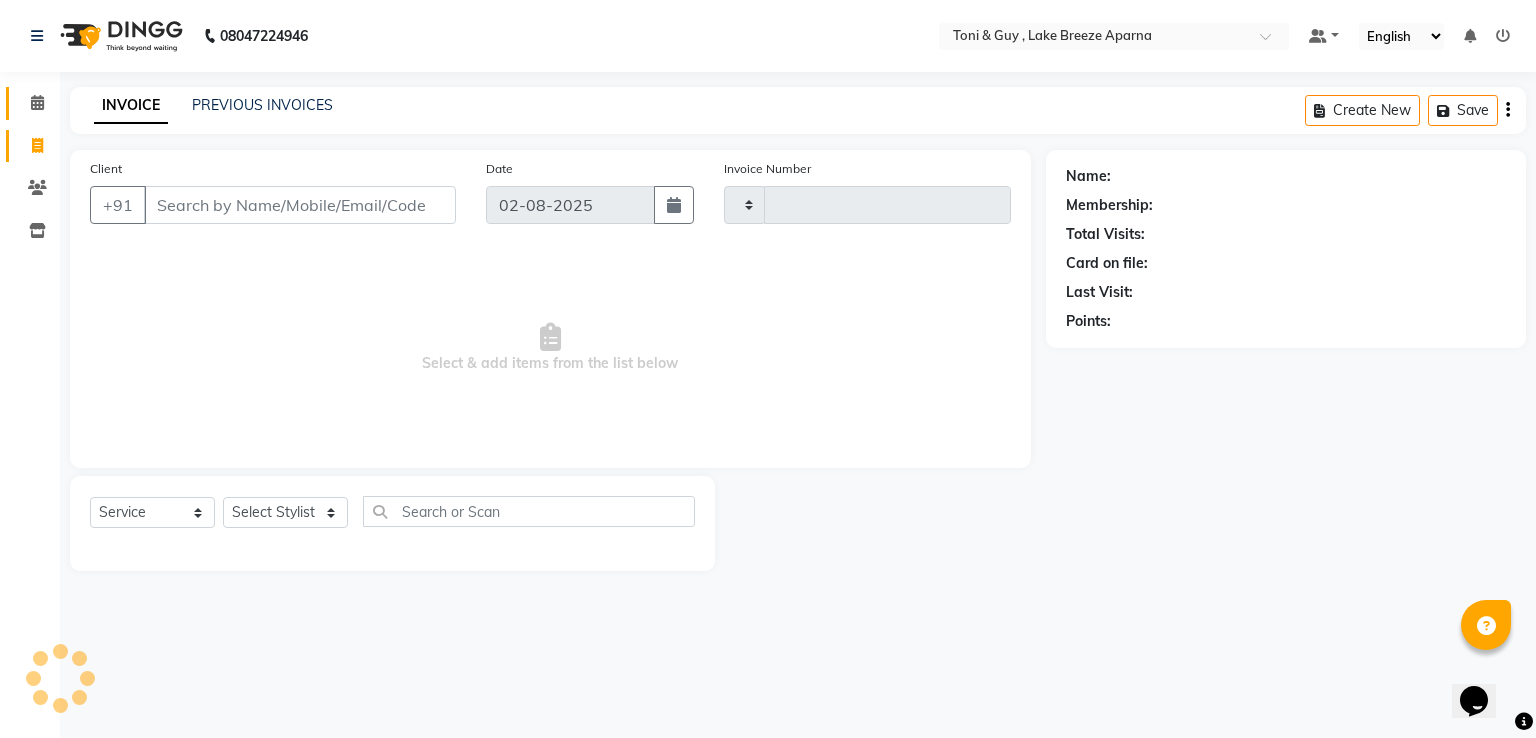 type on "0053" 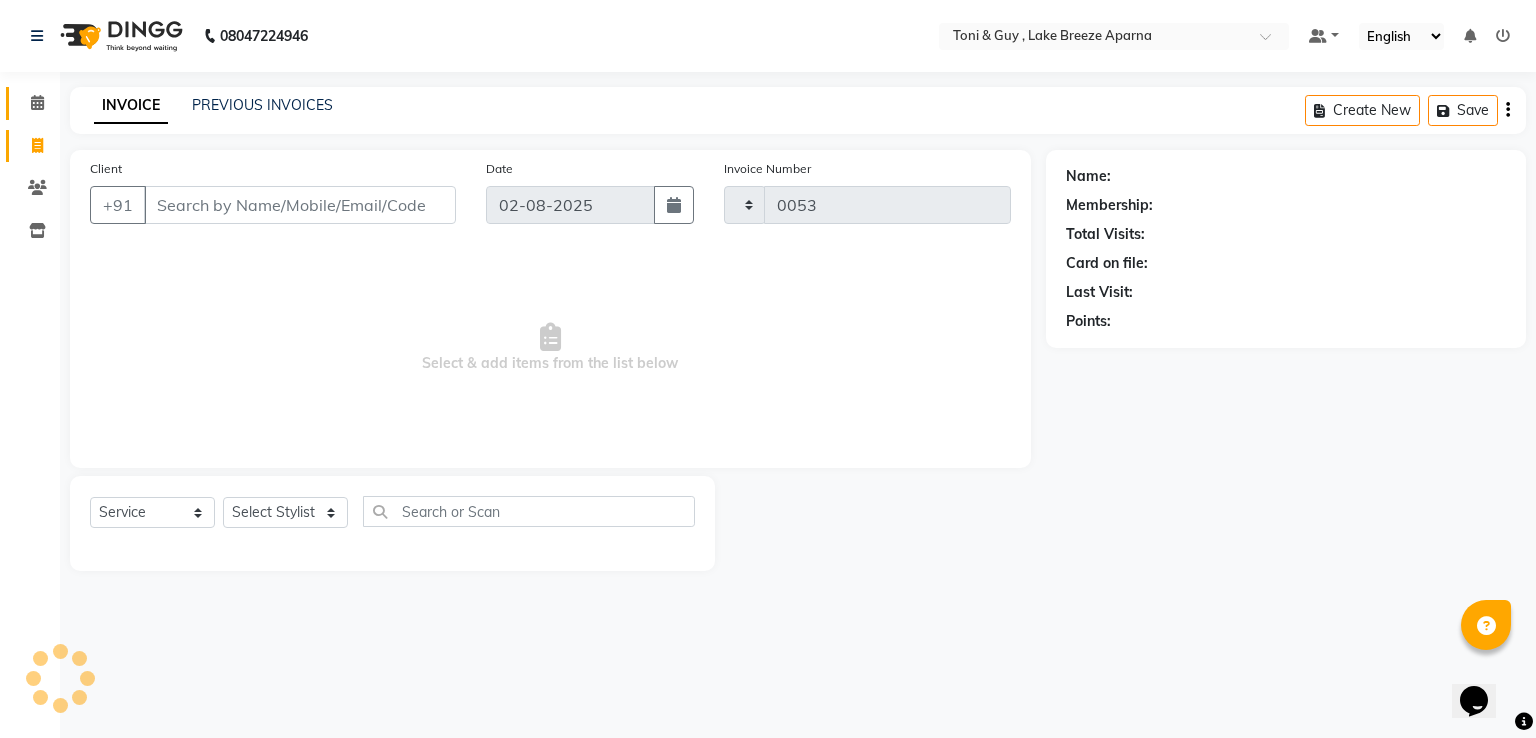 select on "8690" 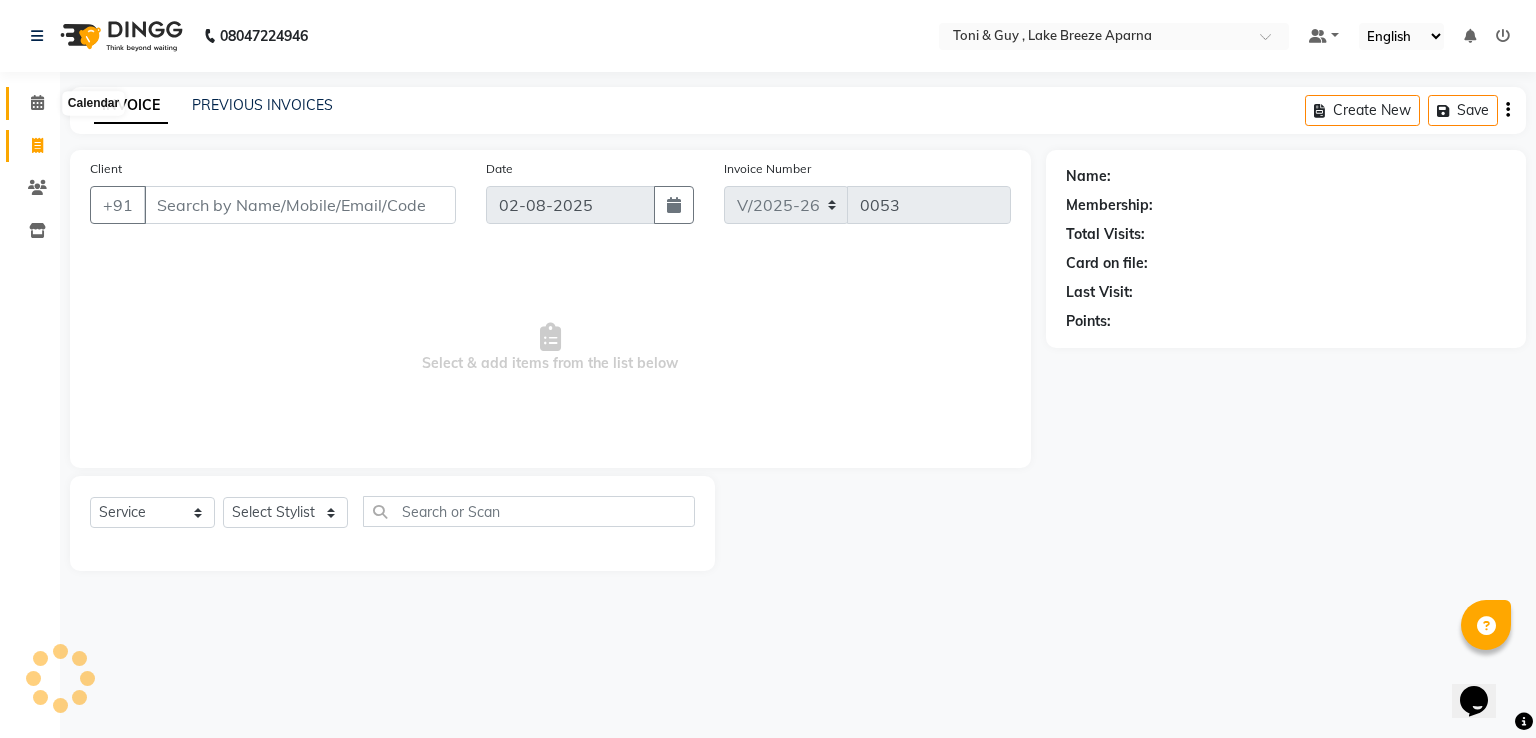 click 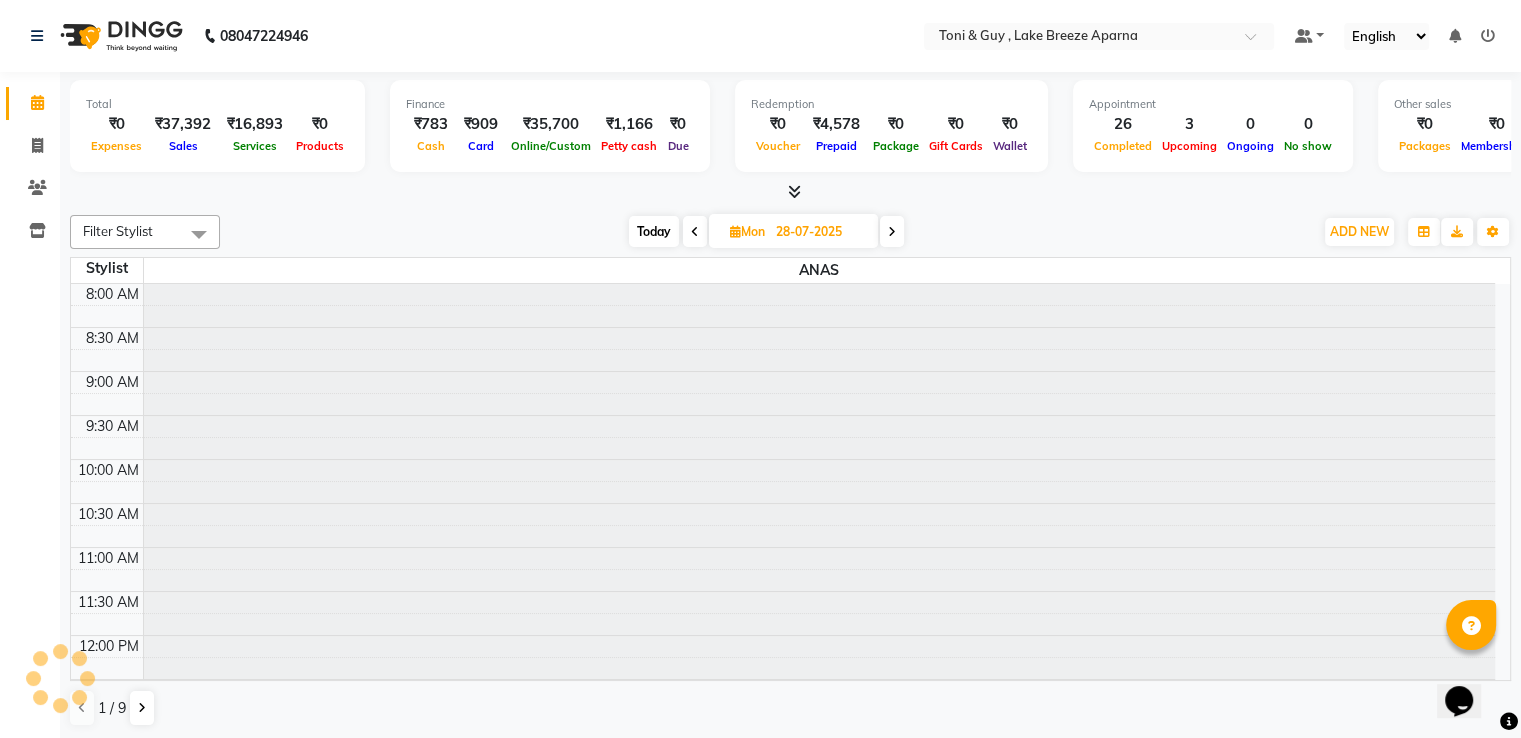 scroll, scrollTop: 697, scrollLeft: 0, axis: vertical 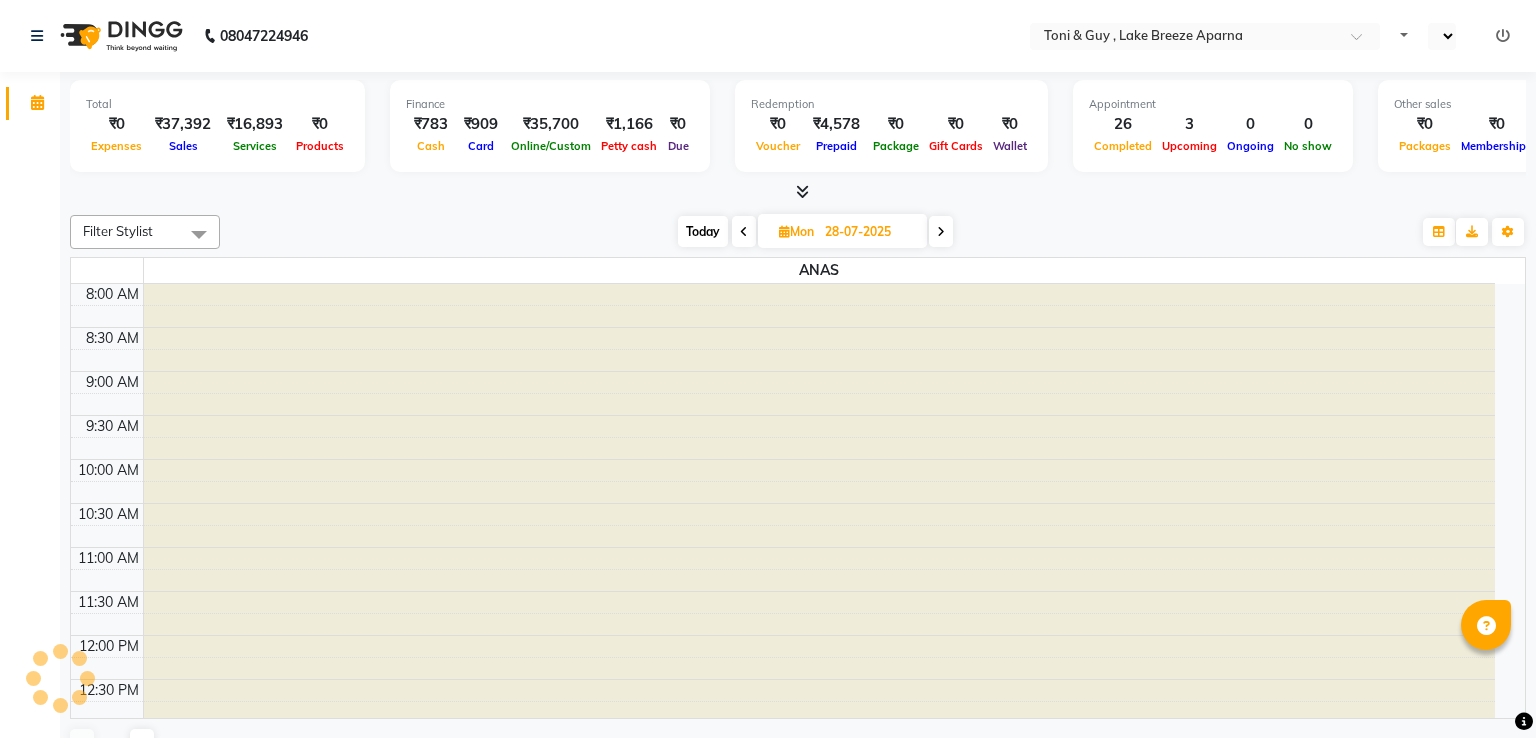select on "en" 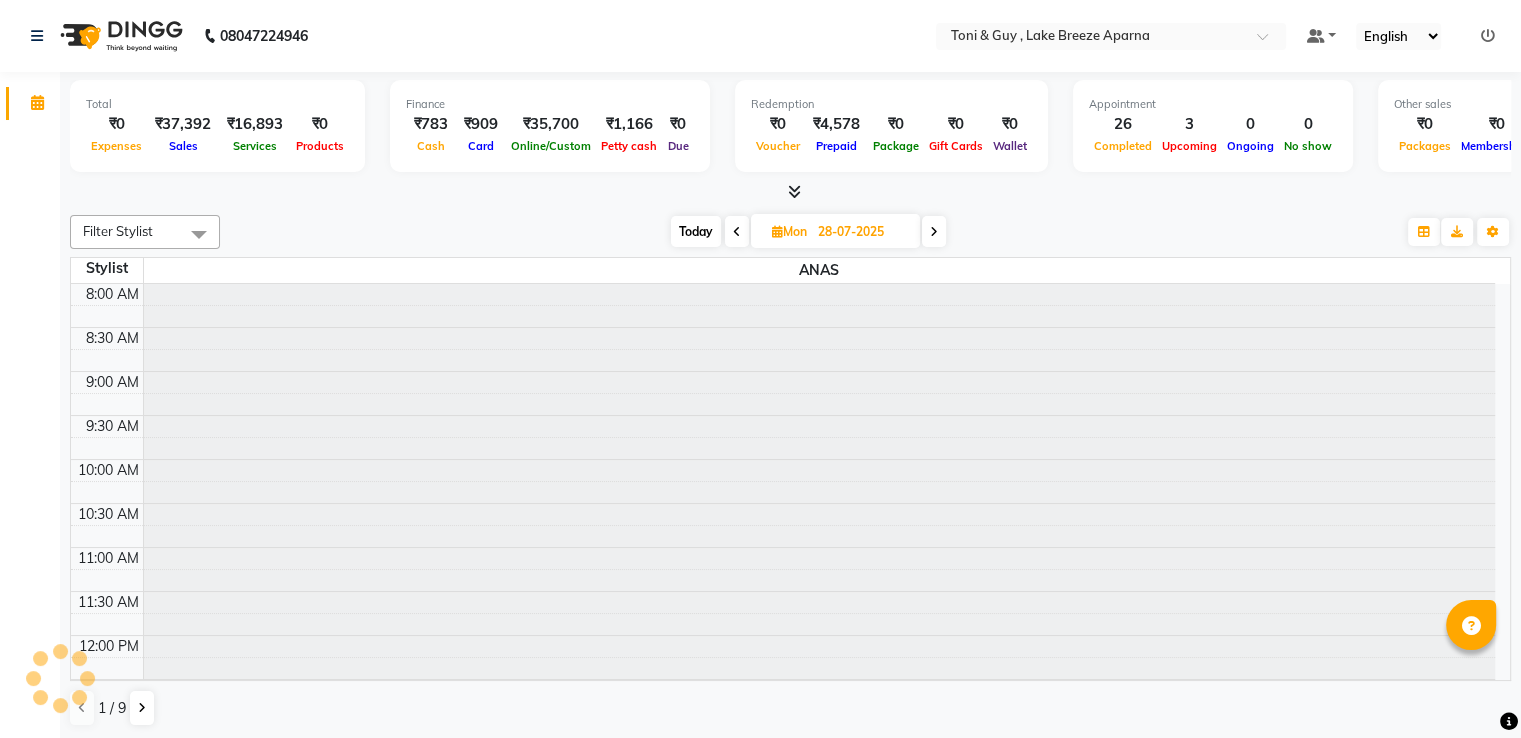 scroll, scrollTop: 0, scrollLeft: 0, axis: both 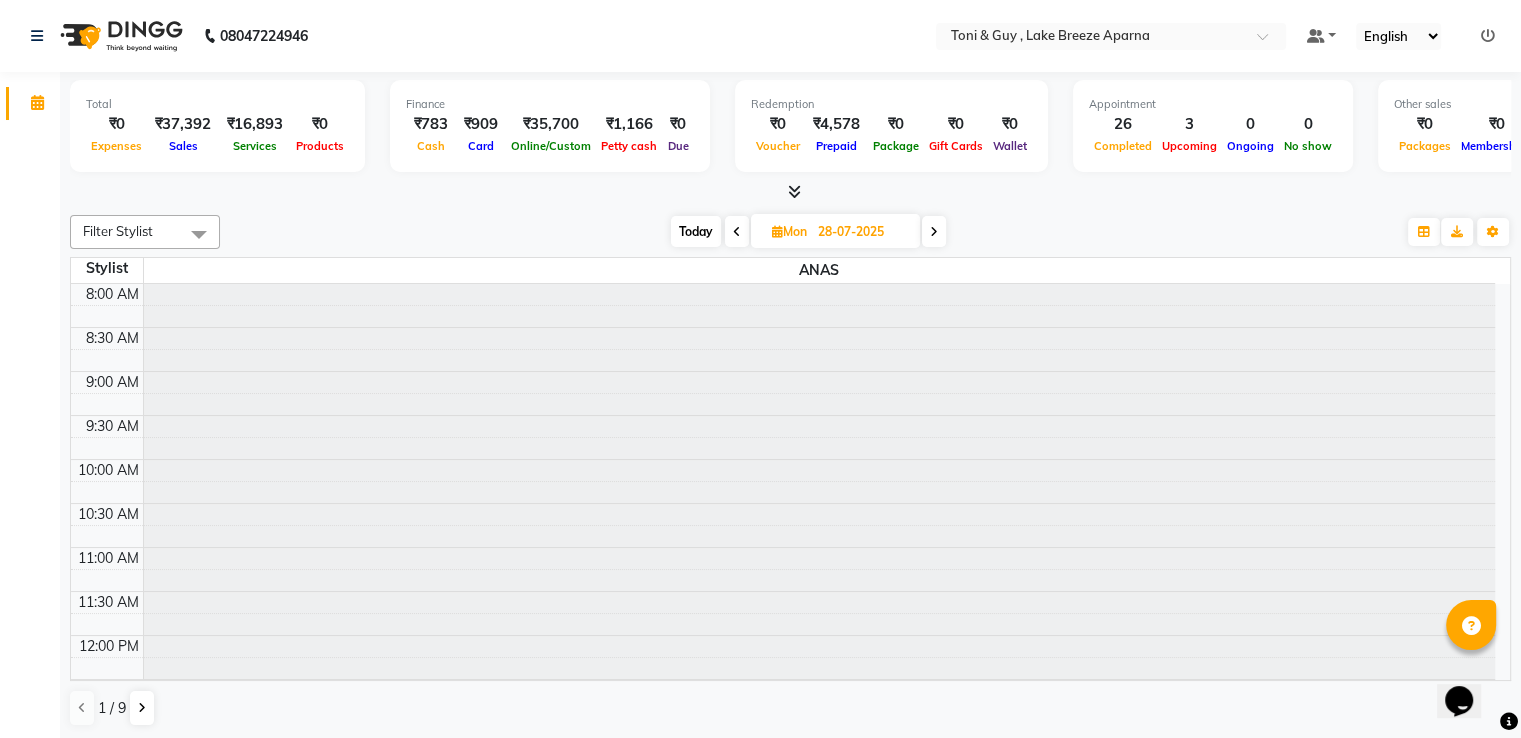 click at bounding box center (790, 192) 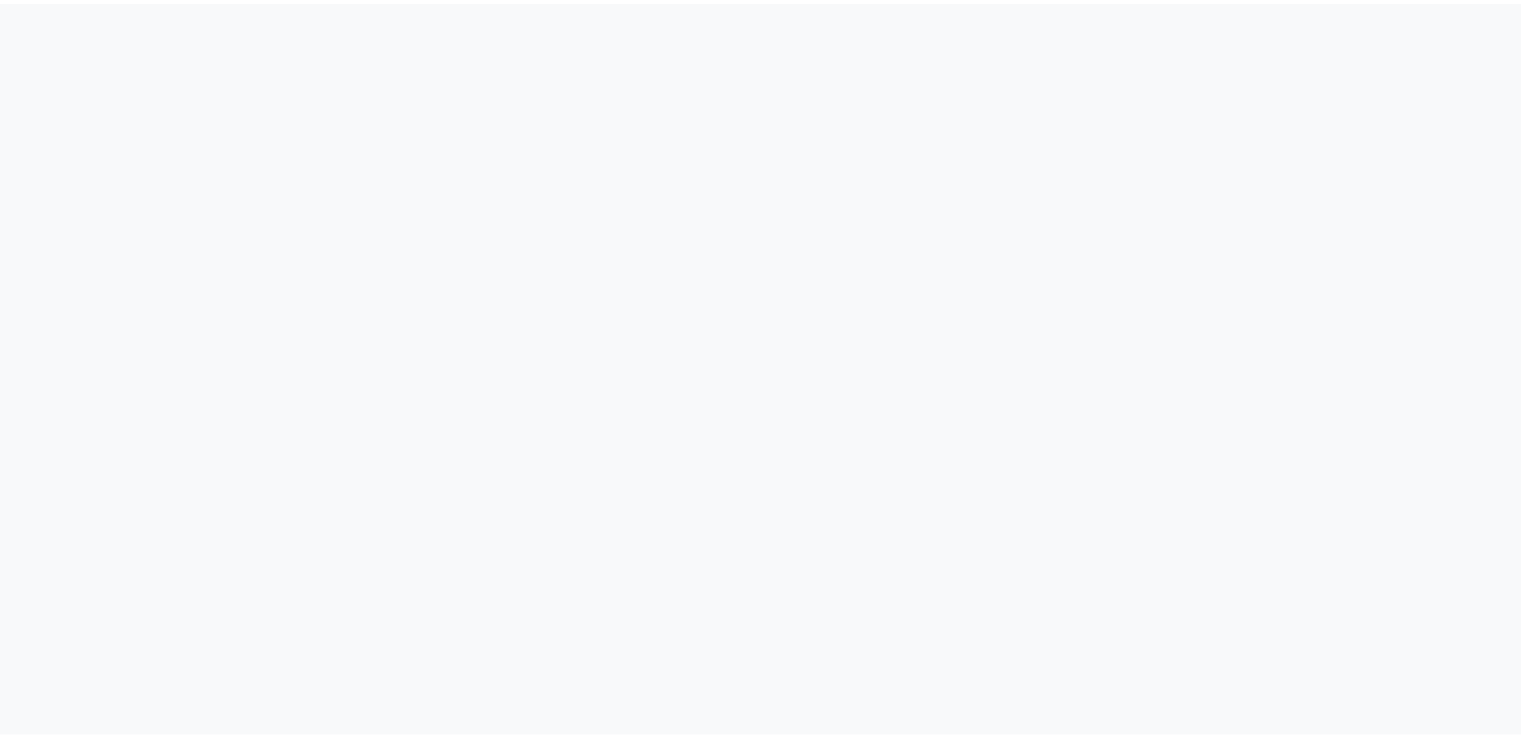 scroll, scrollTop: 0, scrollLeft: 0, axis: both 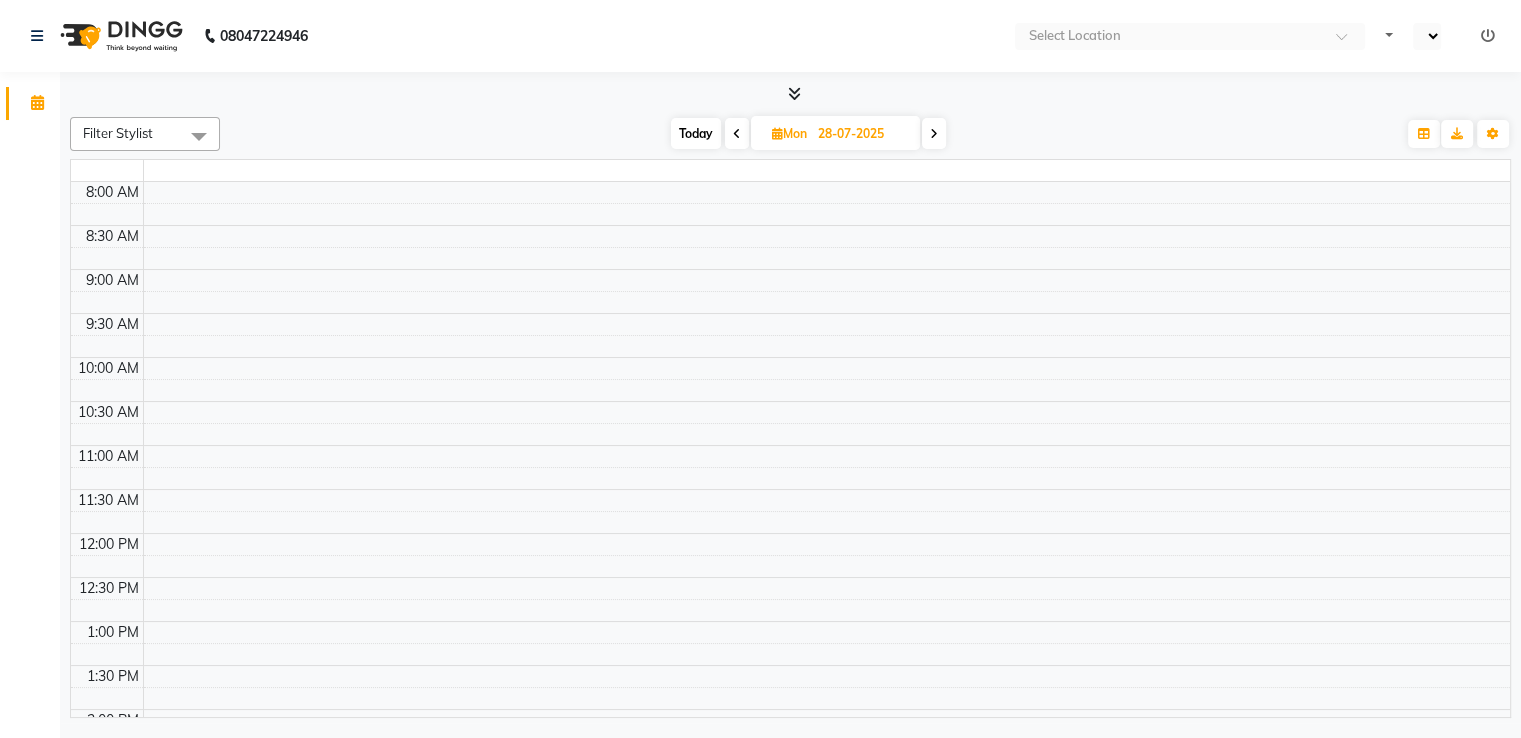 select on "en" 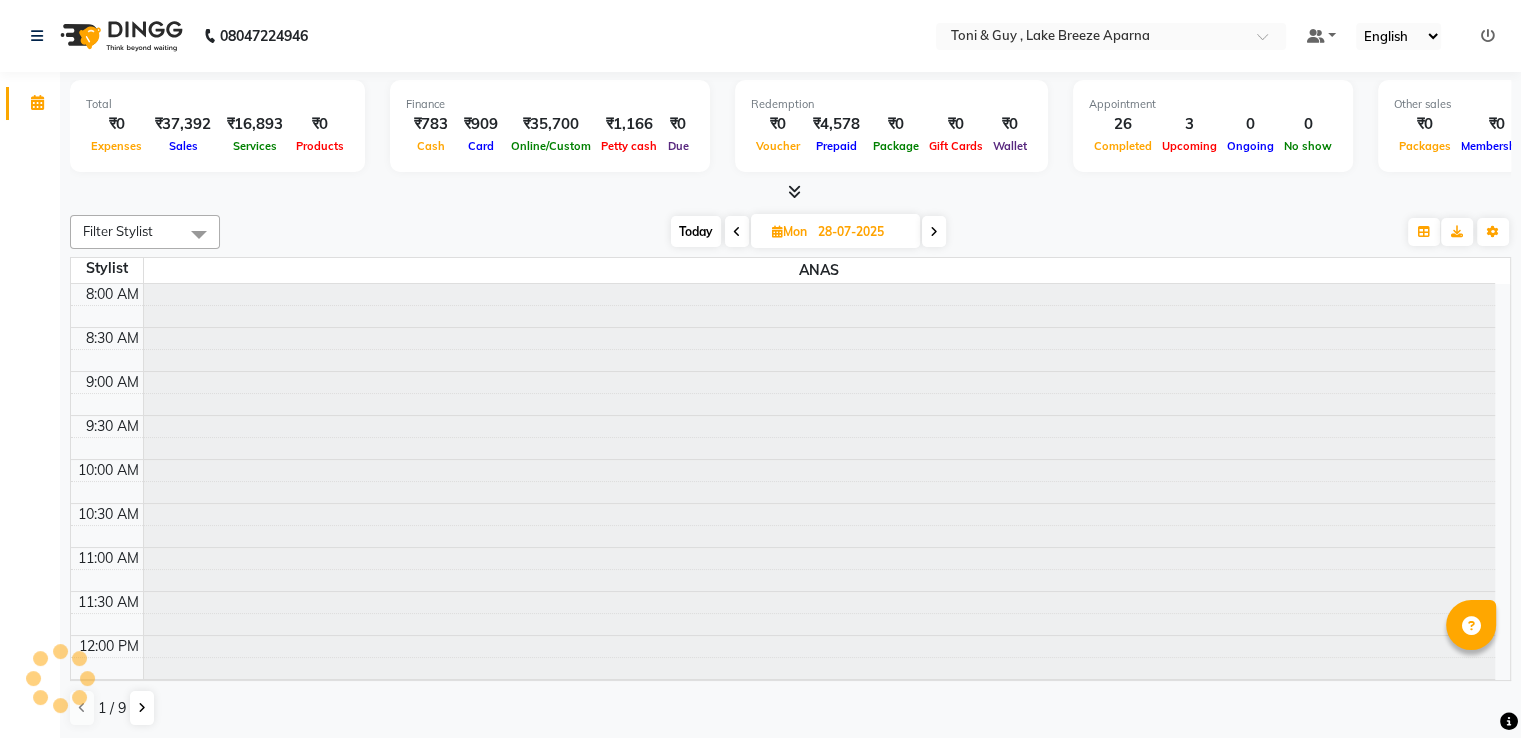 scroll, scrollTop: 0, scrollLeft: 0, axis: both 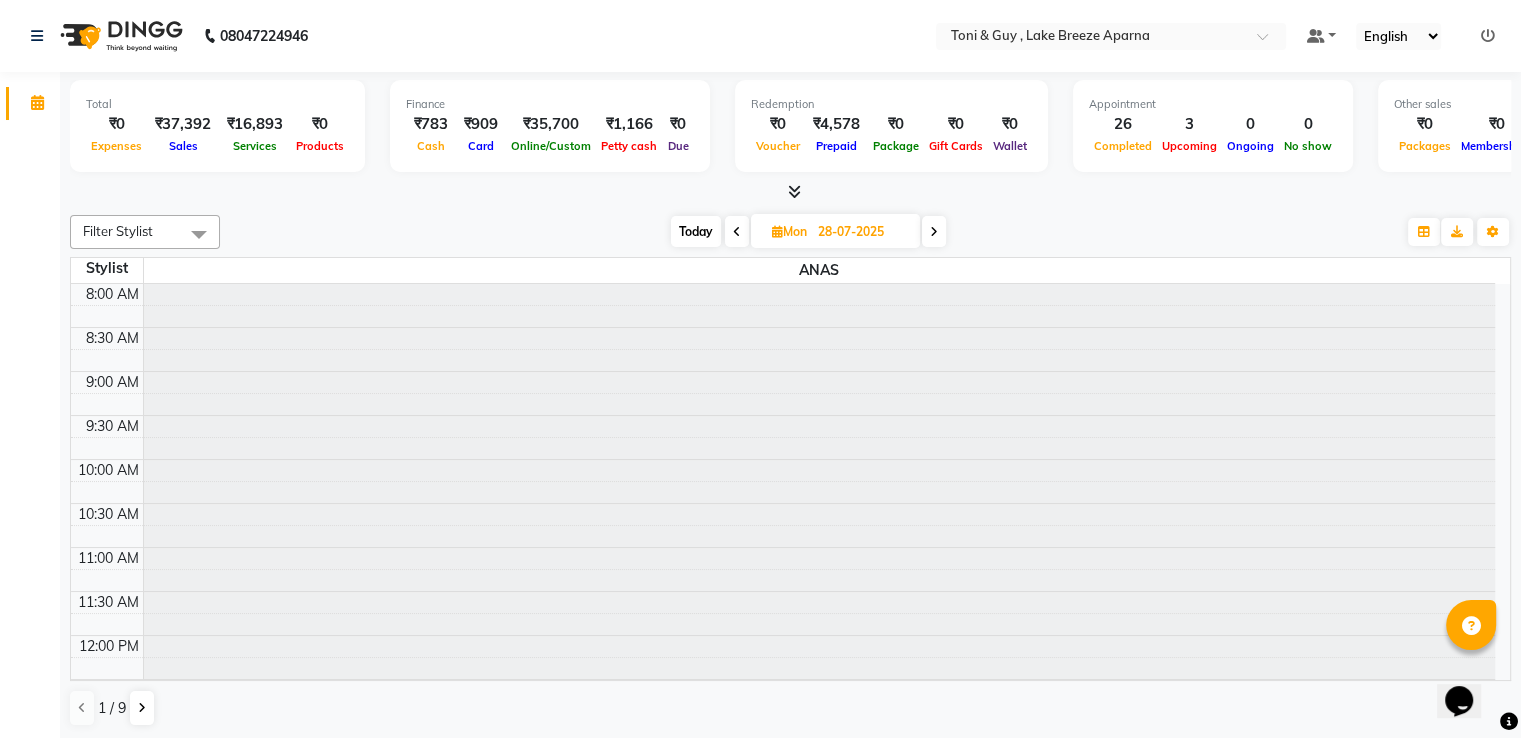 click at bounding box center [794, 191] 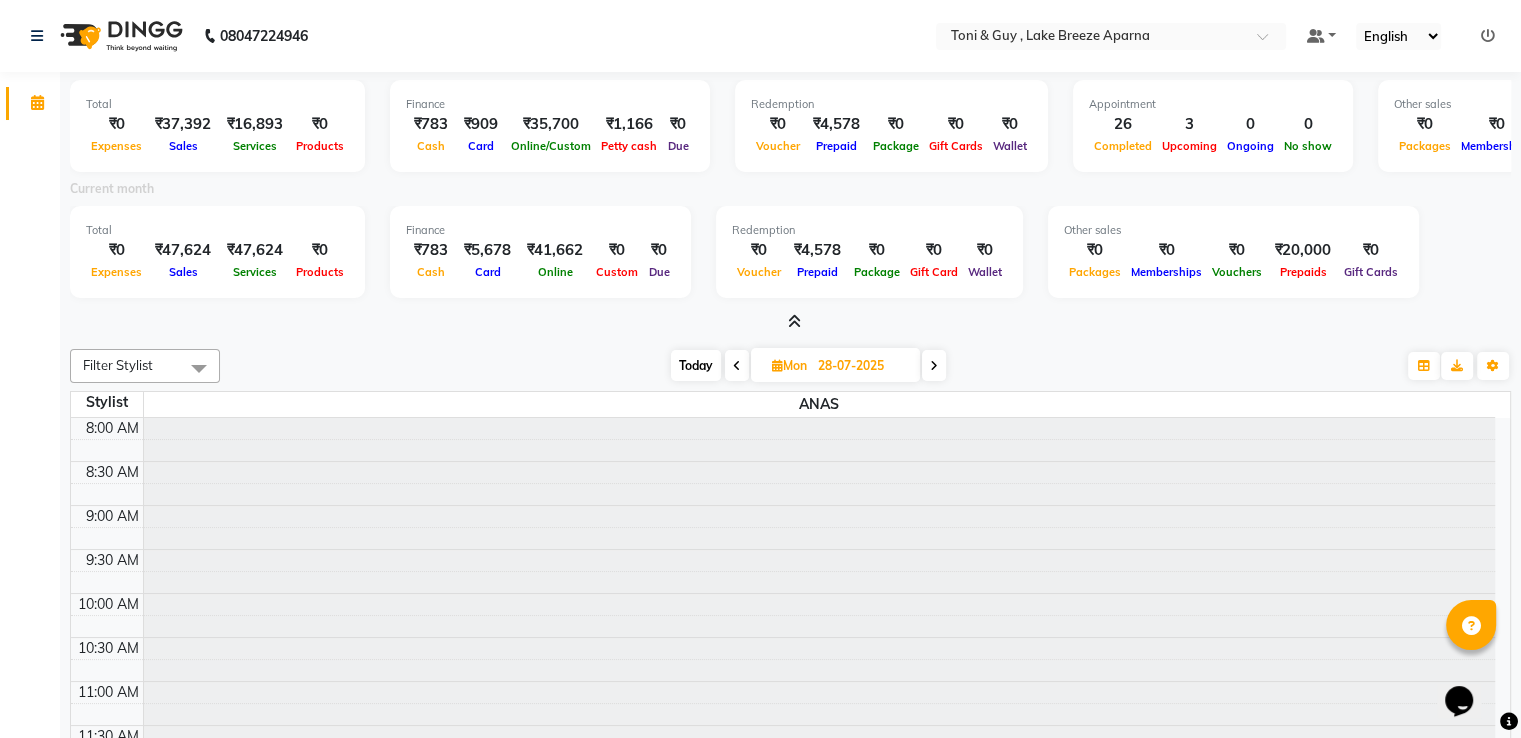 click on "Default Panel My Panel English ENGLISH Español العربية मराठी हिंदी ગુજરાતી தமிழ் 中文 Notifications nothing to show" at bounding box center (1111, 36) 